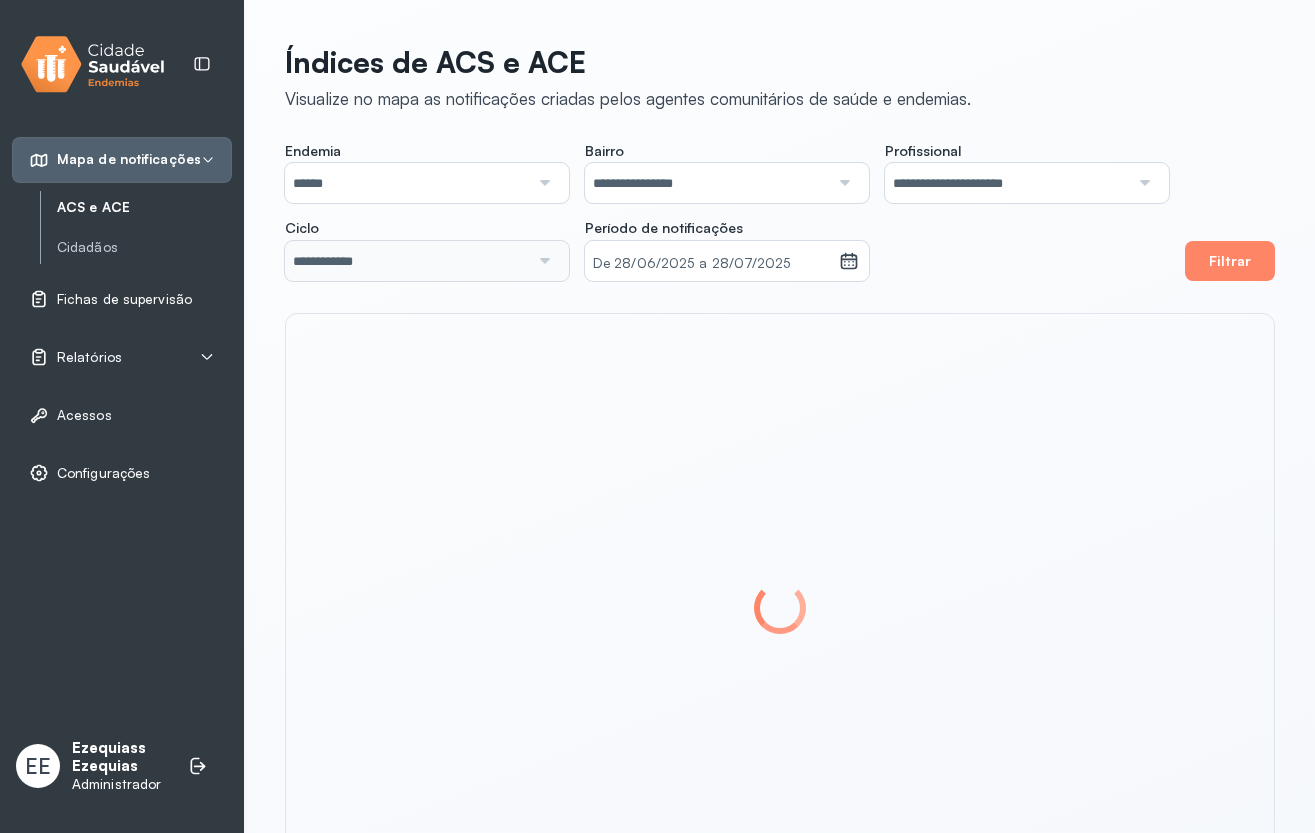 scroll, scrollTop: 0, scrollLeft: 0, axis: both 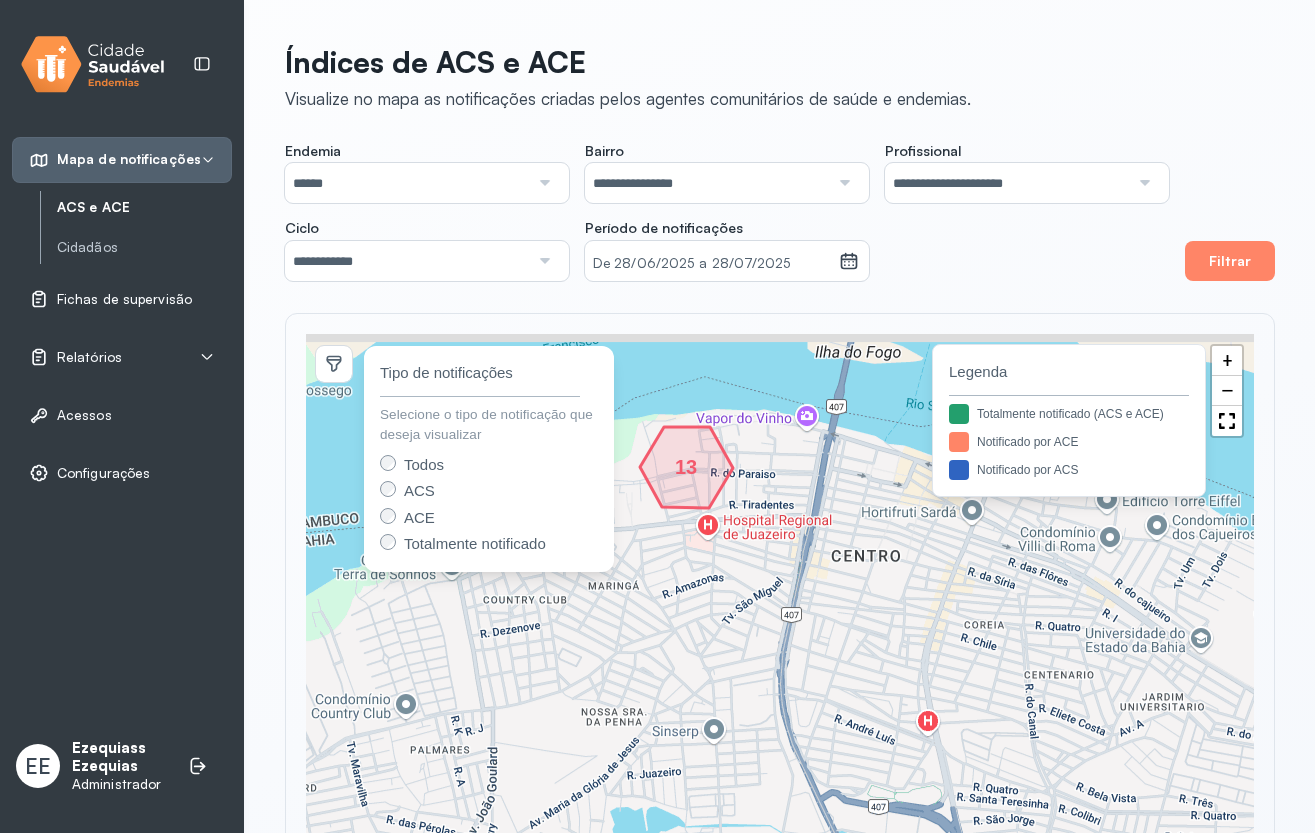 drag, startPoint x: 818, startPoint y: 545, endPoint x: 795, endPoint y: 585, distance: 46.141087 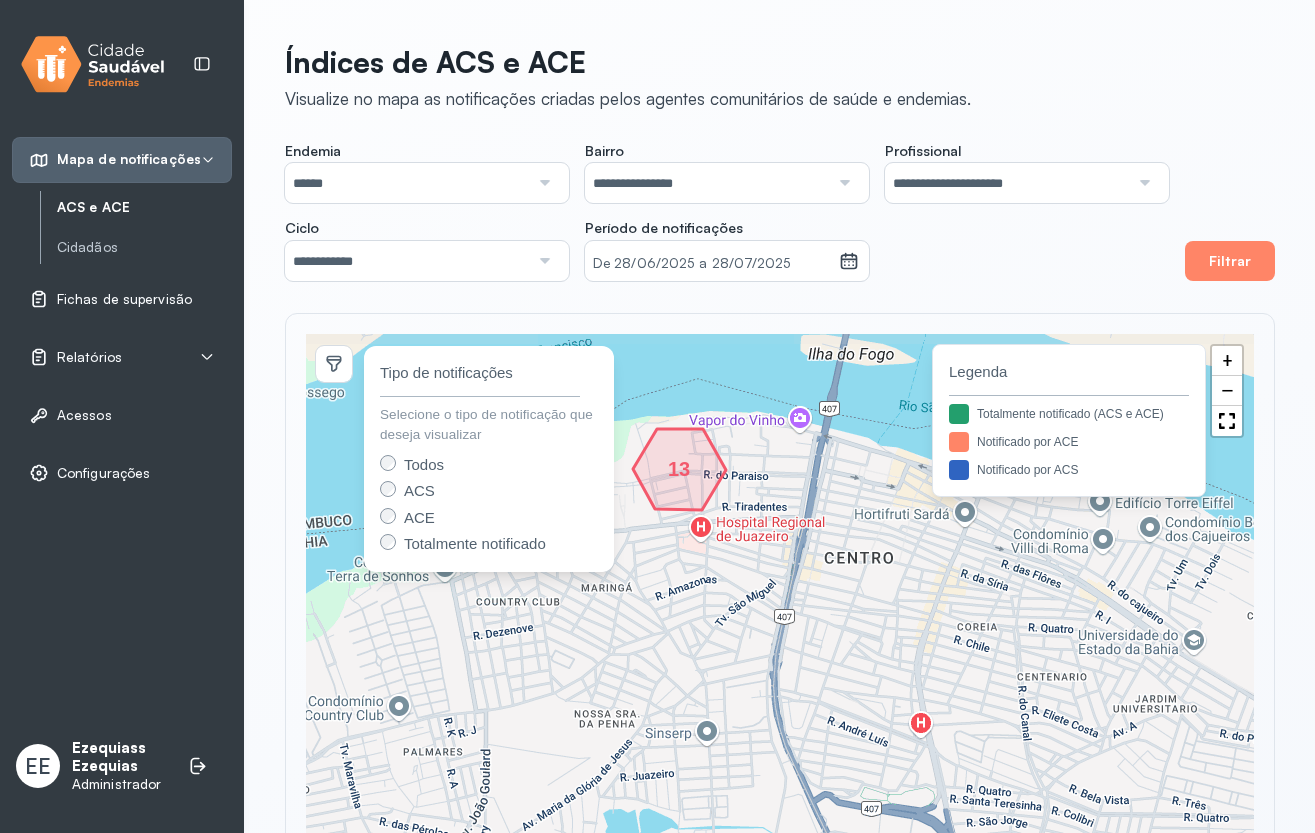 click 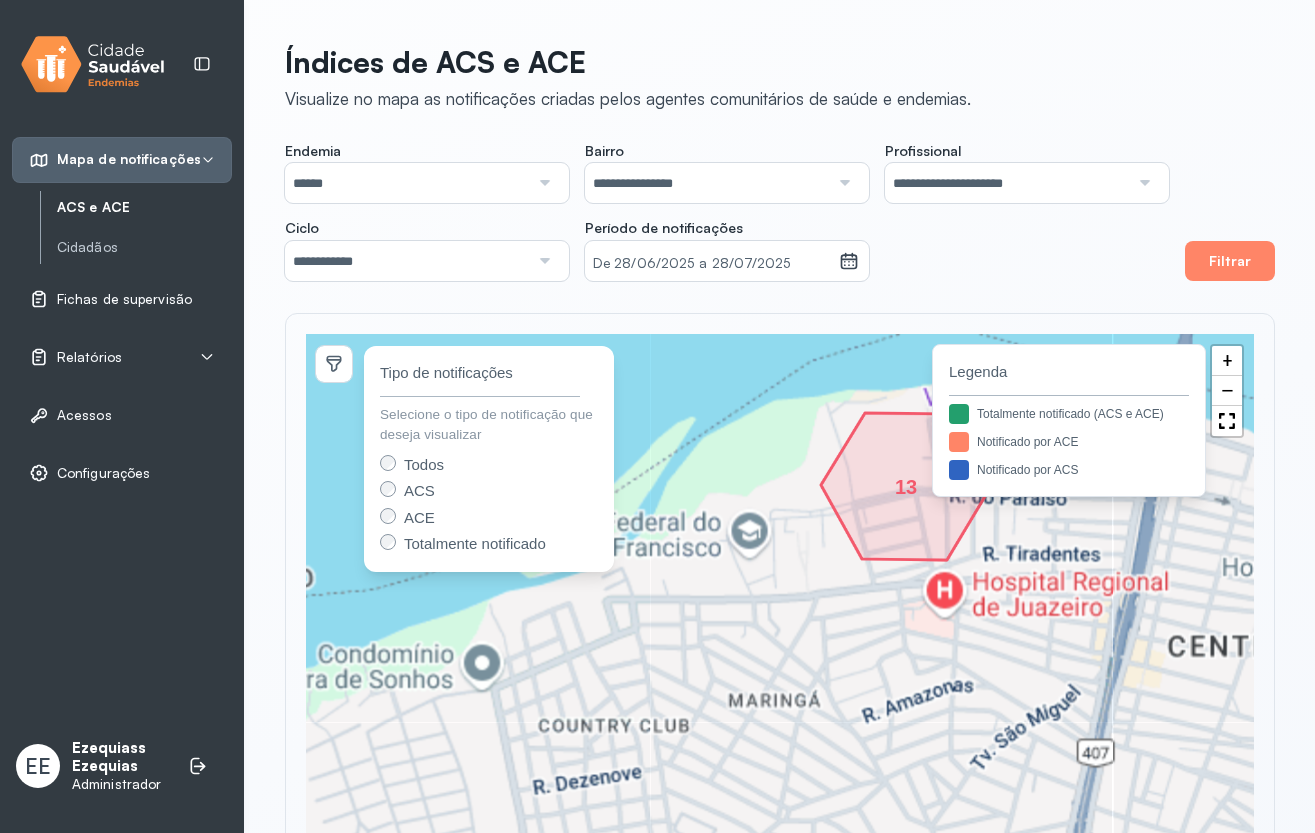 drag, startPoint x: 774, startPoint y: 589, endPoint x: 717, endPoint y: 597, distance: 57.558666 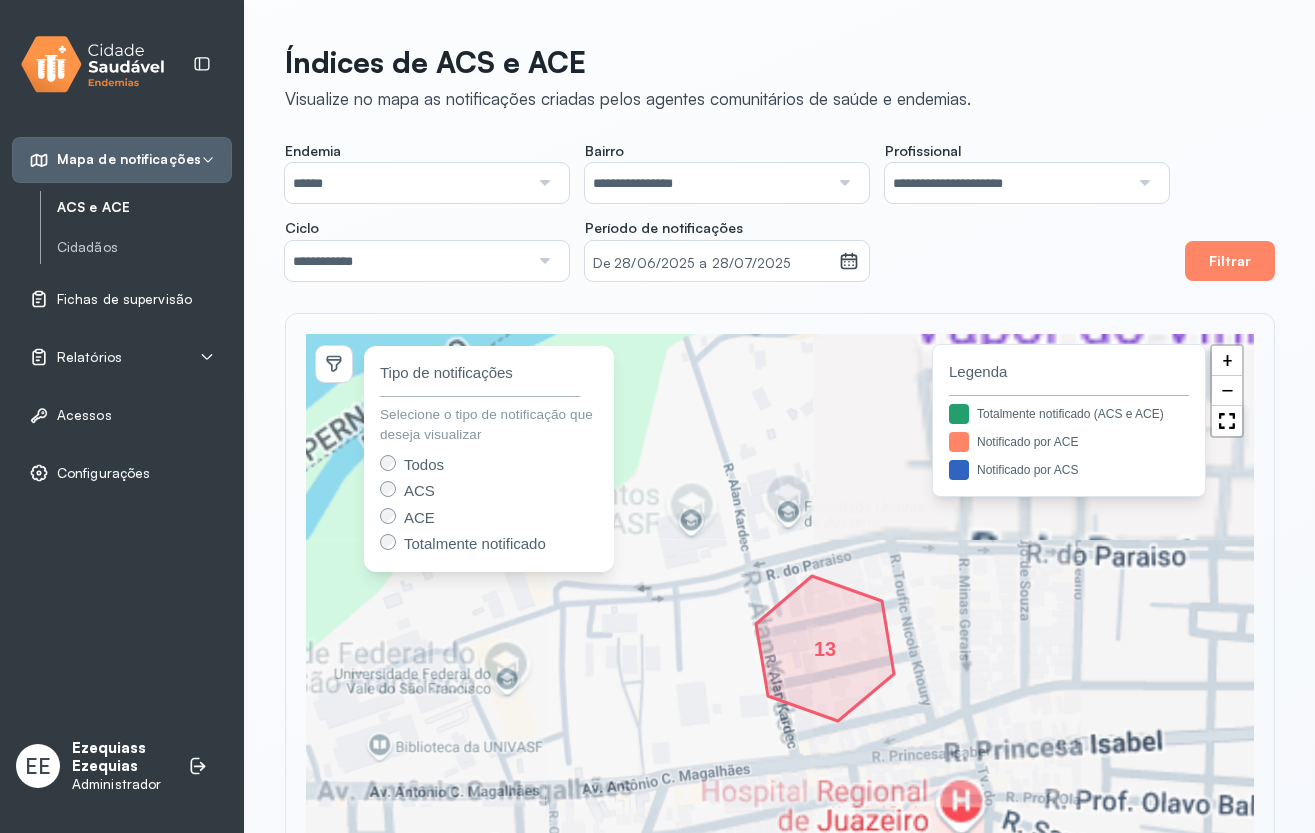 drag, startPoint x: 797, startPoint y: 528, endPoint x: 770, endPoint y: 467, distance: 66.70832 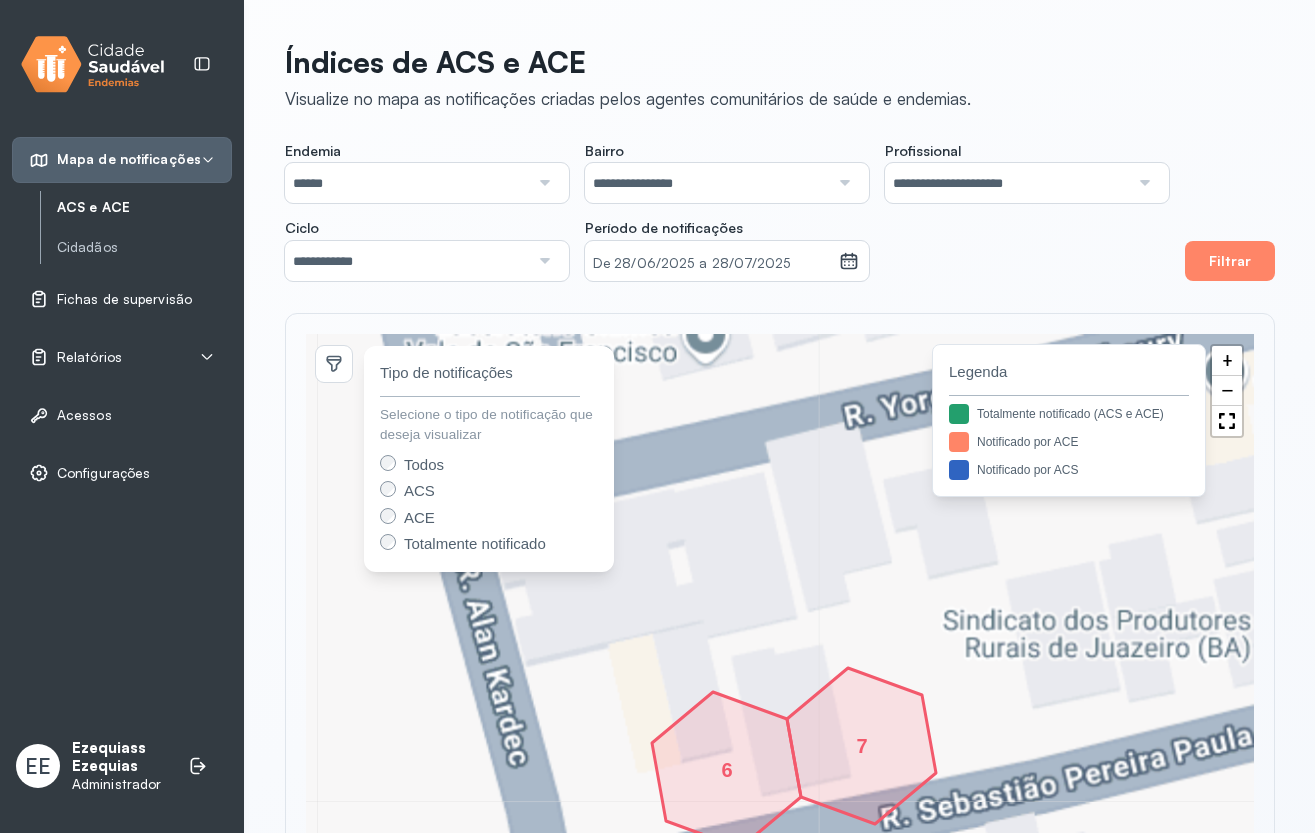 drag, startPoint x: 838, startPoint y: 608, endPoint x: 796, endPoint y: 479, distance: 135.66502 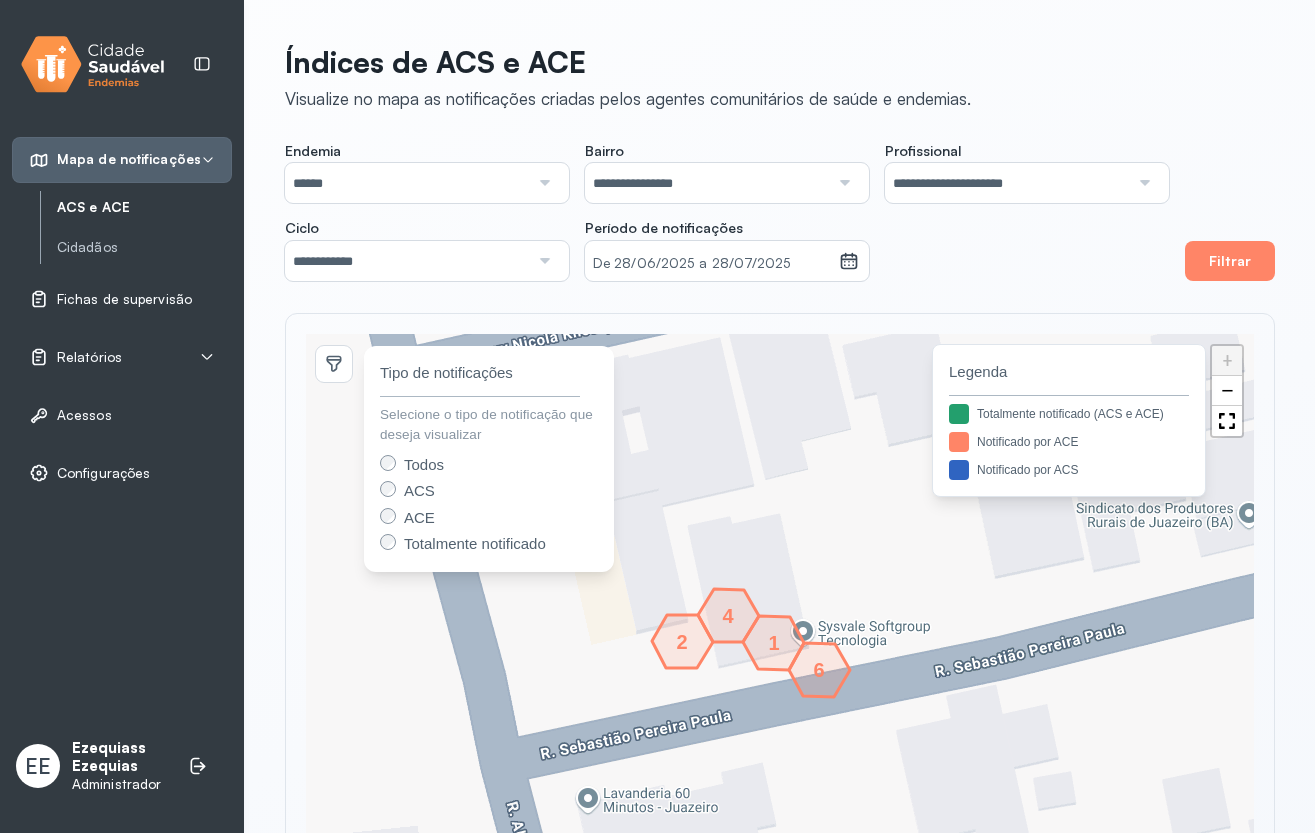 click on "1" at bounding box center (774, 643) 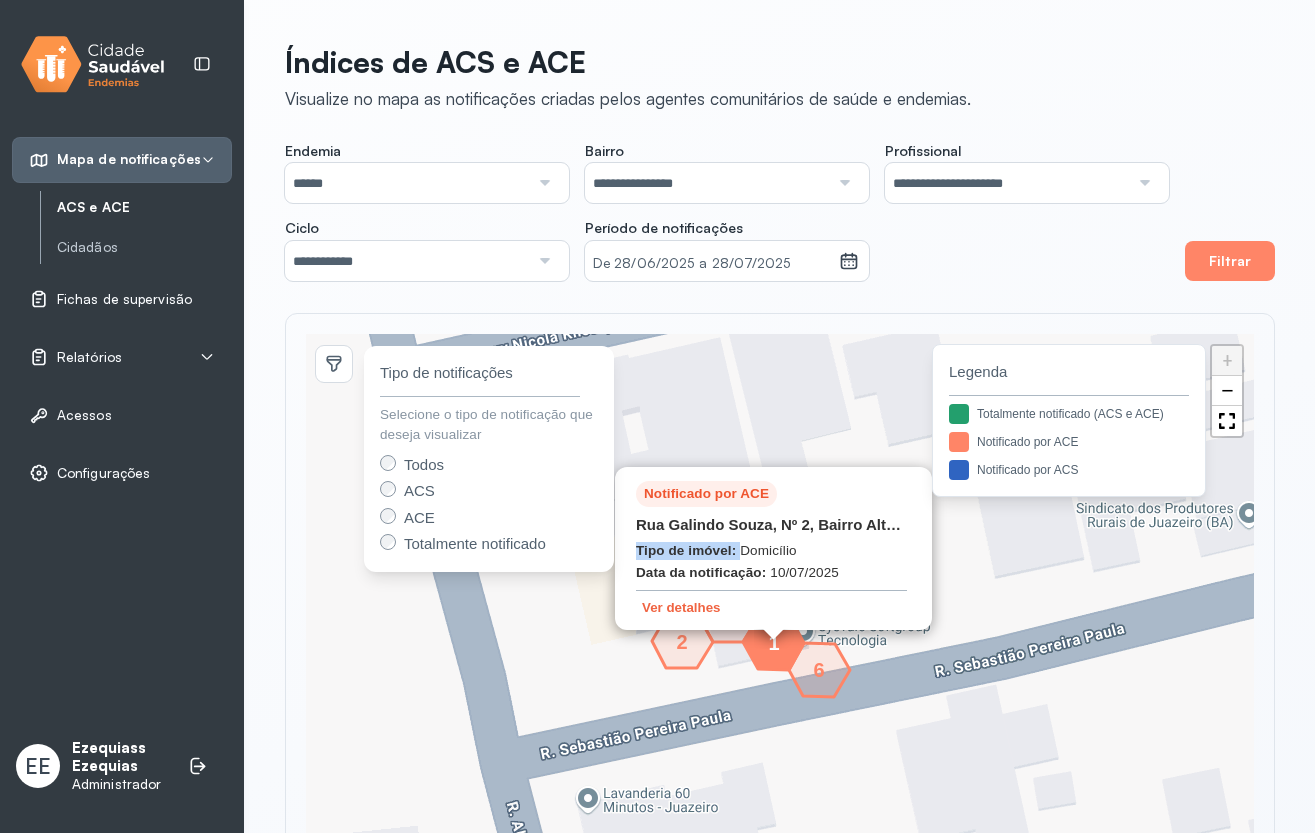 drag, startPoint x: 635, startPoint y: 554, endPoint x: 745, endPoint y: 555, distance: 110.00455 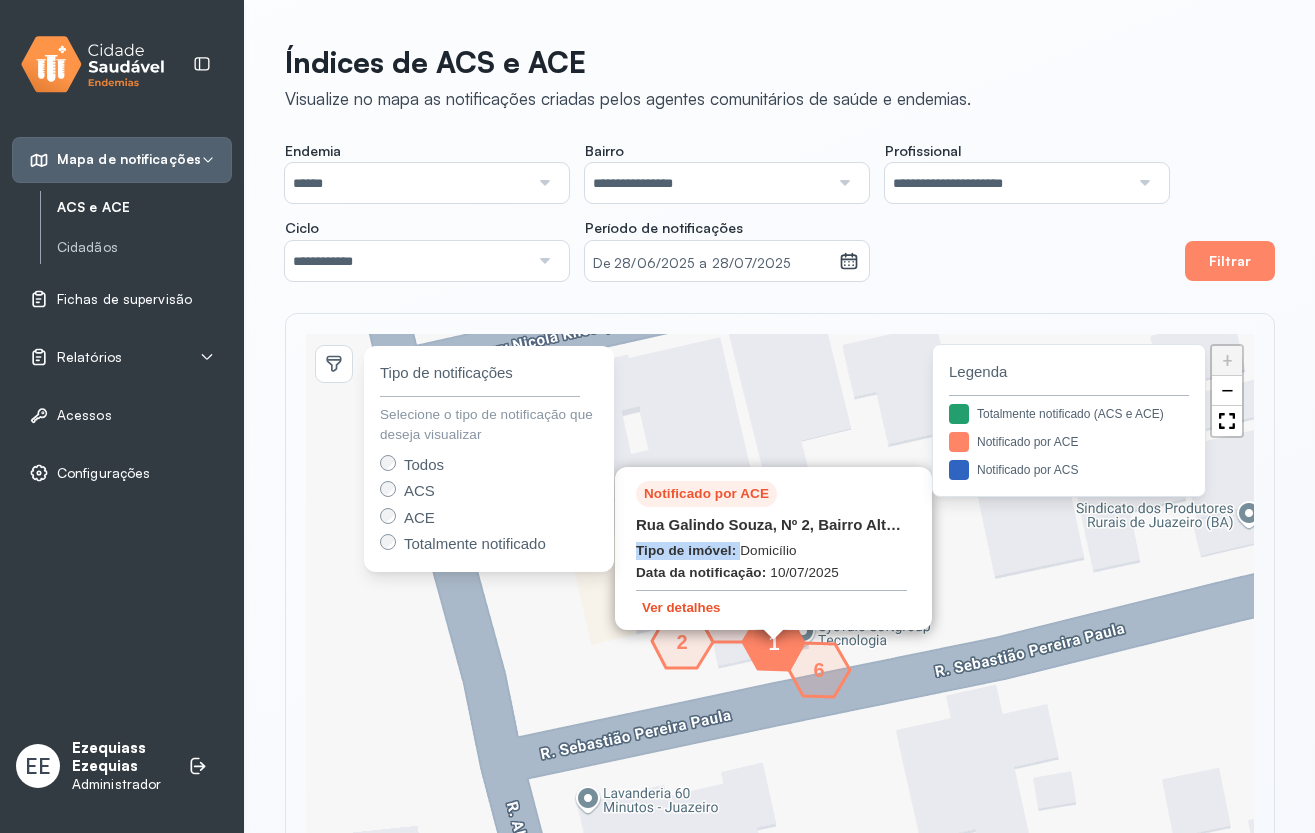 click on "Ver detalhes" at bounding box center (681, 607) 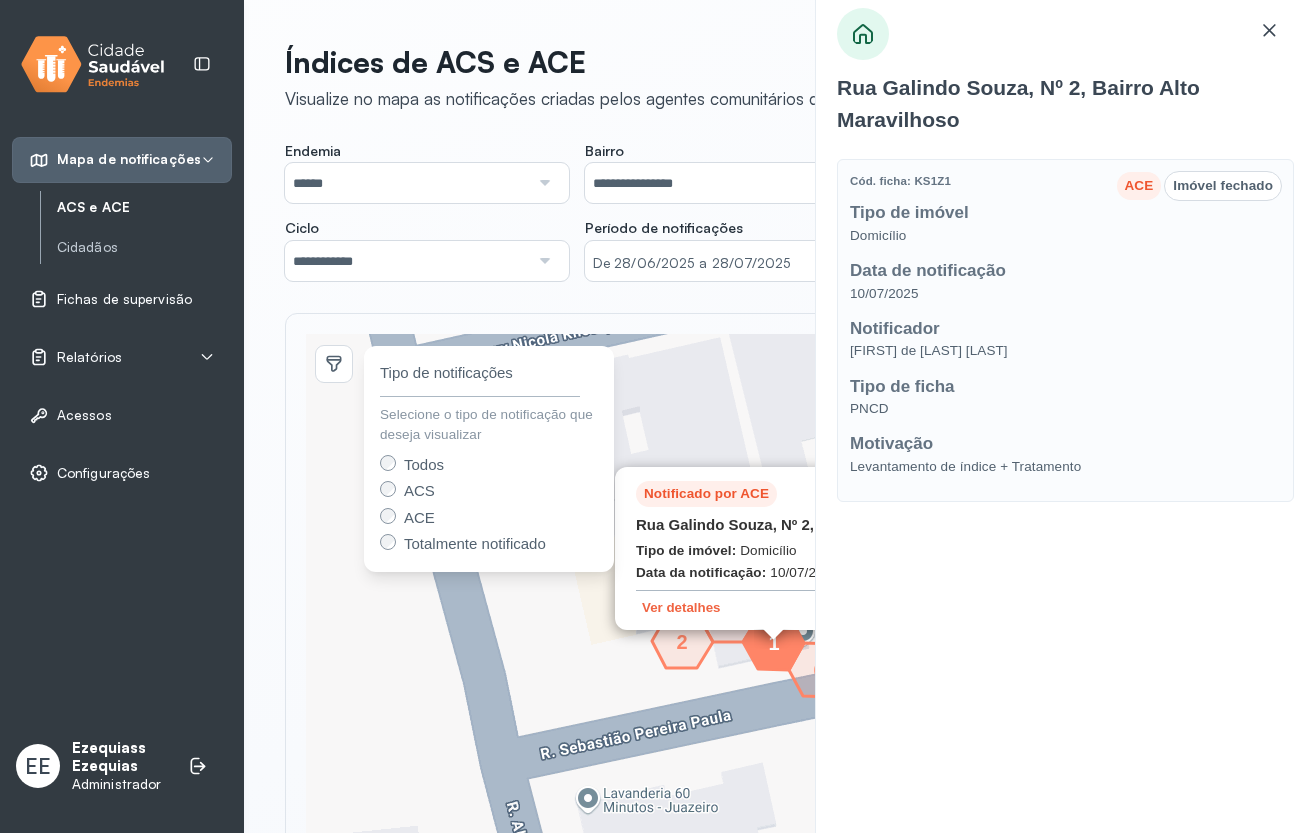 click 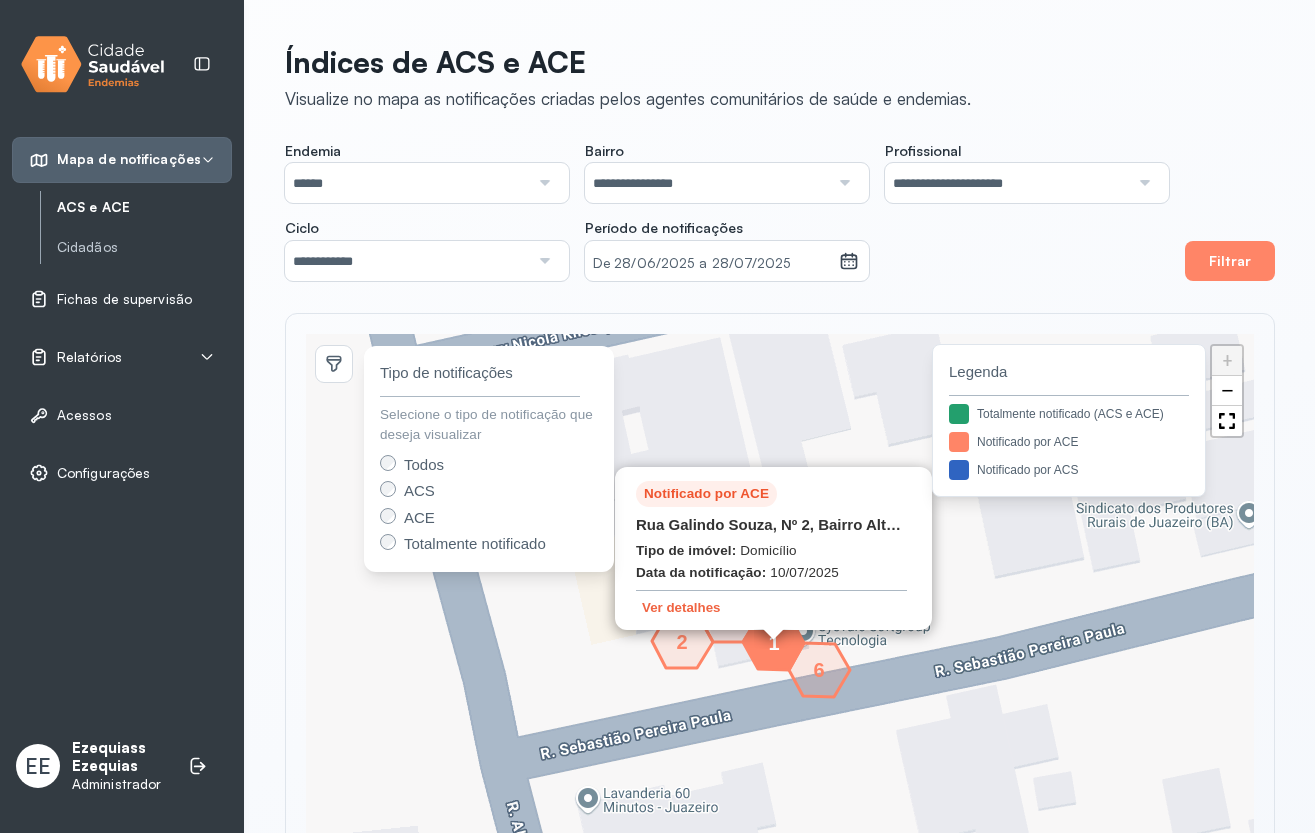 click on "Relatórios" at bounding box center (122, 357) 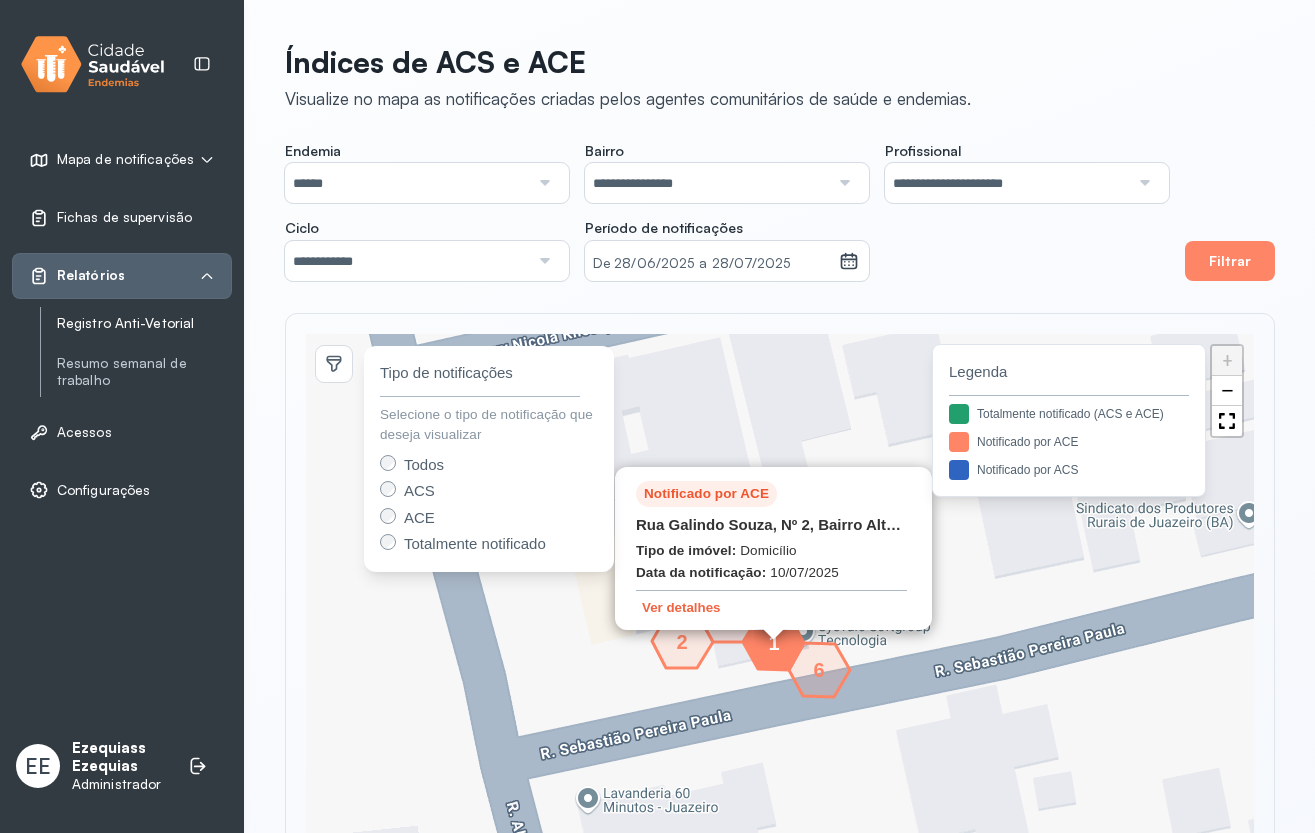 click on "Registro Anti-Vetorial" 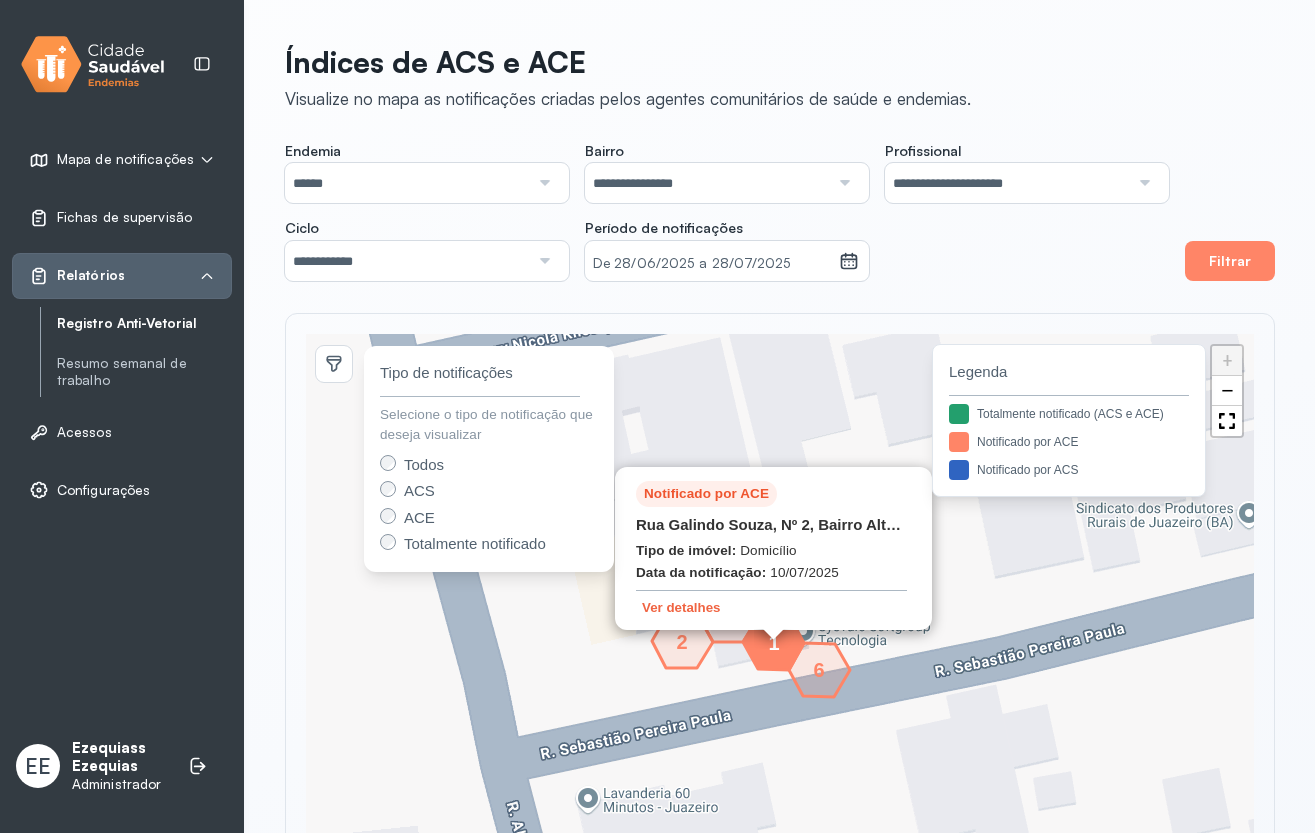 click on "Registro Anti-Vetorial" at bounding box center [144, 323] 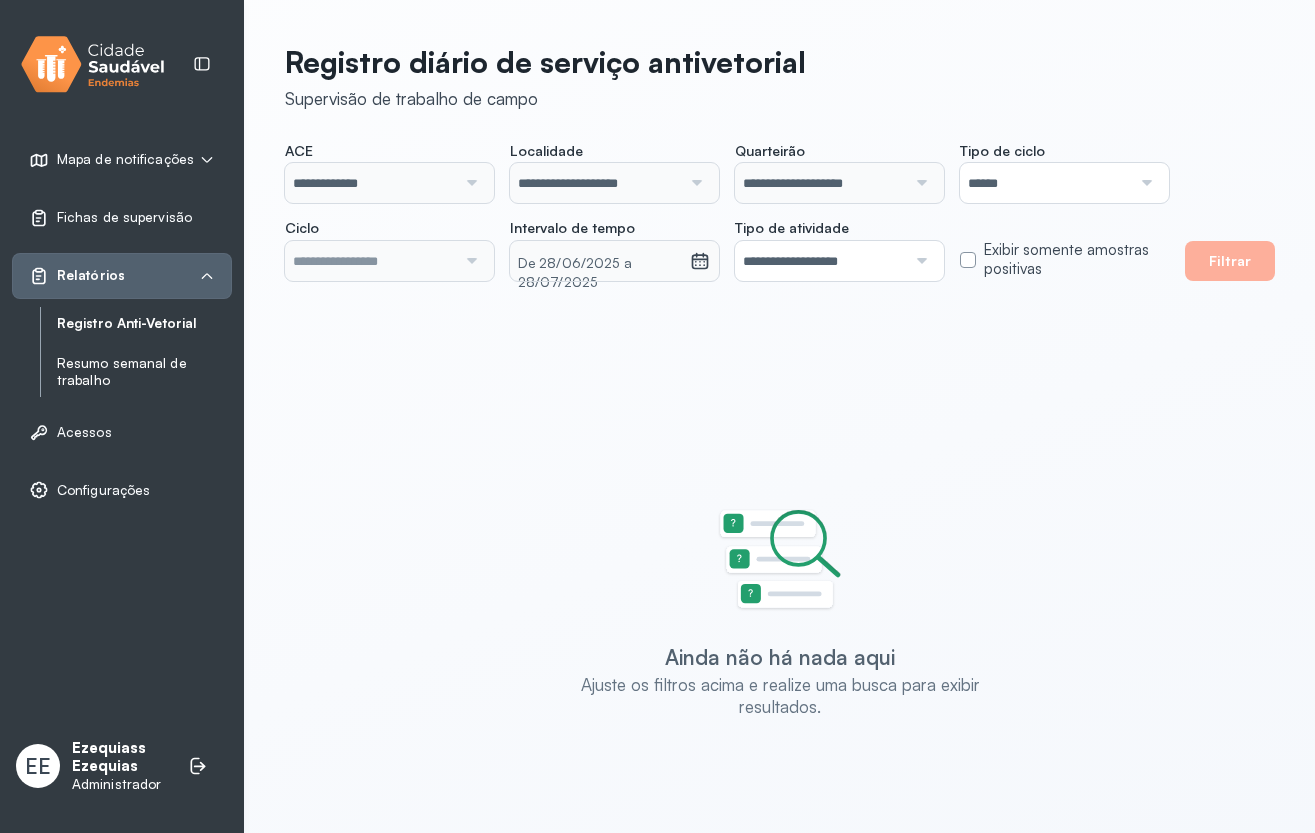 type on "**********" 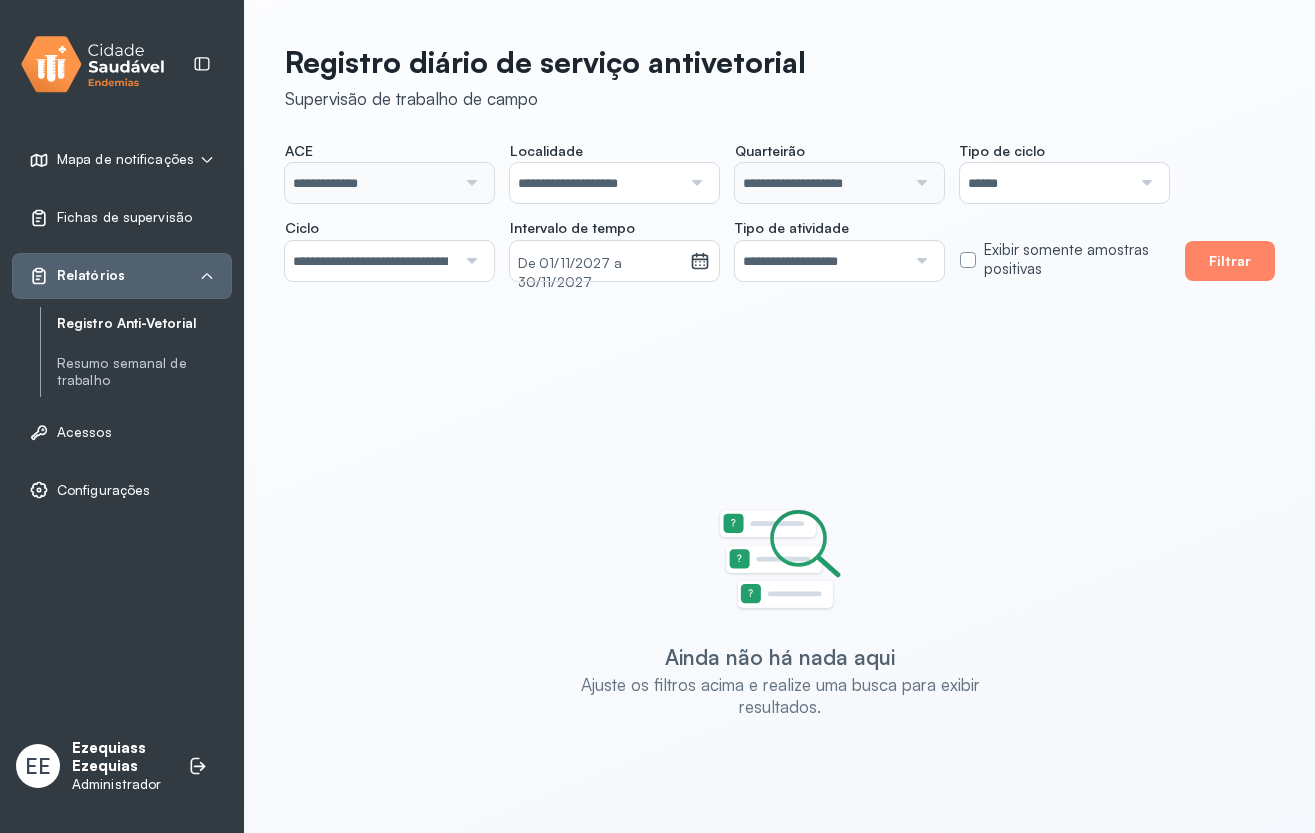 click on "**********" at bounding box center (595, 183) 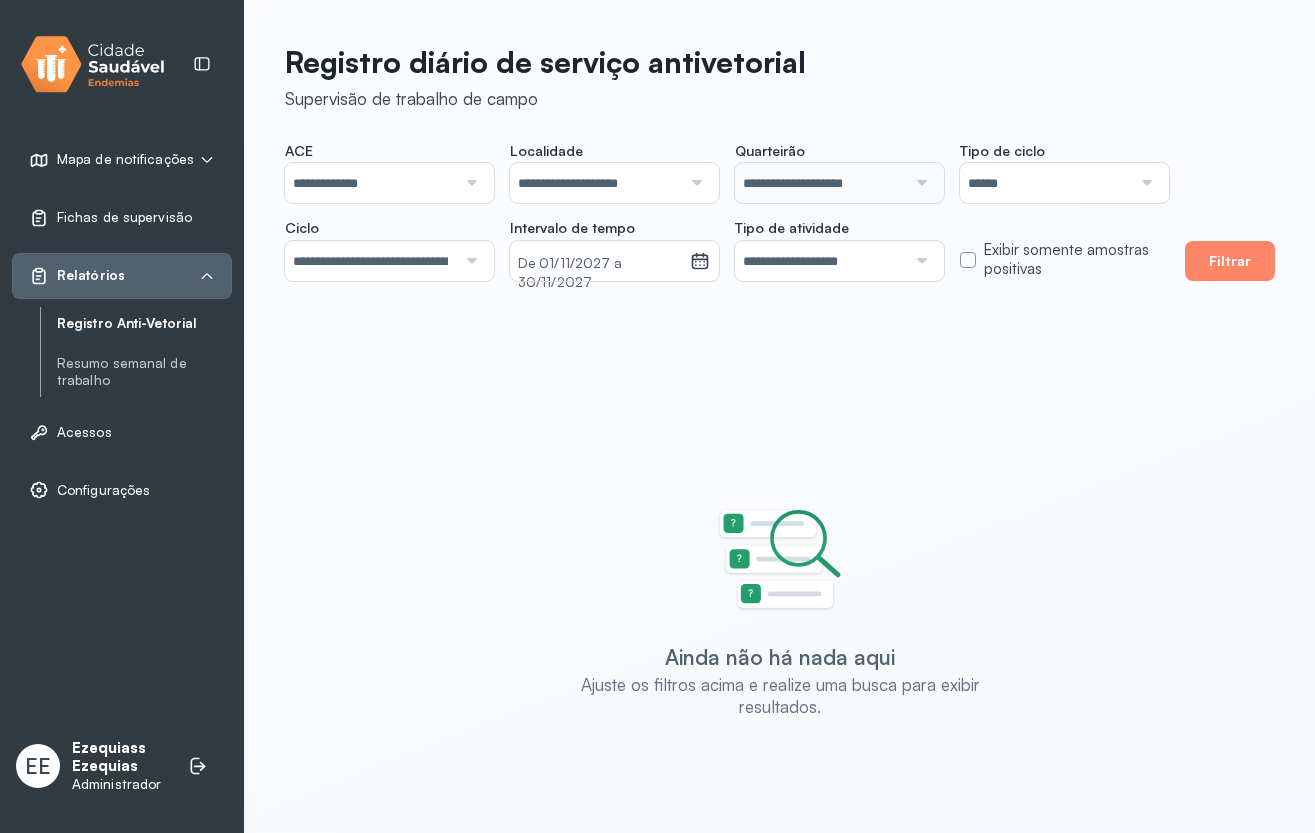 click on "**********" at bounding box center (595, 183) 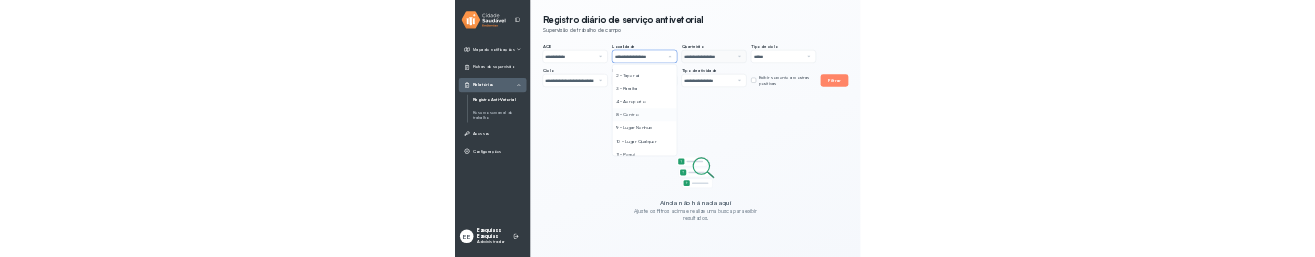 scroll, scrollTop: 0, scrollLeft: 0, axis: both 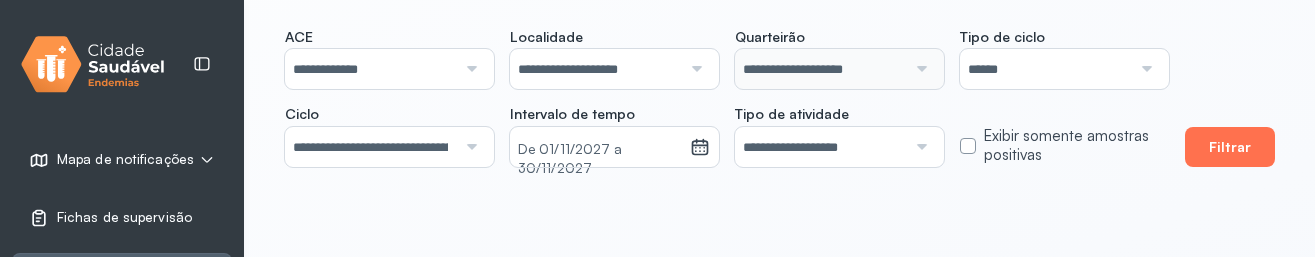click on "Filtrar" at bounding box center (1230, 147) 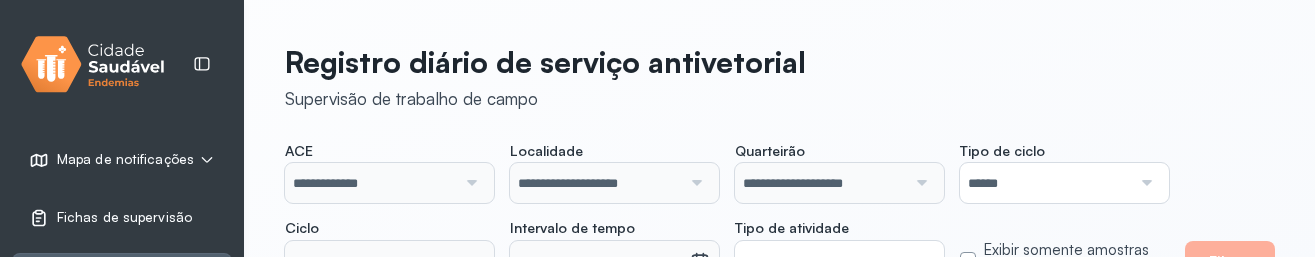 scroll, scrollTop: 114, scrollLeft: 0, axis: vertical 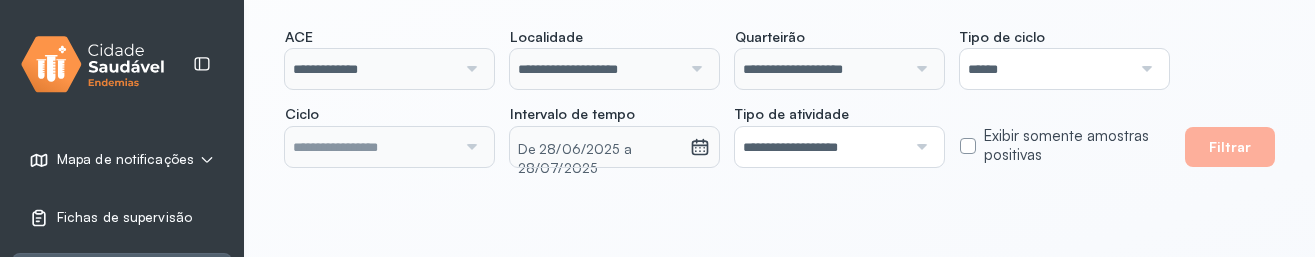 type on "**********" 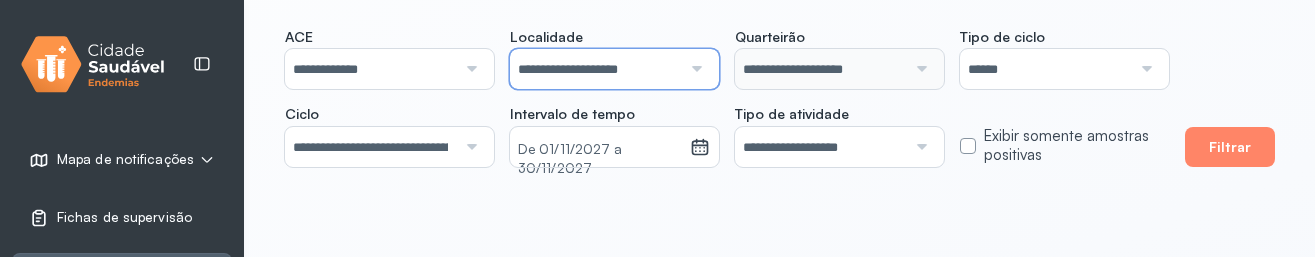 click on "**********" at bounding box center [595, 69] 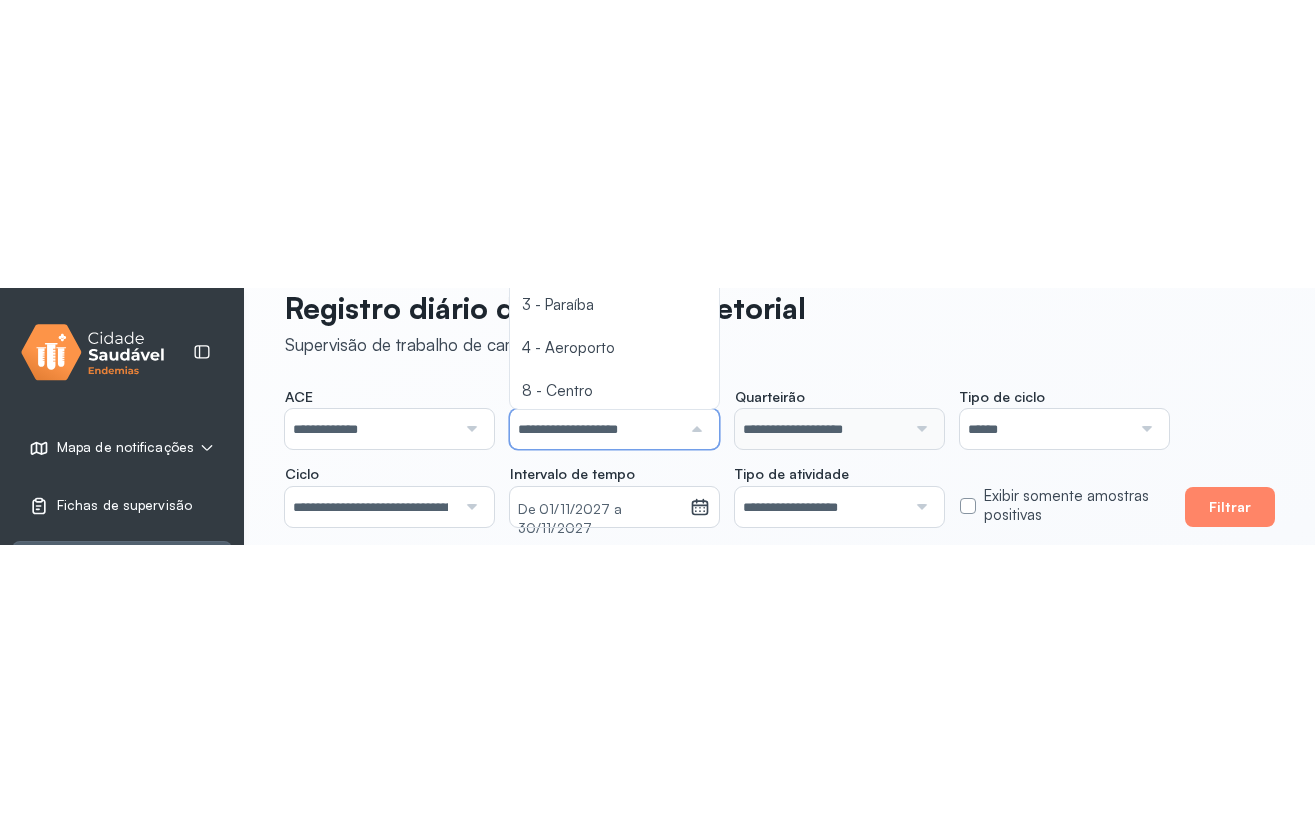 scroll, scrollTop: 0, scrollLeft: 0, axis: both 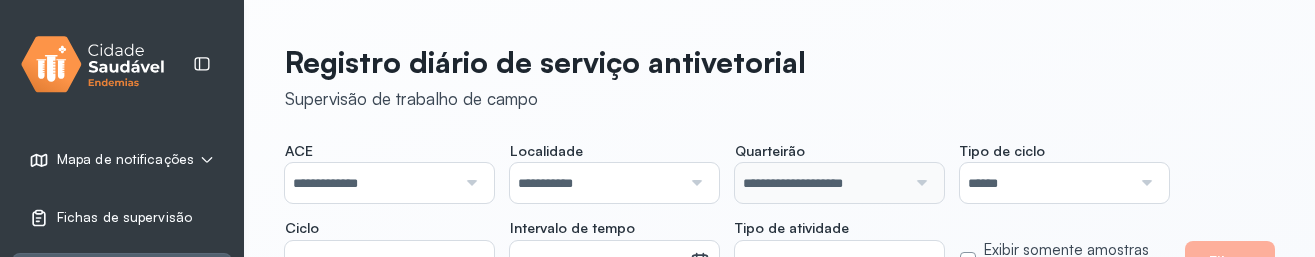 click on "**********" 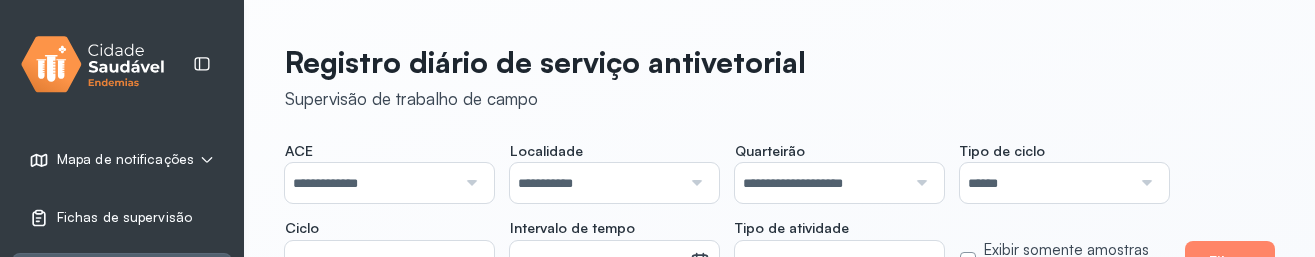 click at bounding box center [919, 183] 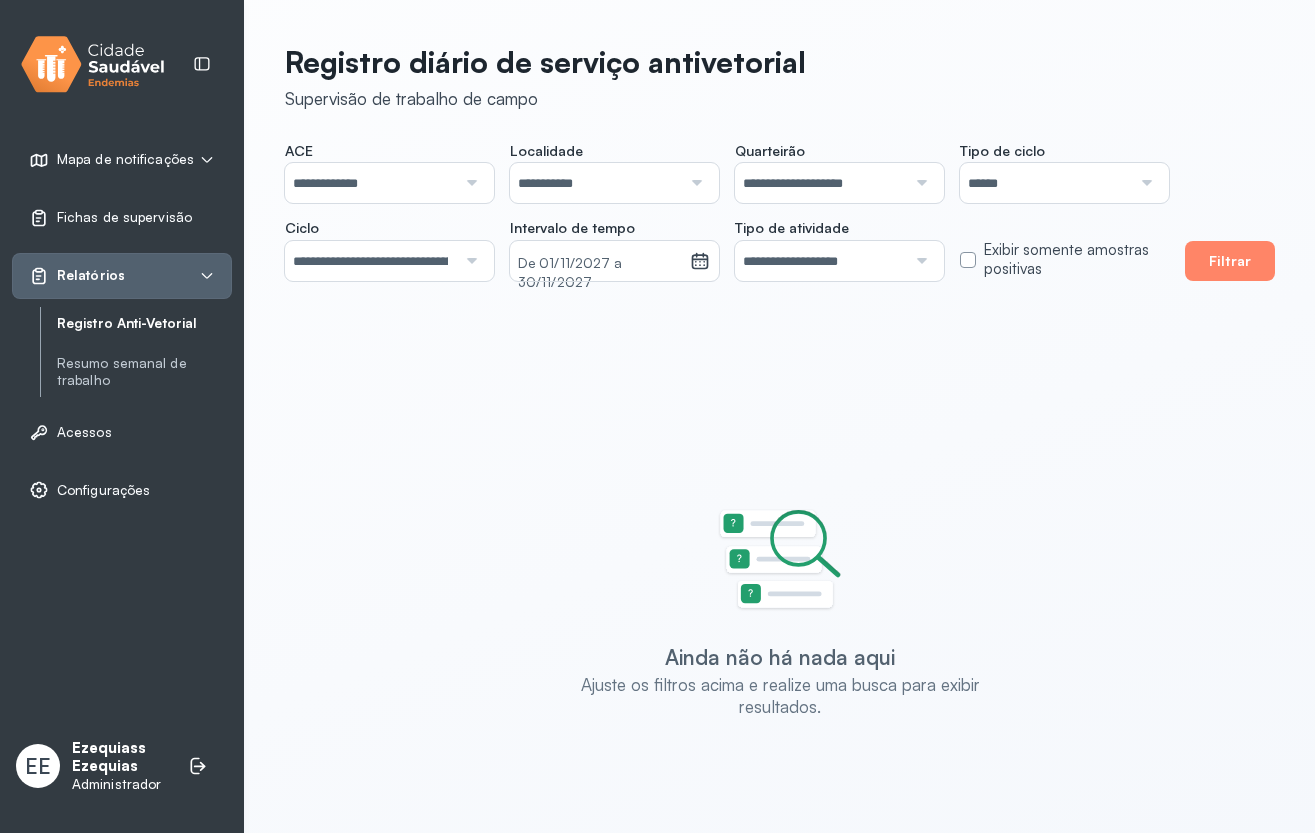 click at bounding box center [919, 183] 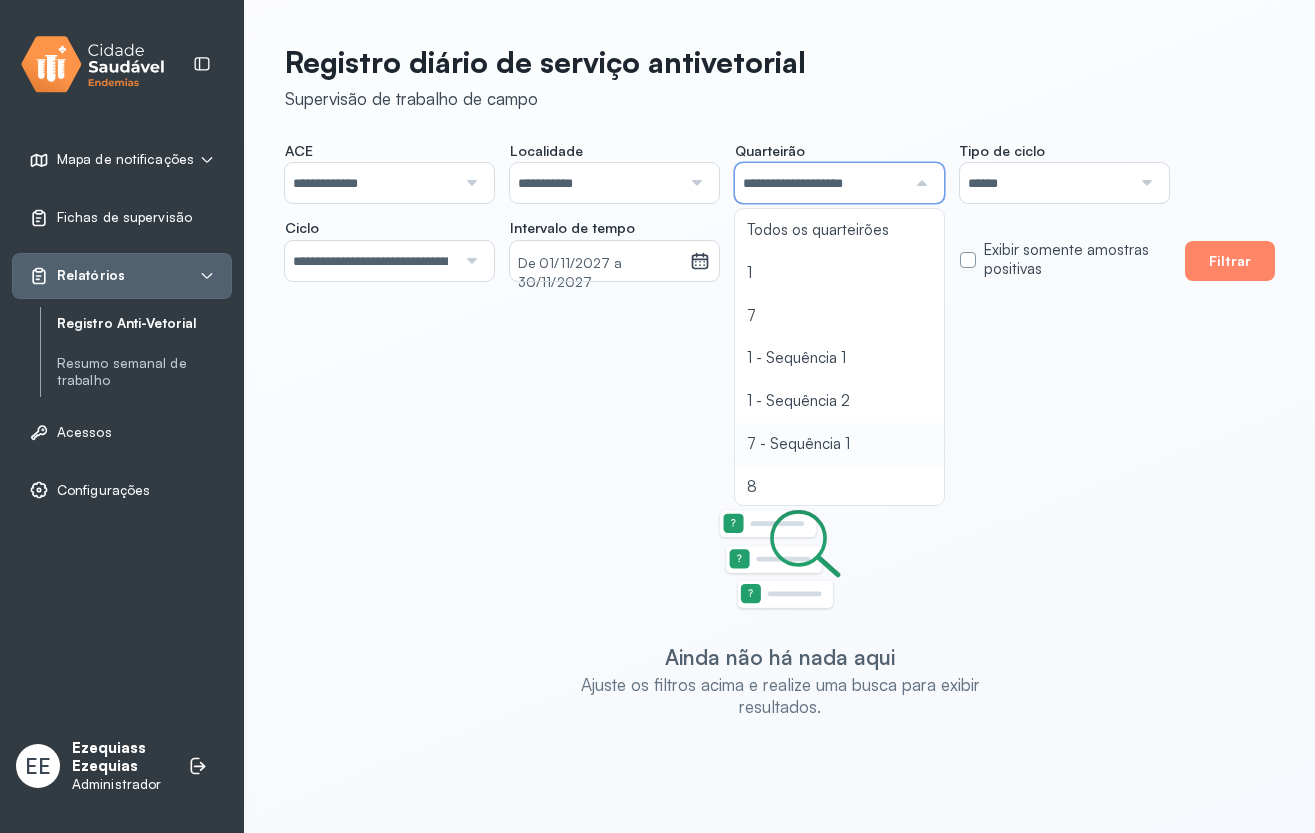 scroll, scrollTop: 3, scrollLeft: 0, axis: vertical 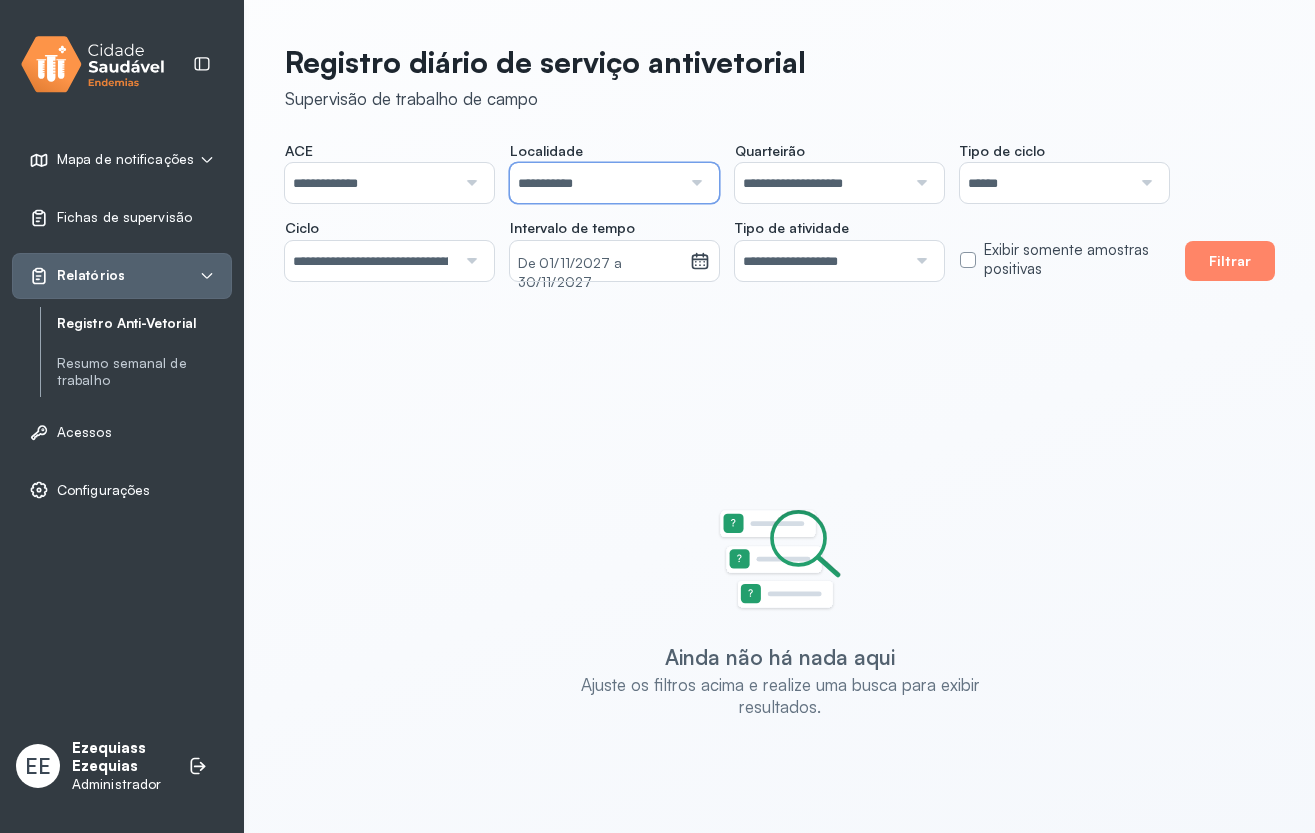 click on "**********" at bounding box center [595, 183] 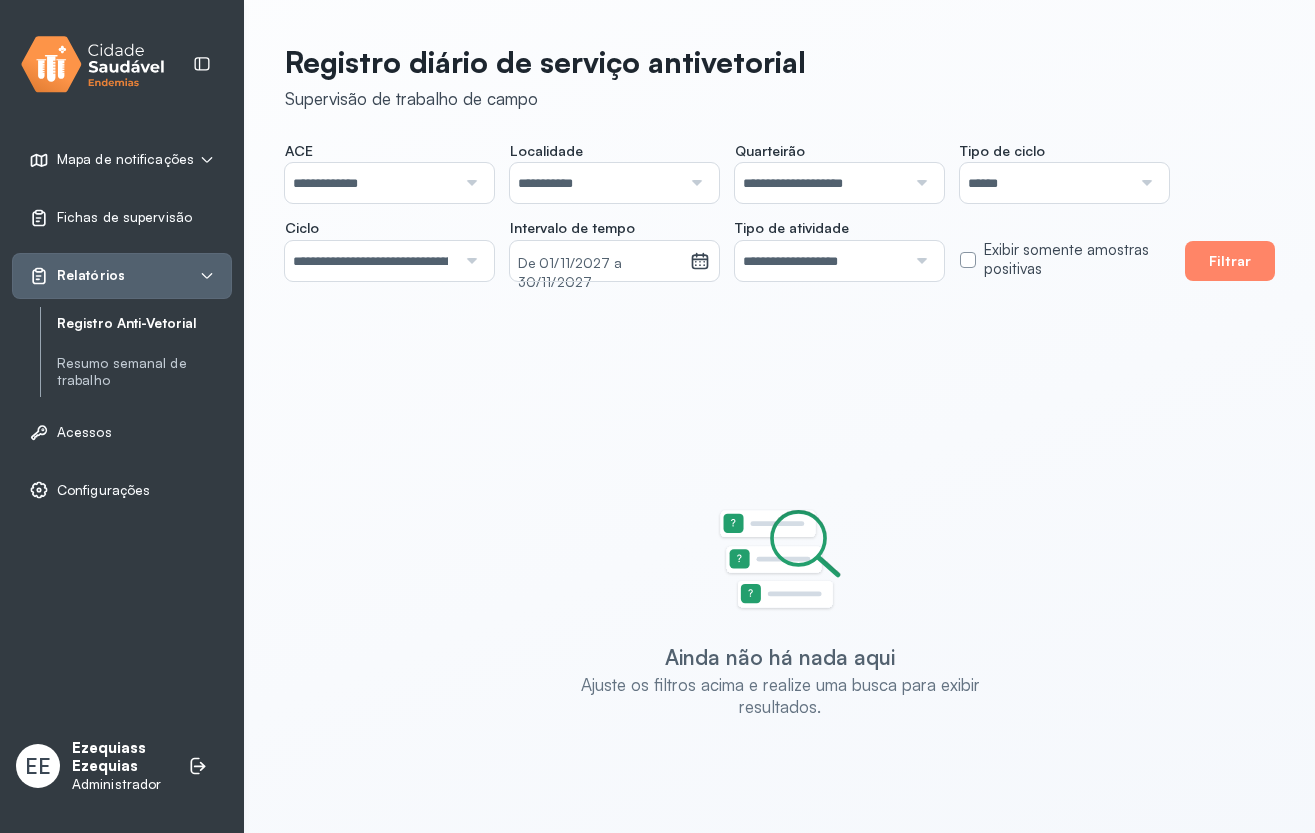 click on "**********" at bounding box center (595, 183) 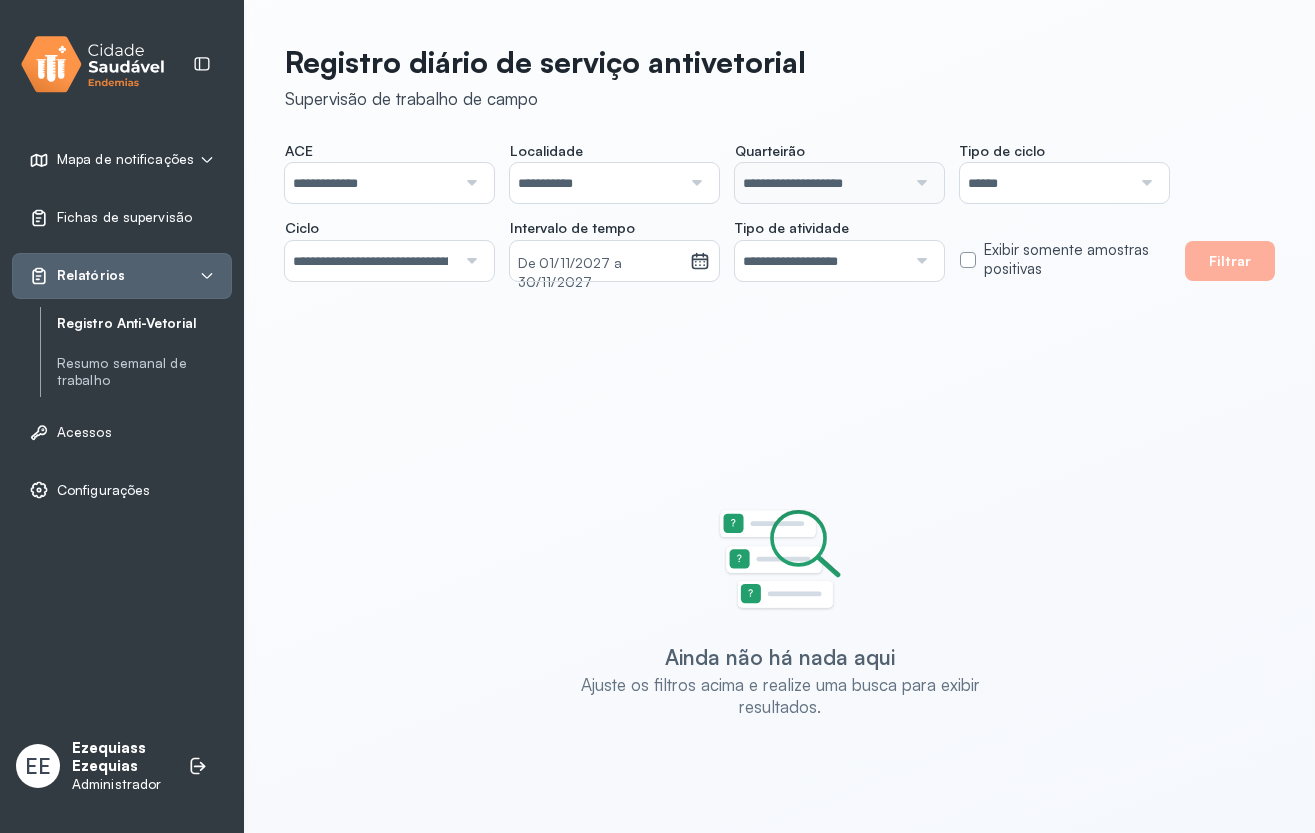 click on "**********" 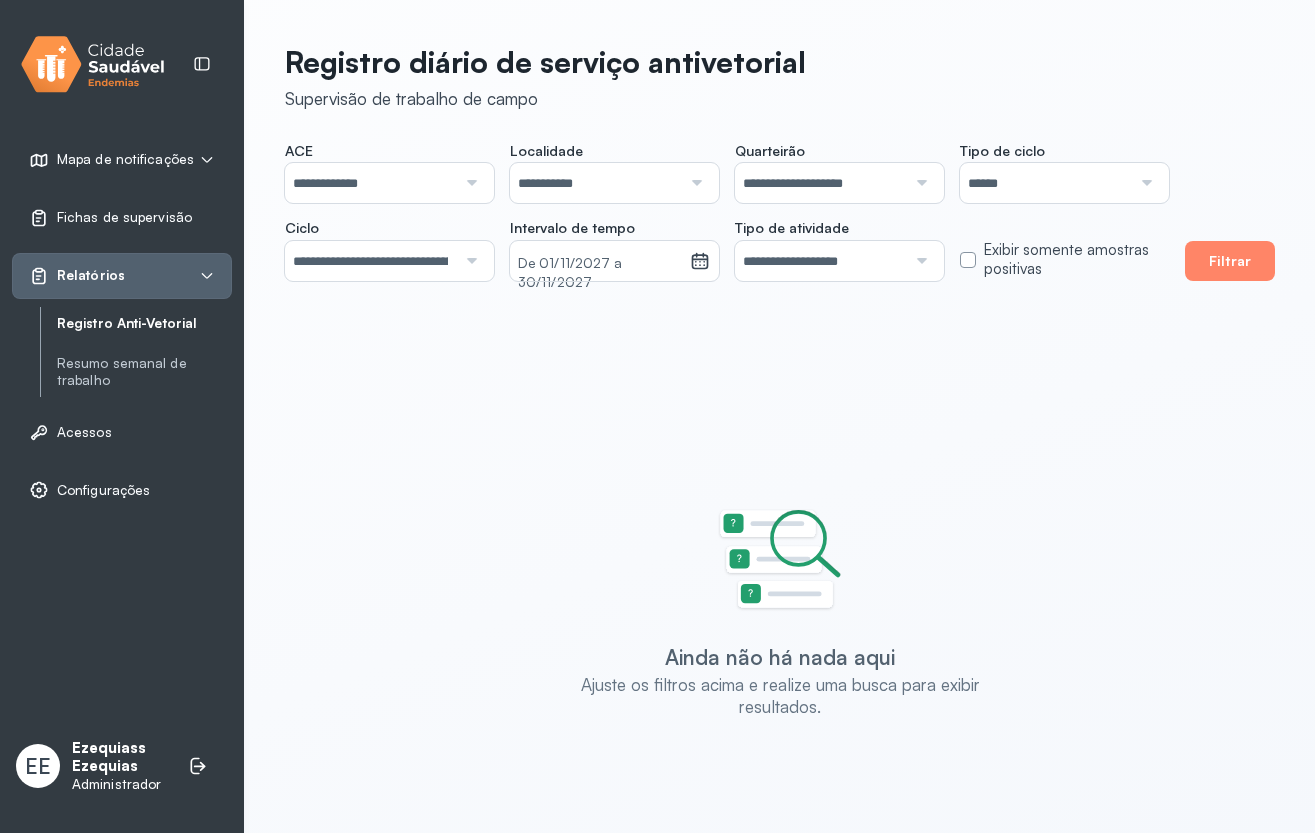 click on "**********" at bounding box center [820, 183] 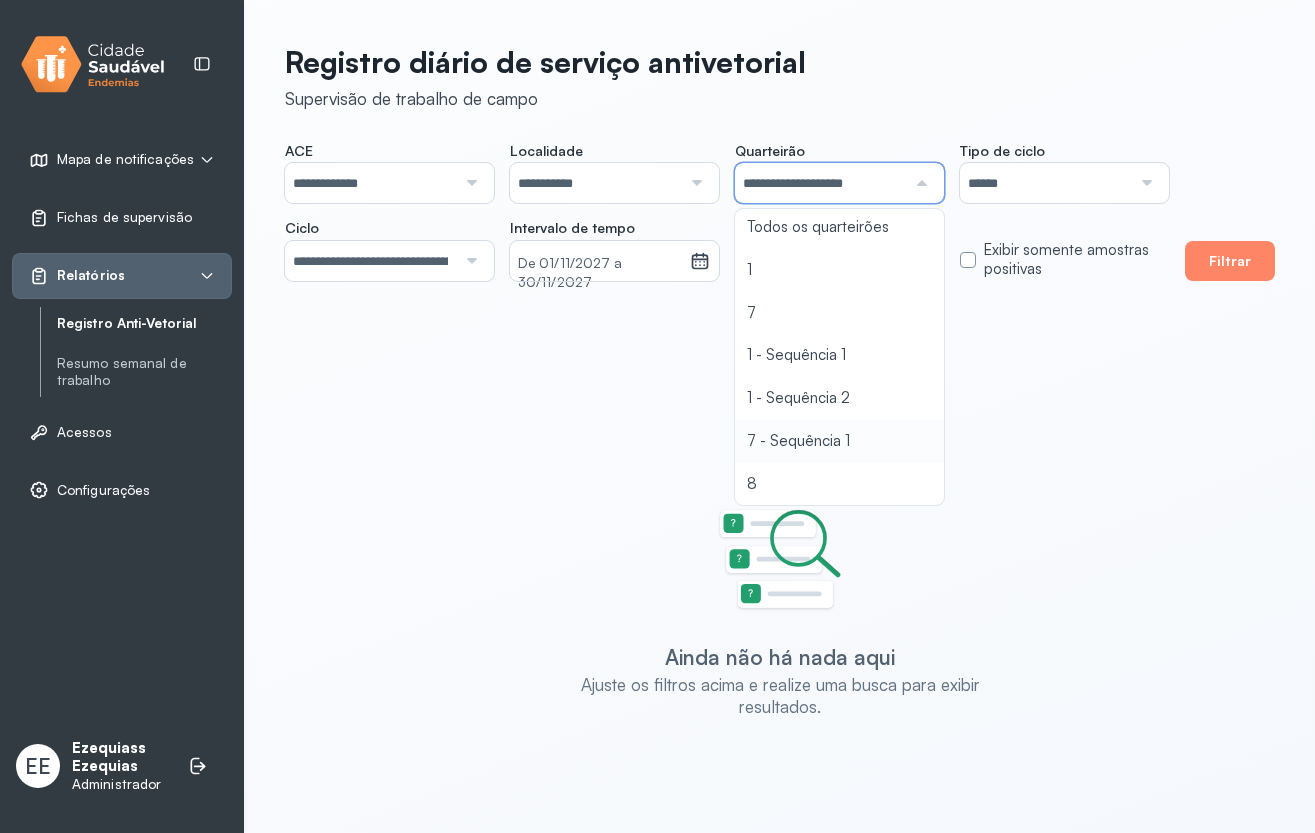 scroll, scrollTop: 3, scrollLeft: 0, axis: vertical 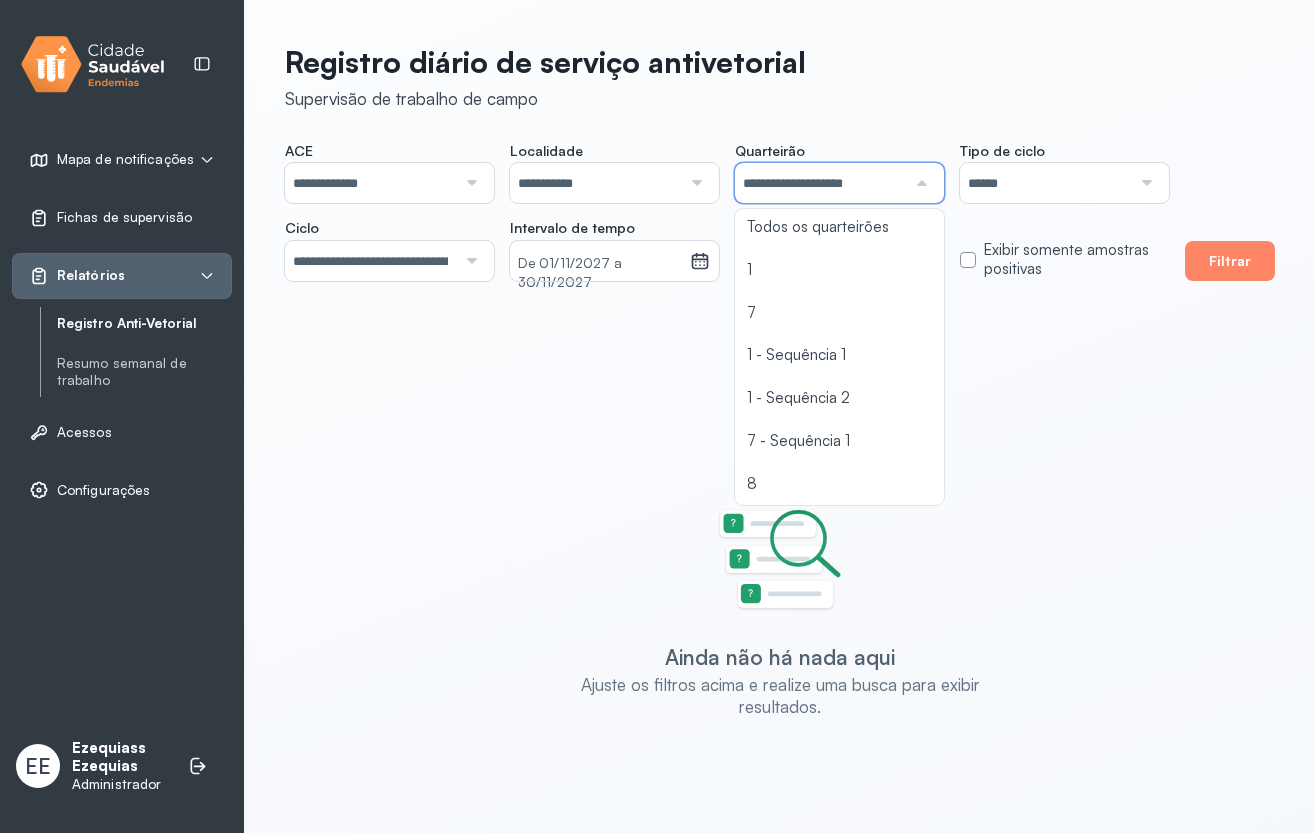 click on "Ainda não há nada aqui Ajuste os filtros acima e realize uma busca para exibir resultados." at bounding box center (780, 613) 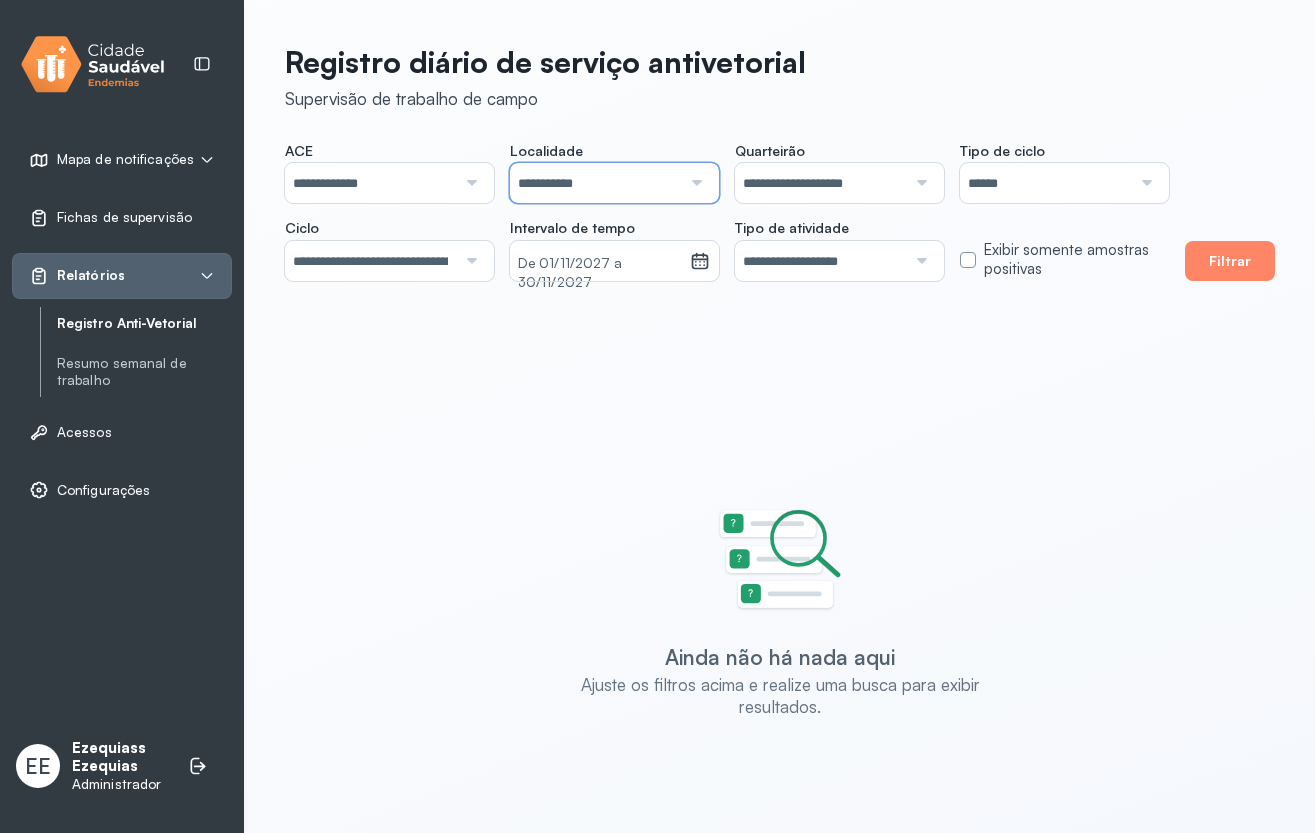 click on "**********" at bounding box center (595, 183) 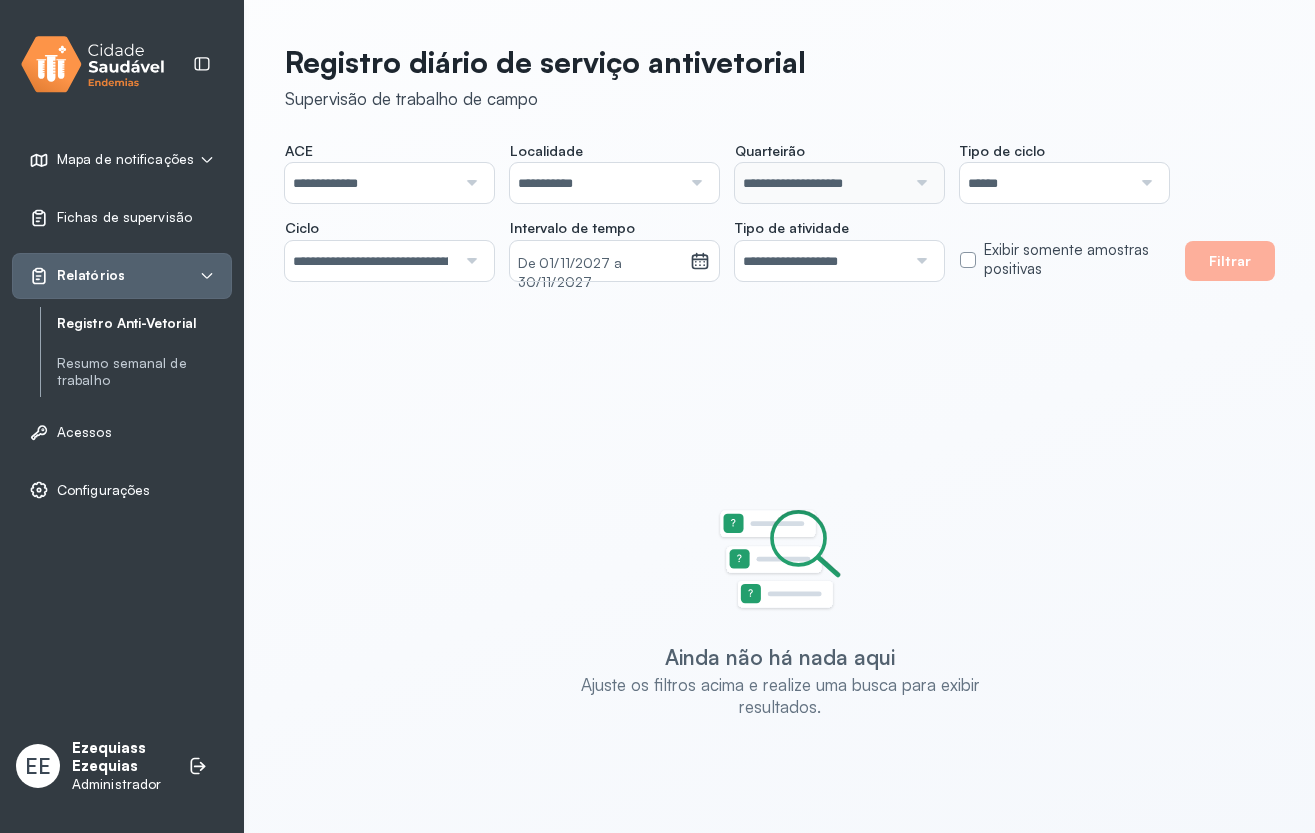click on "**********" 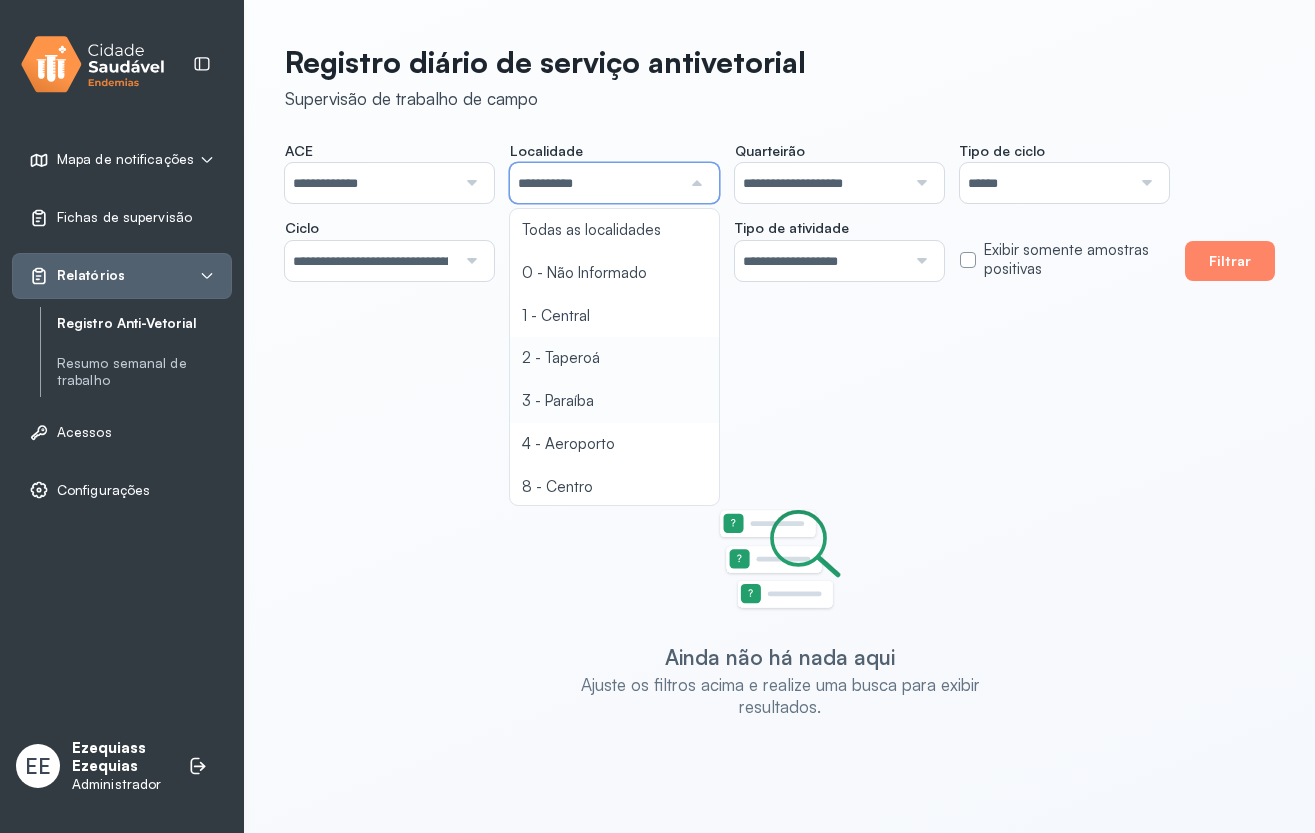 click on "**********" 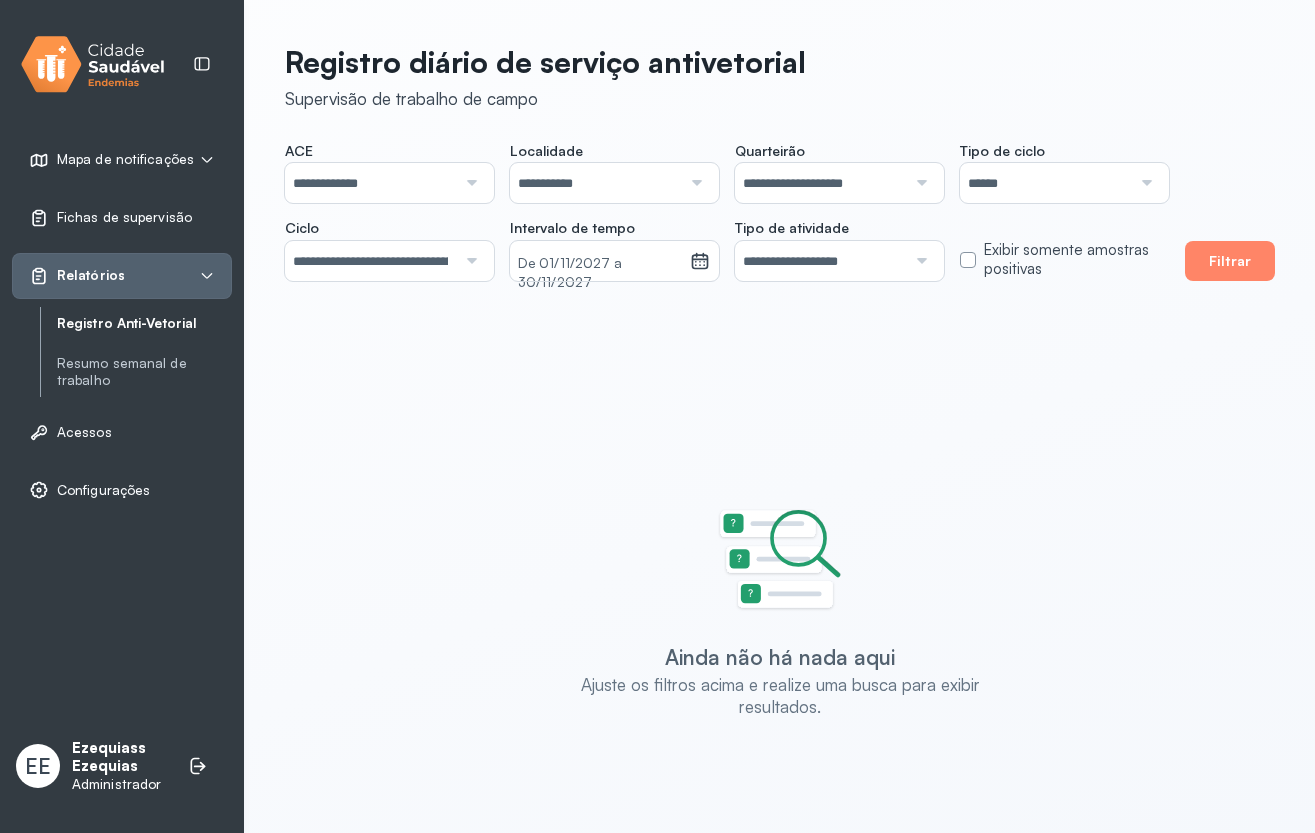 click on "**********" at bounding box center [820, 183] 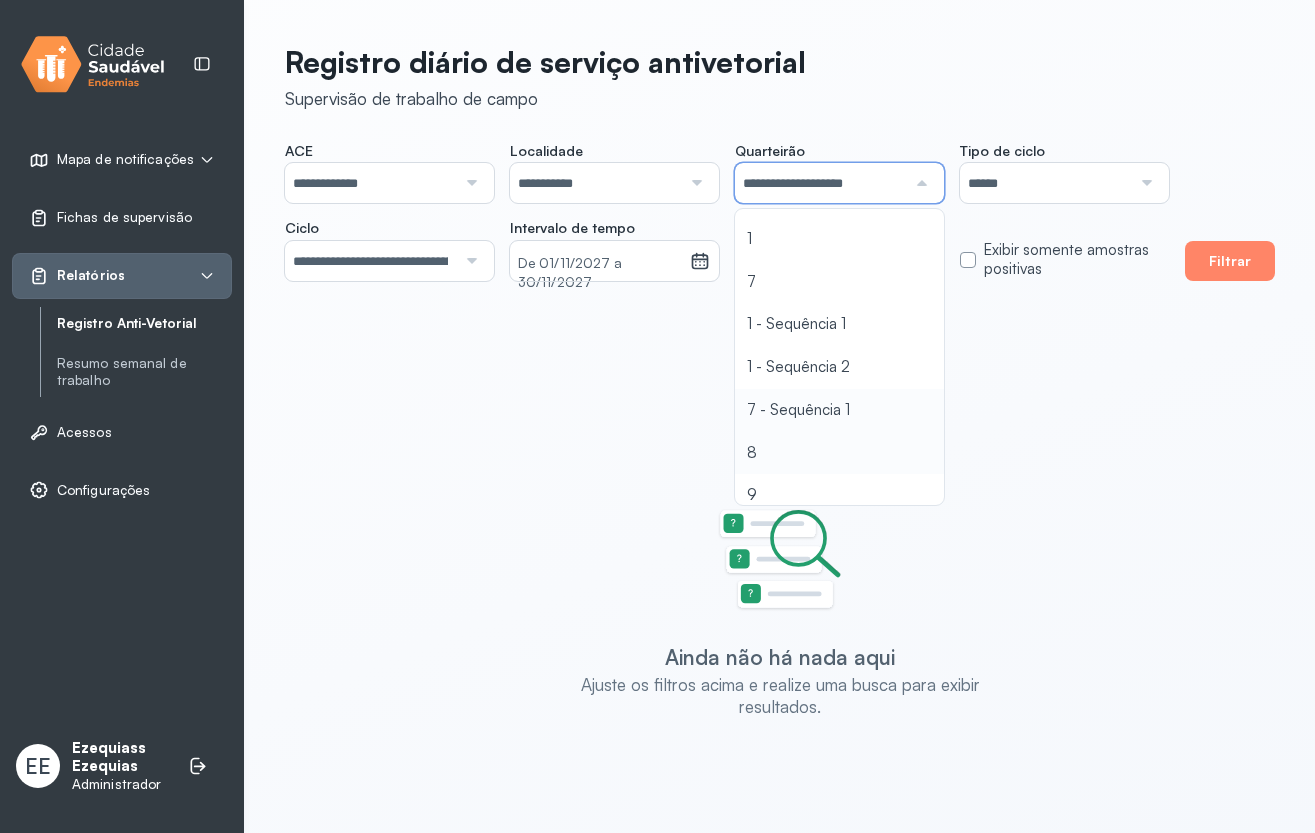 scroll, scrollTop: 46, scrollLeft: 0, axis: vertical 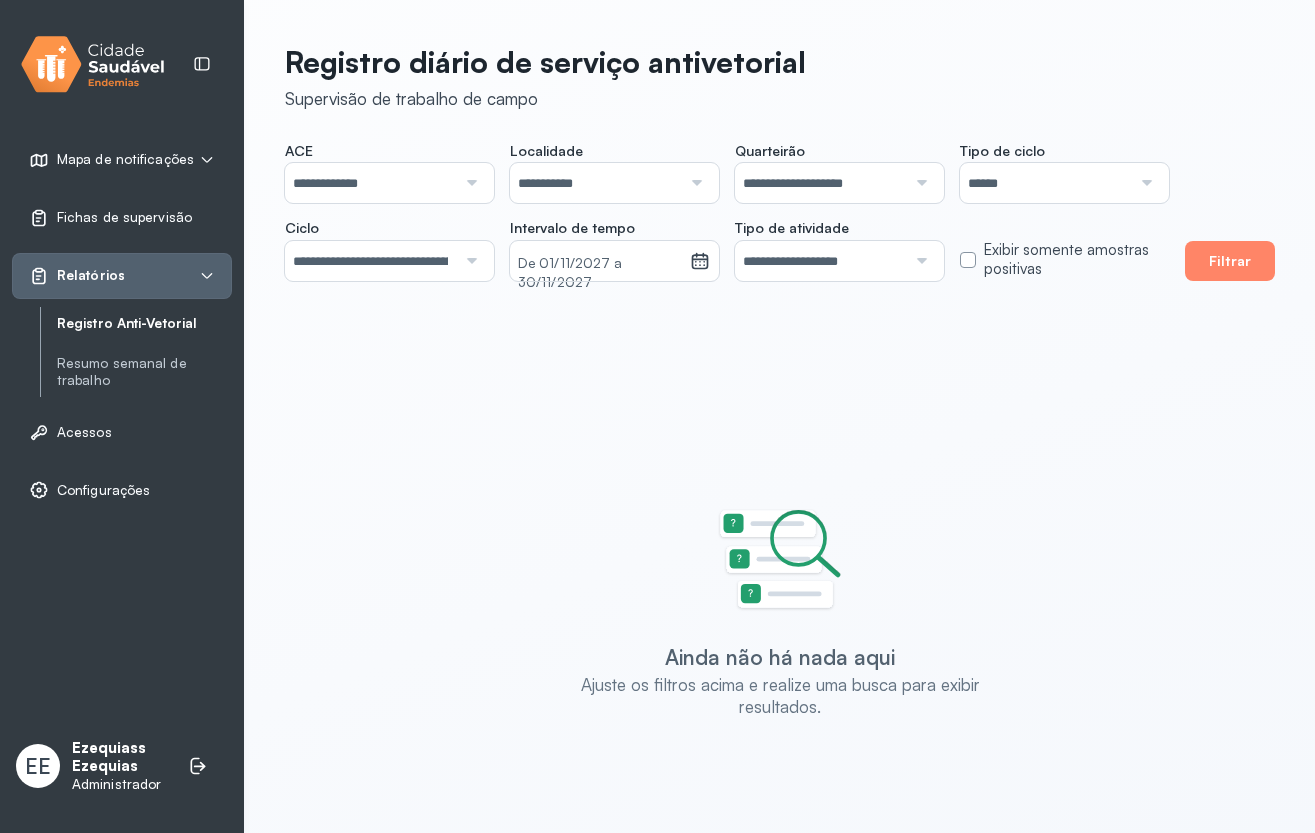 click on "**********" 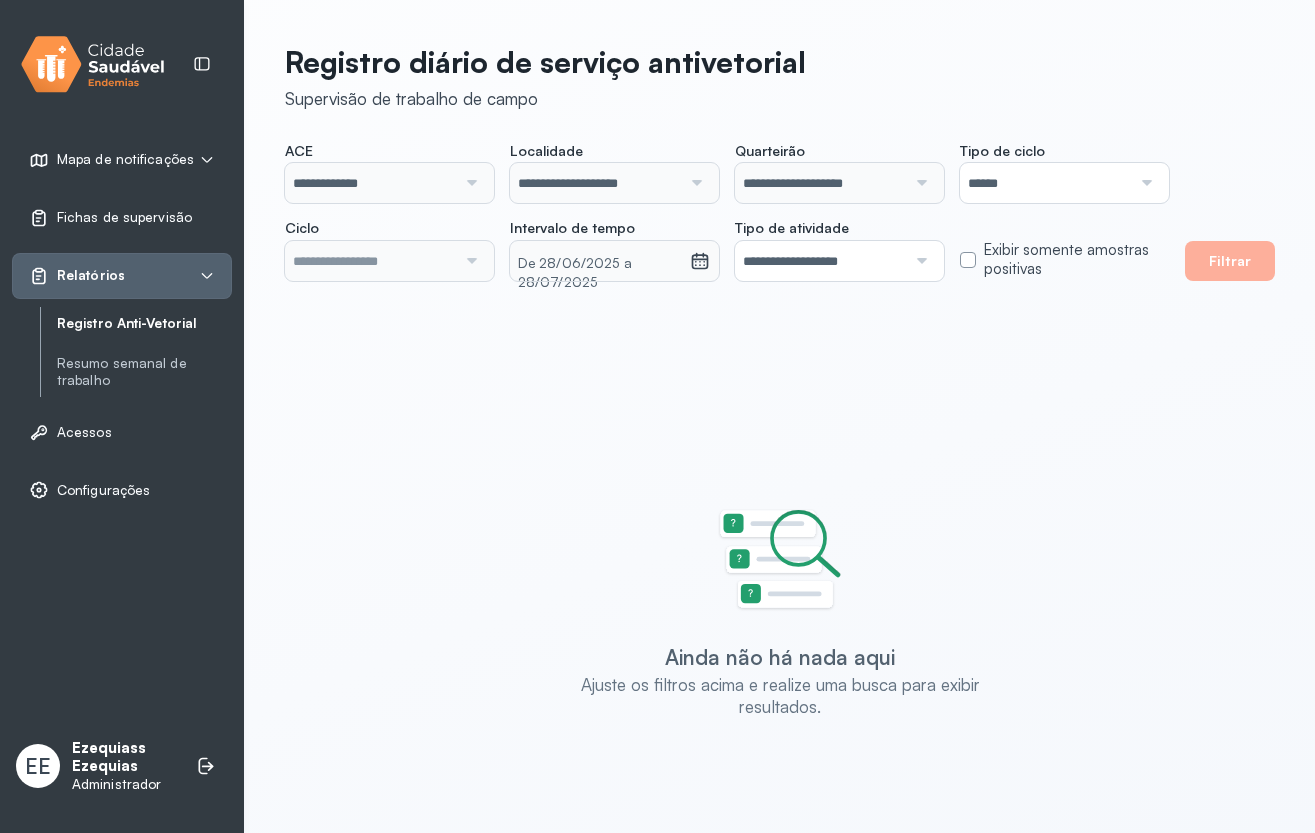 scroll, scrollTop: 0, scrollLeft: 0, axis: both 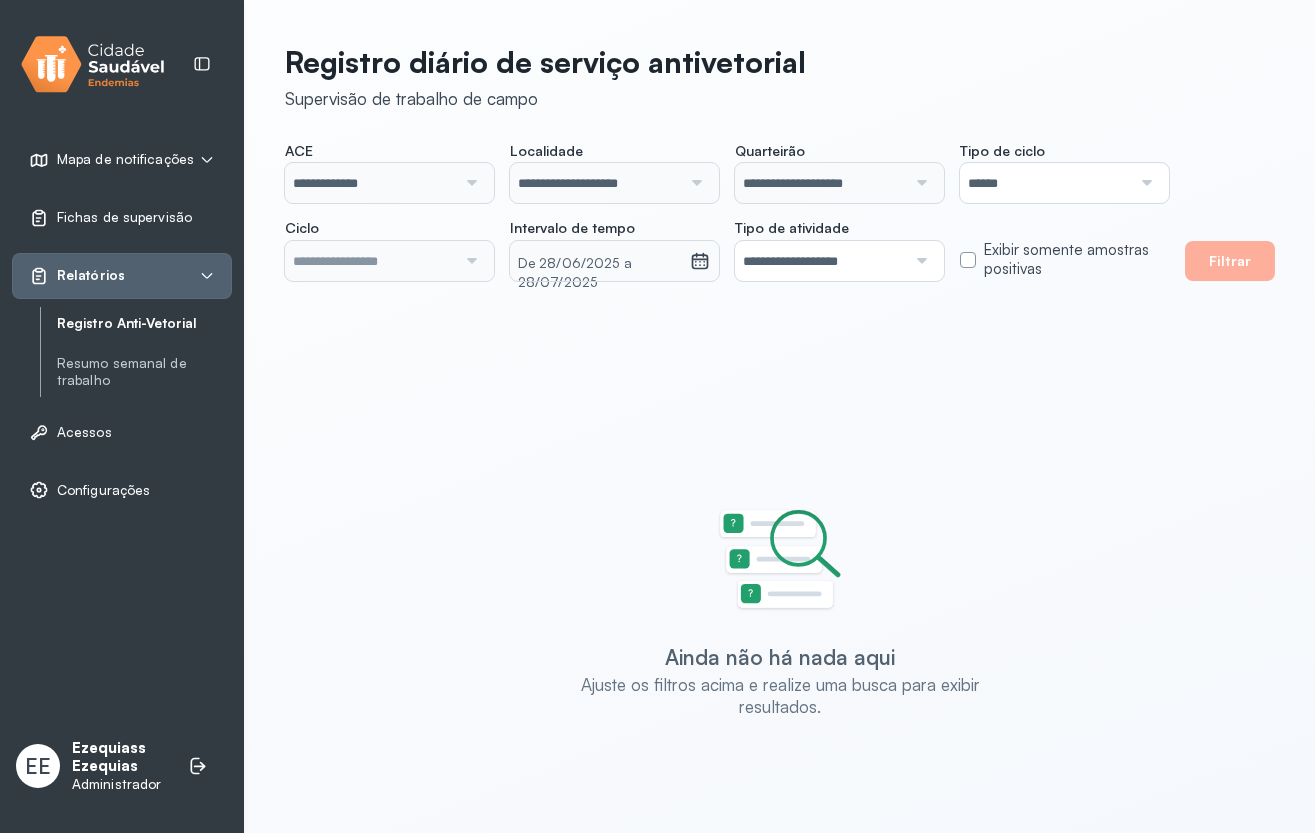 type on "**********" 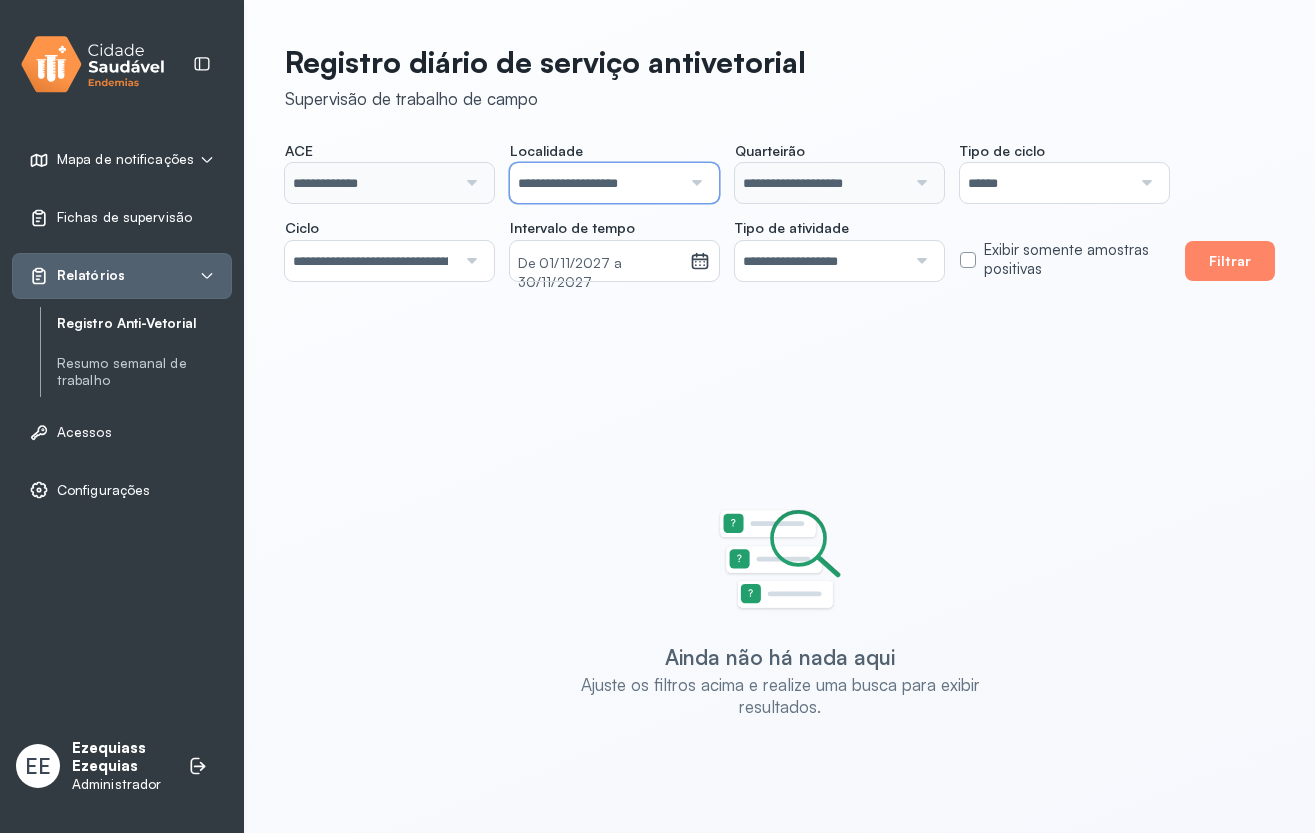 click on "**********" at bounding box center (595, 183) 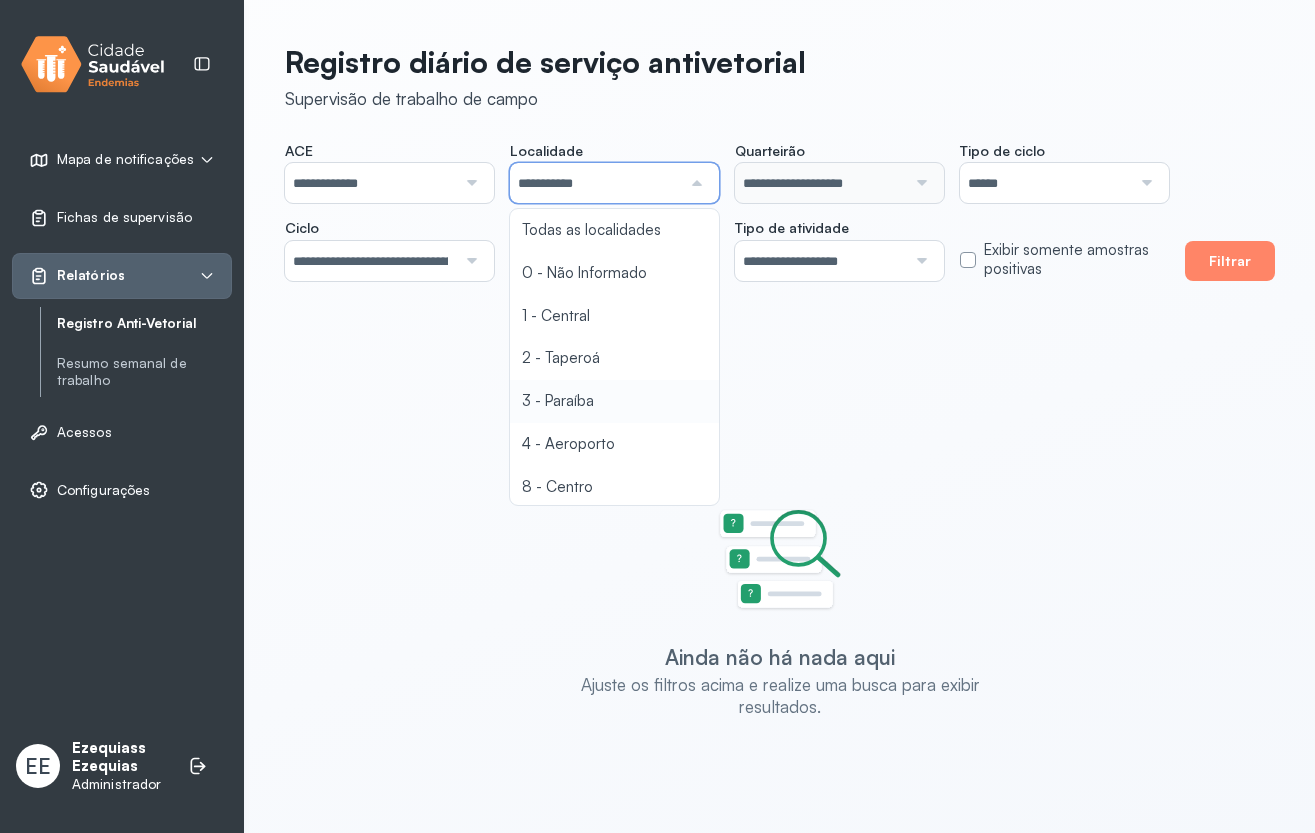 drag, startPoint x: 589, startPoint y: 400, endPoint x: 590, endPoint y: 373, distance: 27.018513 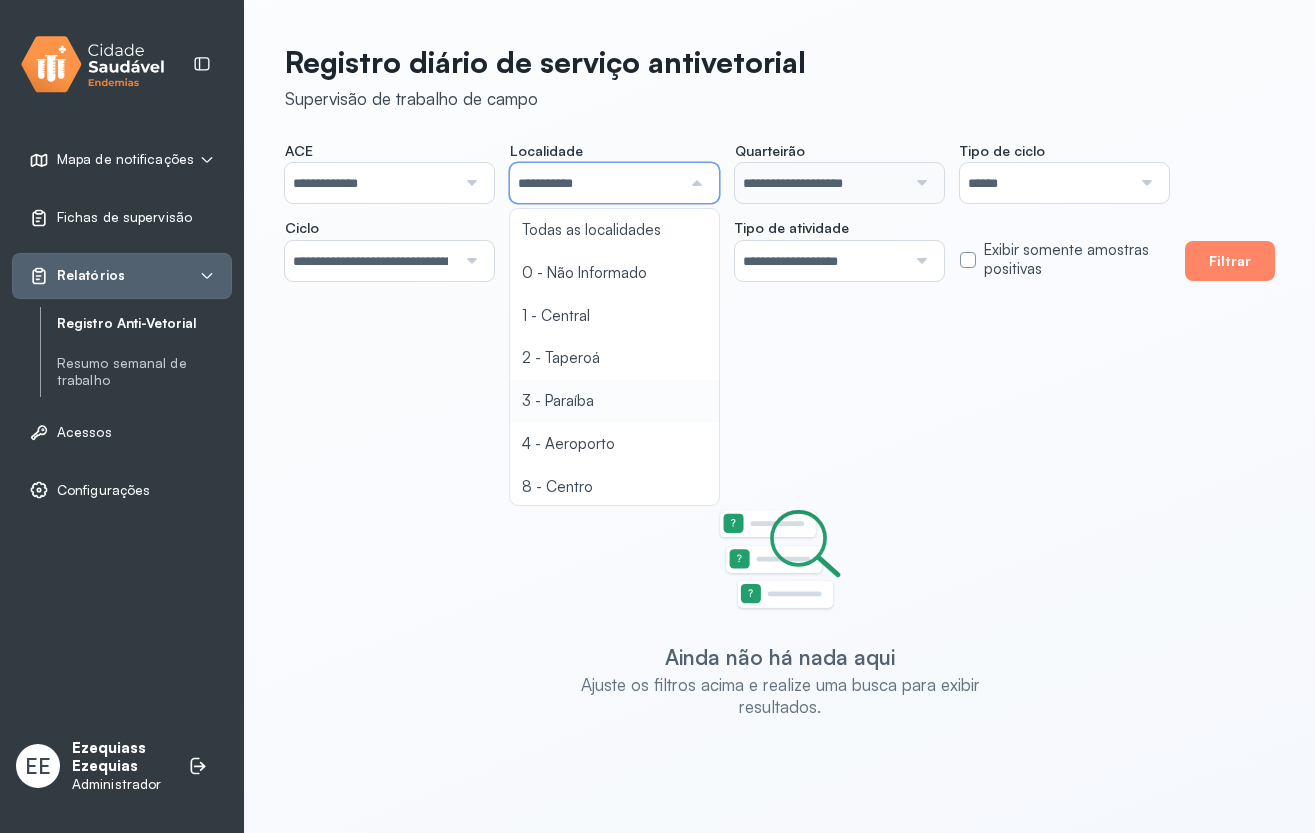 click on "**********" 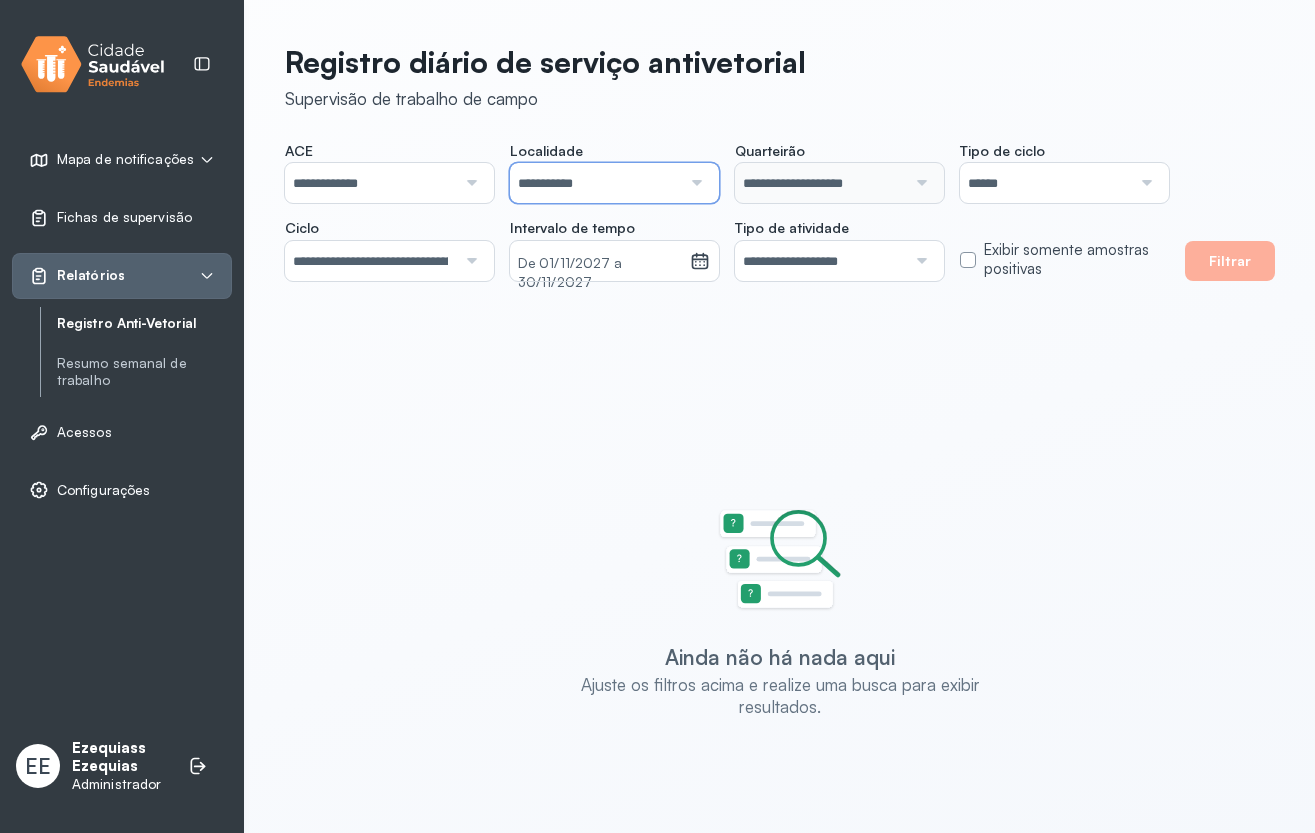 click on "**********" at bounding box center [595, 183] 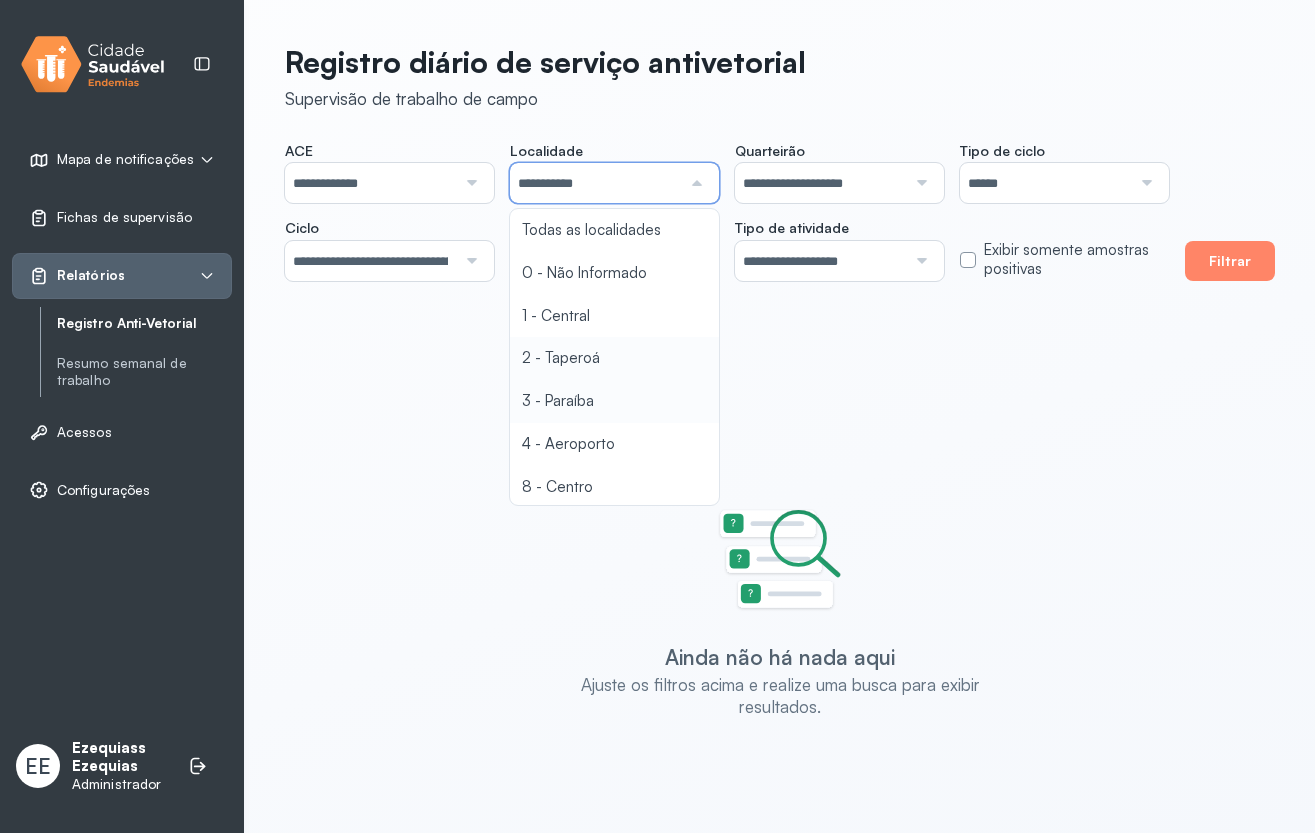 click on "**********" 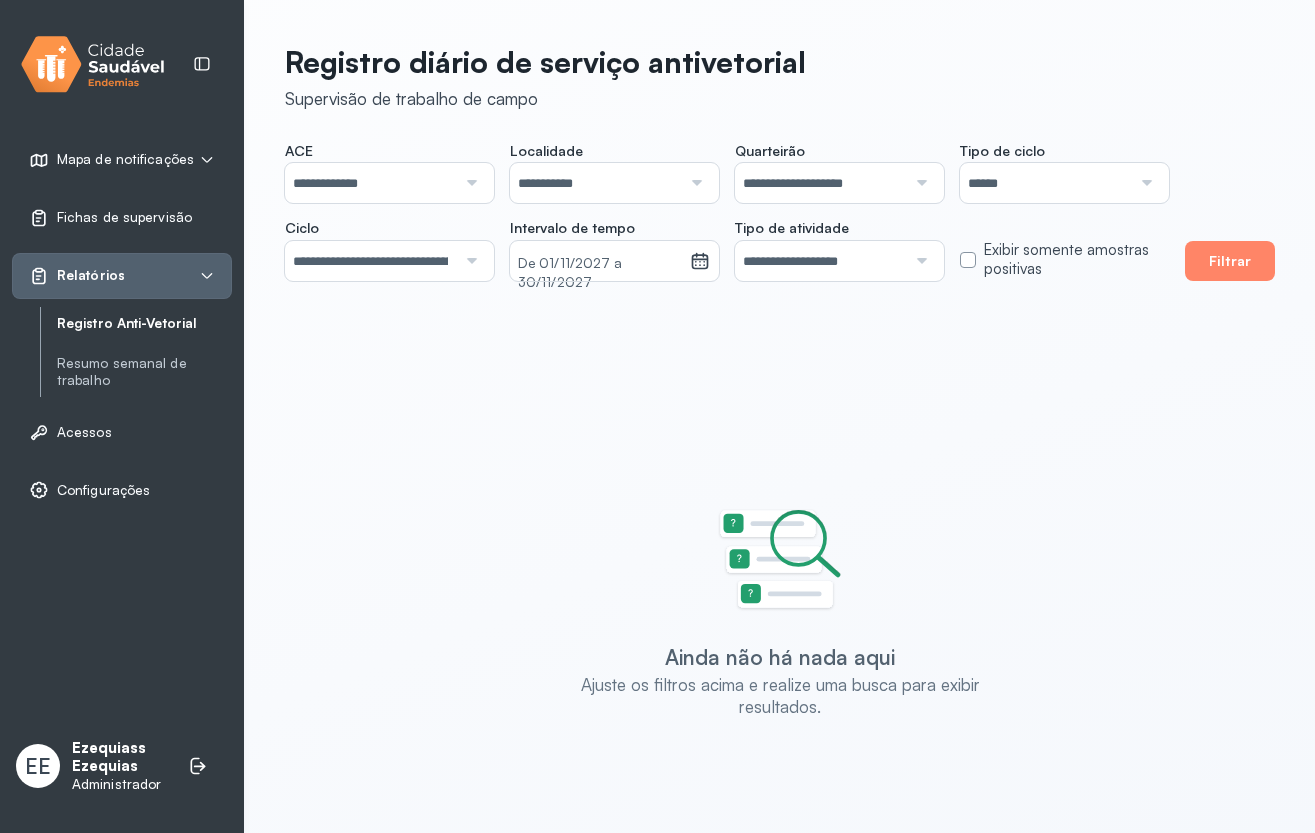 click on "**********" at bounding box center [820, 183] 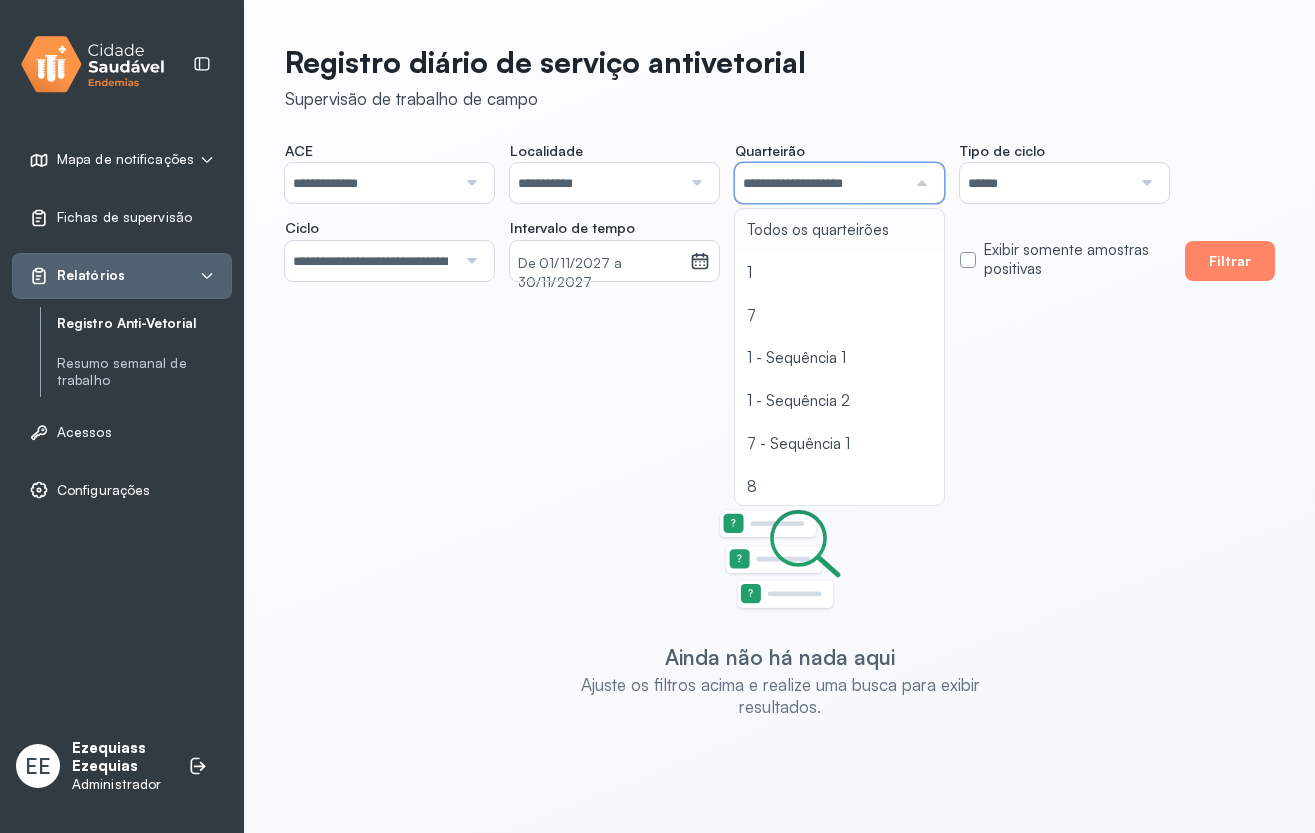 scroll, scrollTop: 46, scrollLeft: 0, axis: vertical 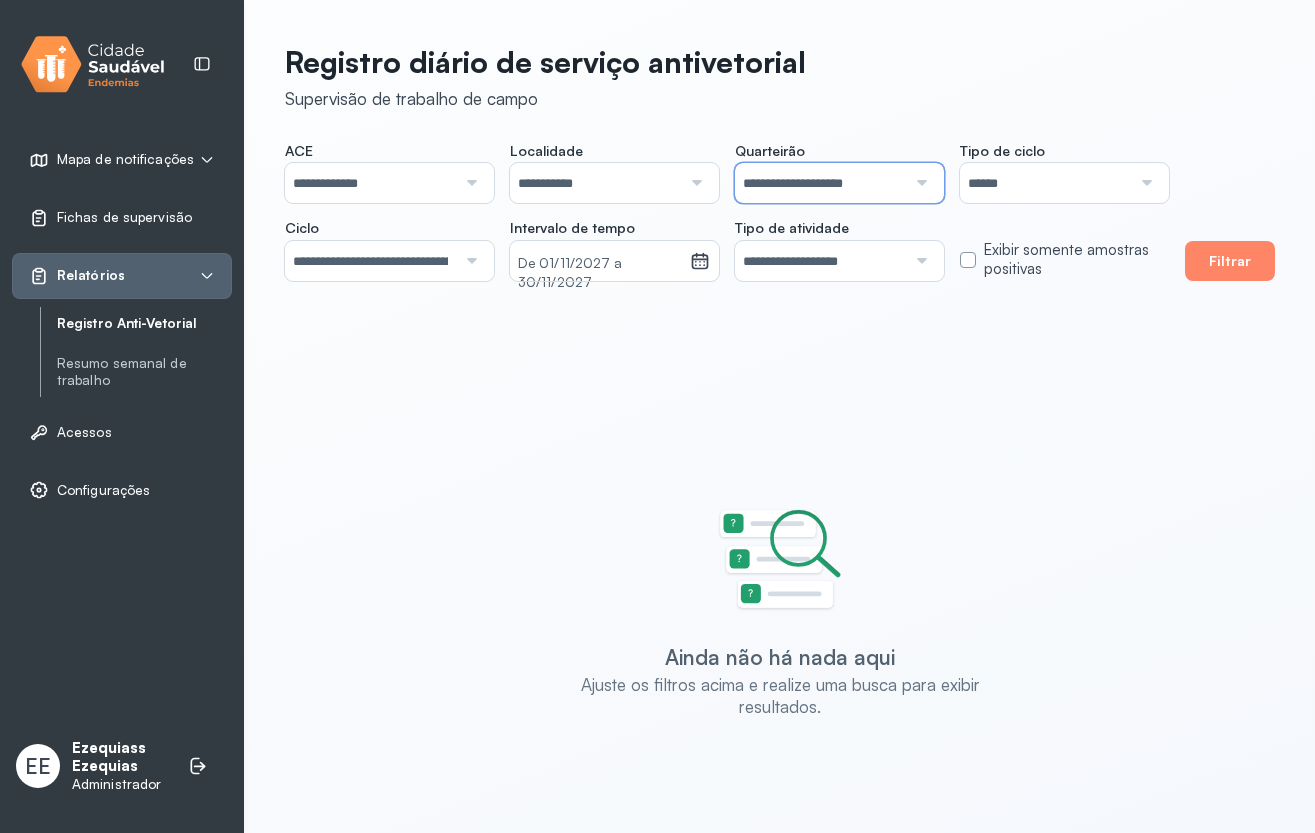 click on "**********" at bounding box center (820, 183) 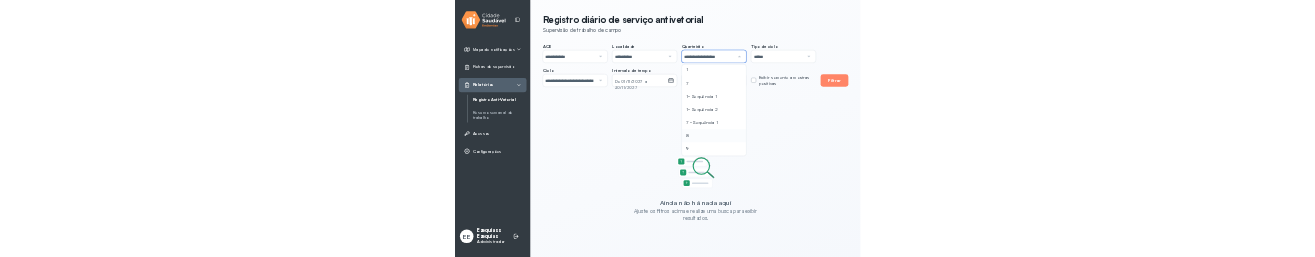 scroll, scrollTop: 46, scrollLeft: 0, axis: vertical 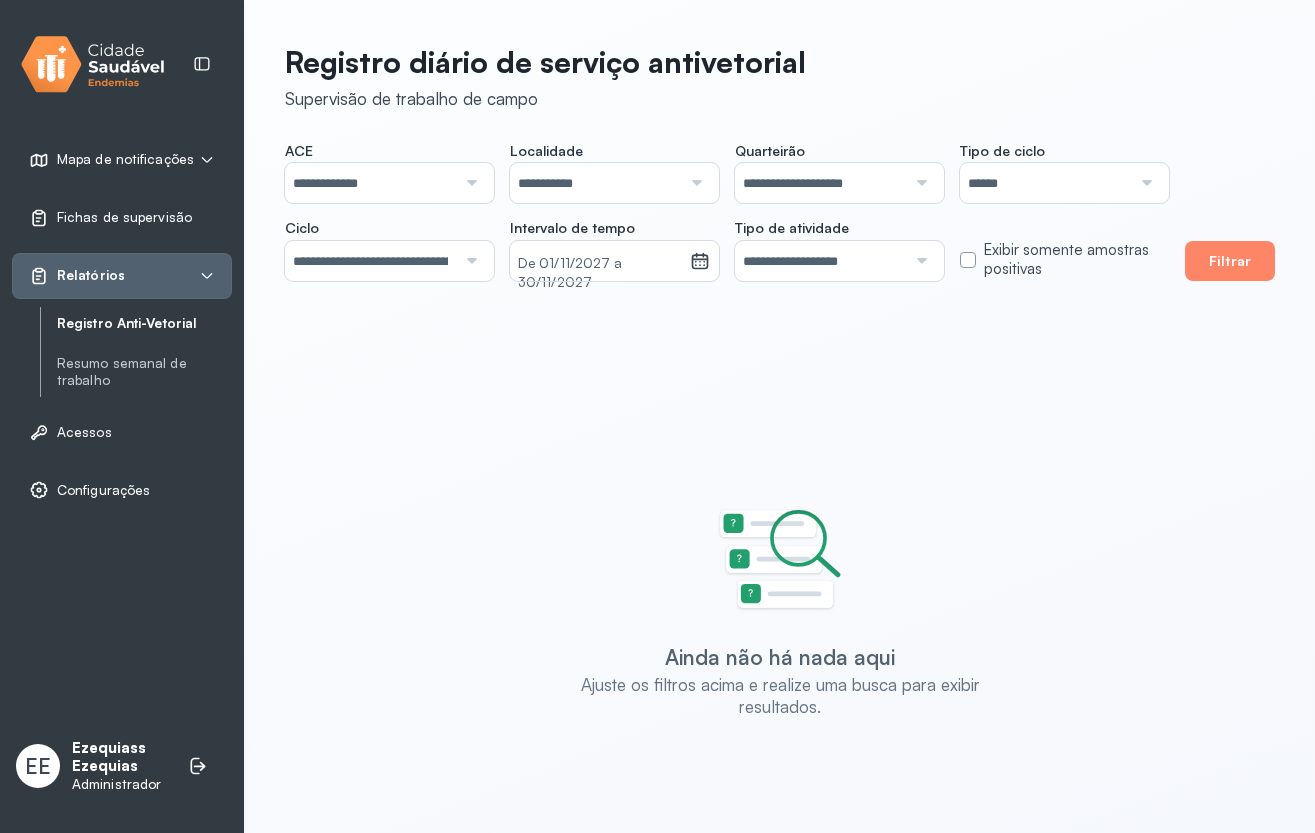 click on "**********" at bounding box center [595, 183] 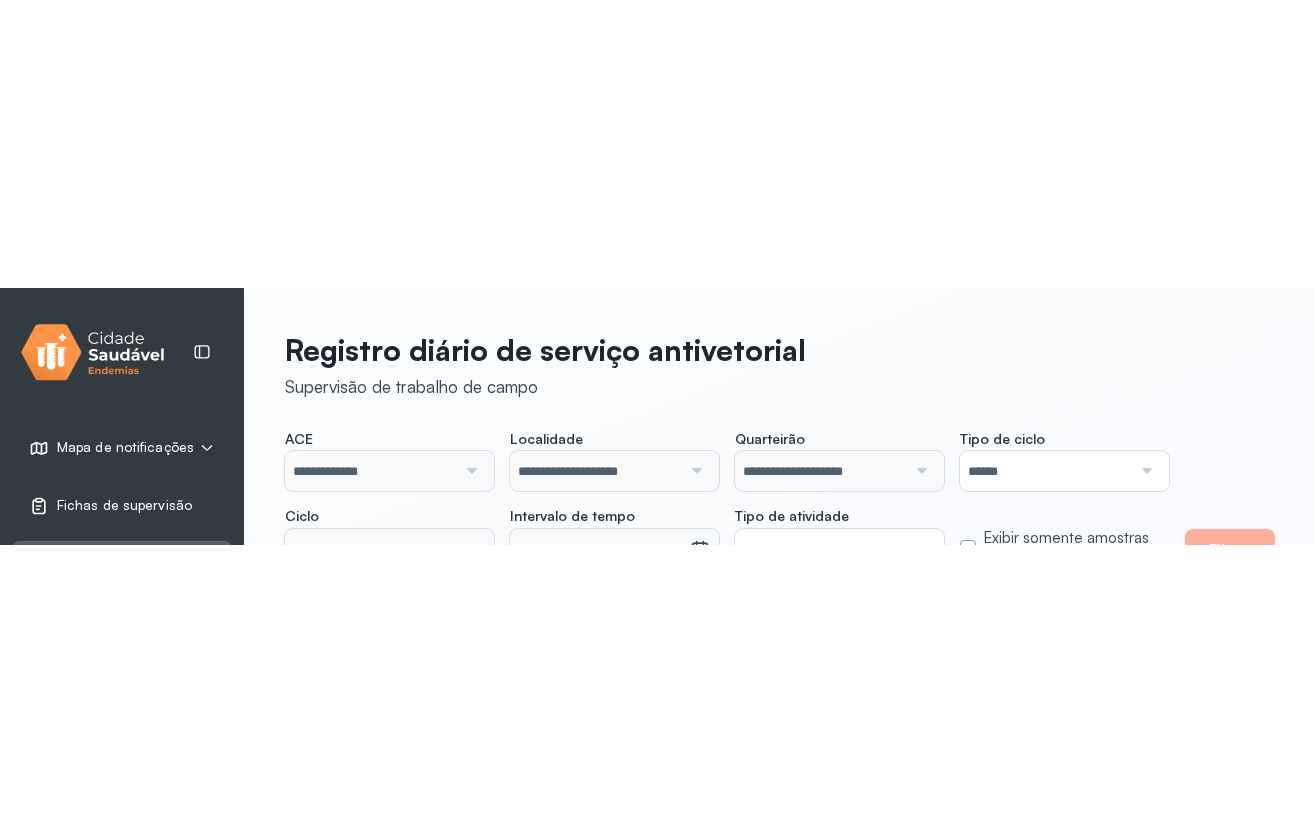 scroll, scrollTop: 0, scrollLeft: 0, axis: both 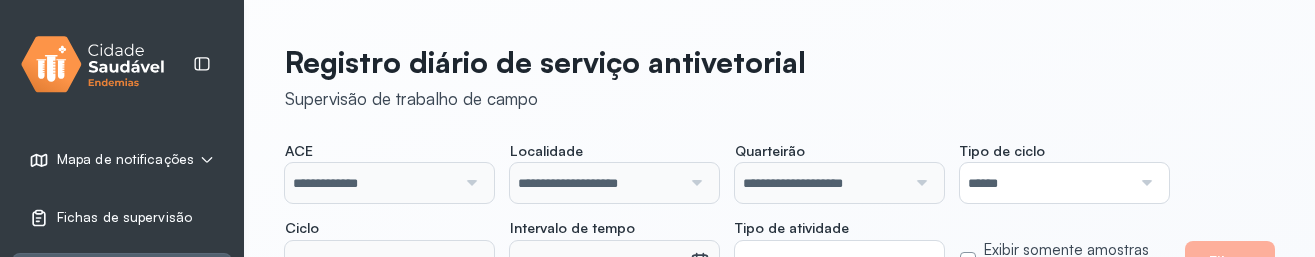 type on "**********" 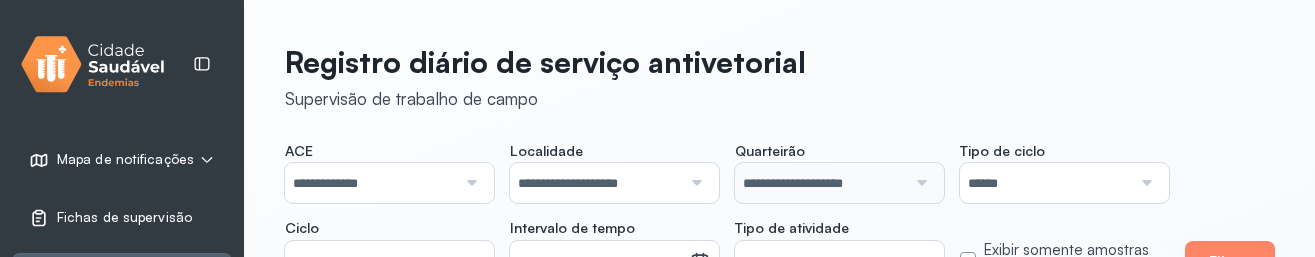 click on "**********" at bounding box center (727, 211) 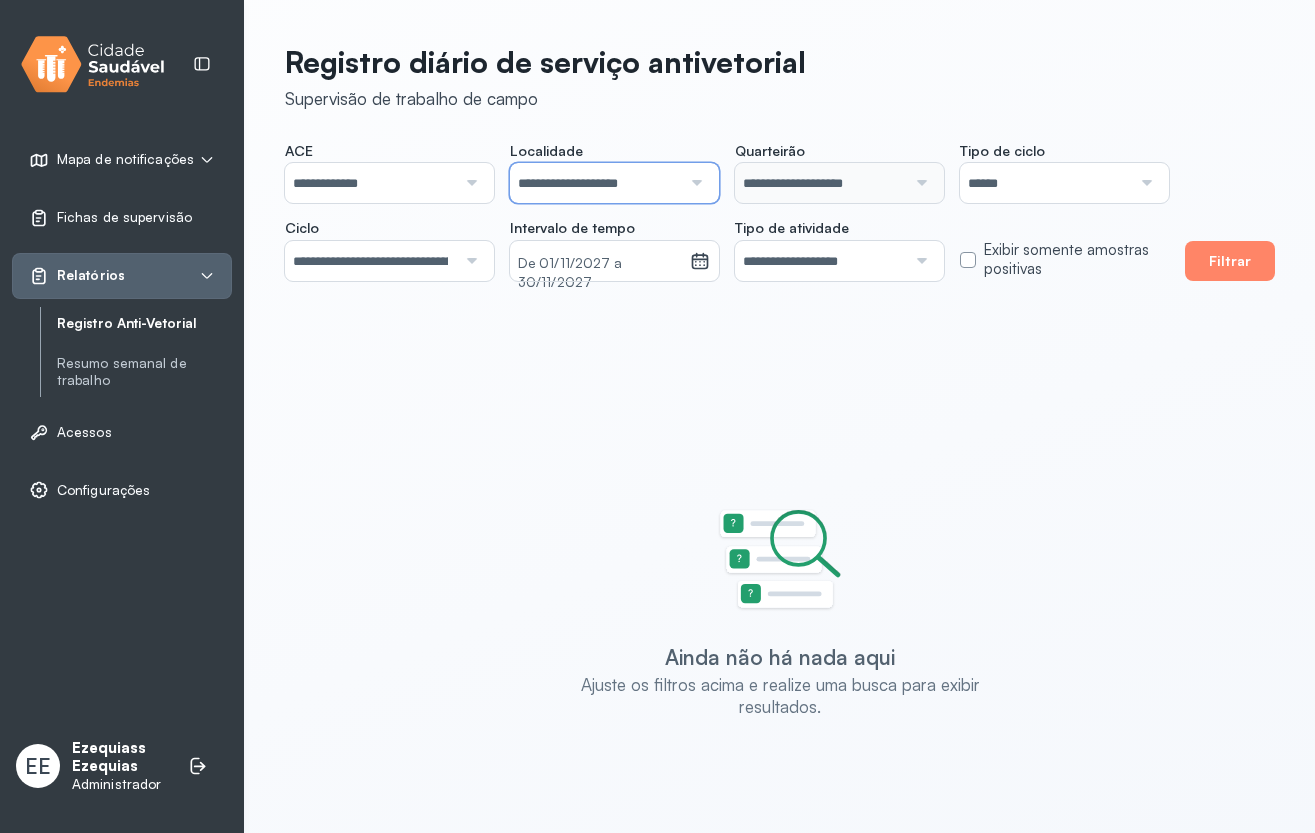 drag, startPoint x: 673, startPoint y: 190, endPoint x: 652, endPoint y: 177, distance: 24.698177 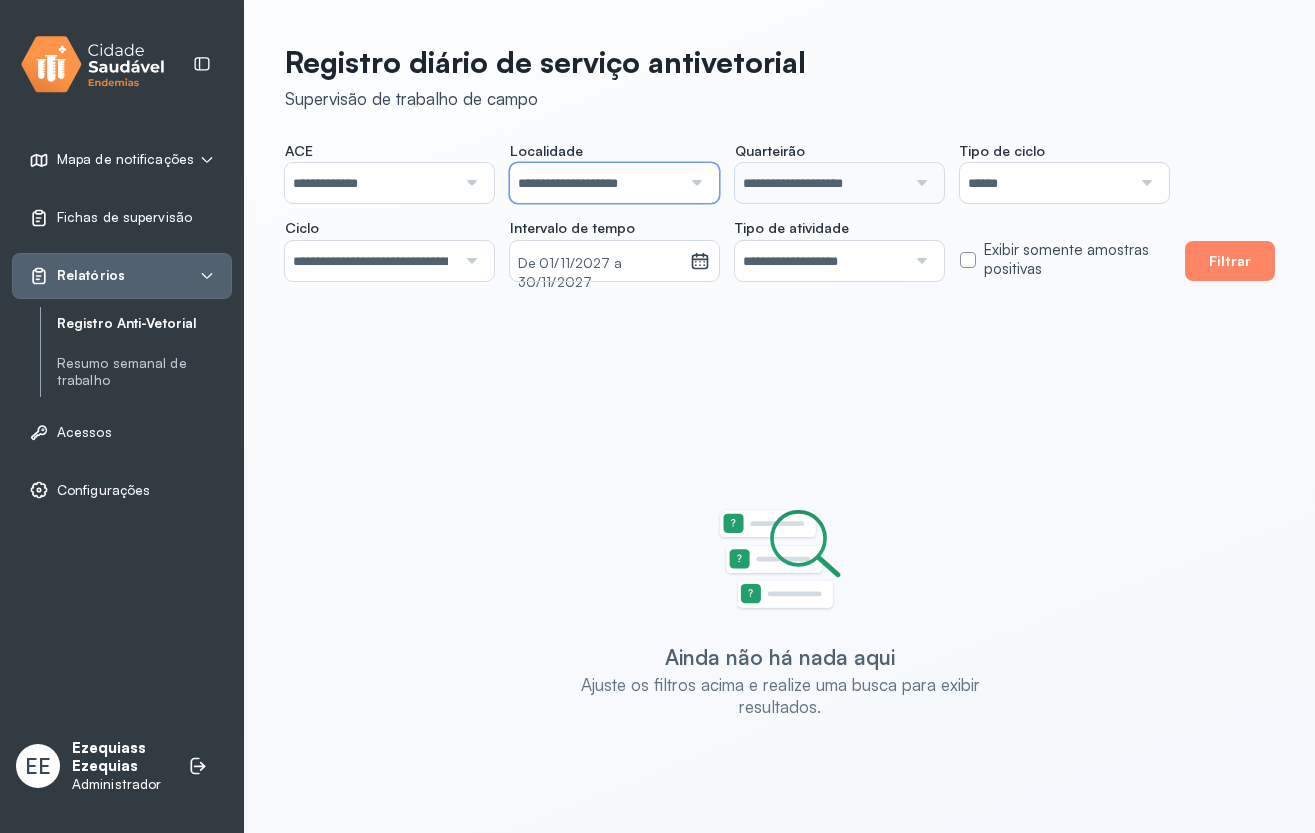 click on "**********" at bounding box center [595, 183] 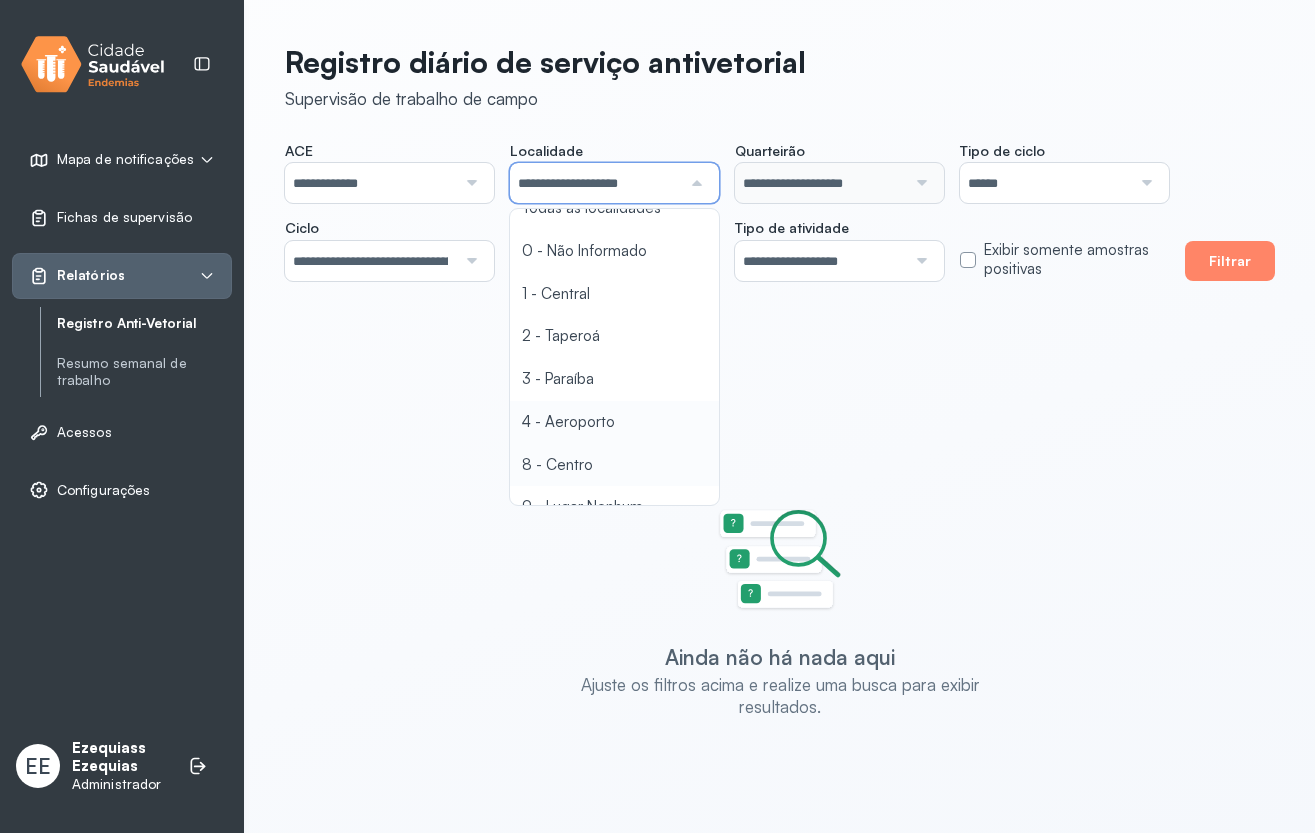 scroll, scrollTop: 136, scrollLeft: 0, axis: vertical 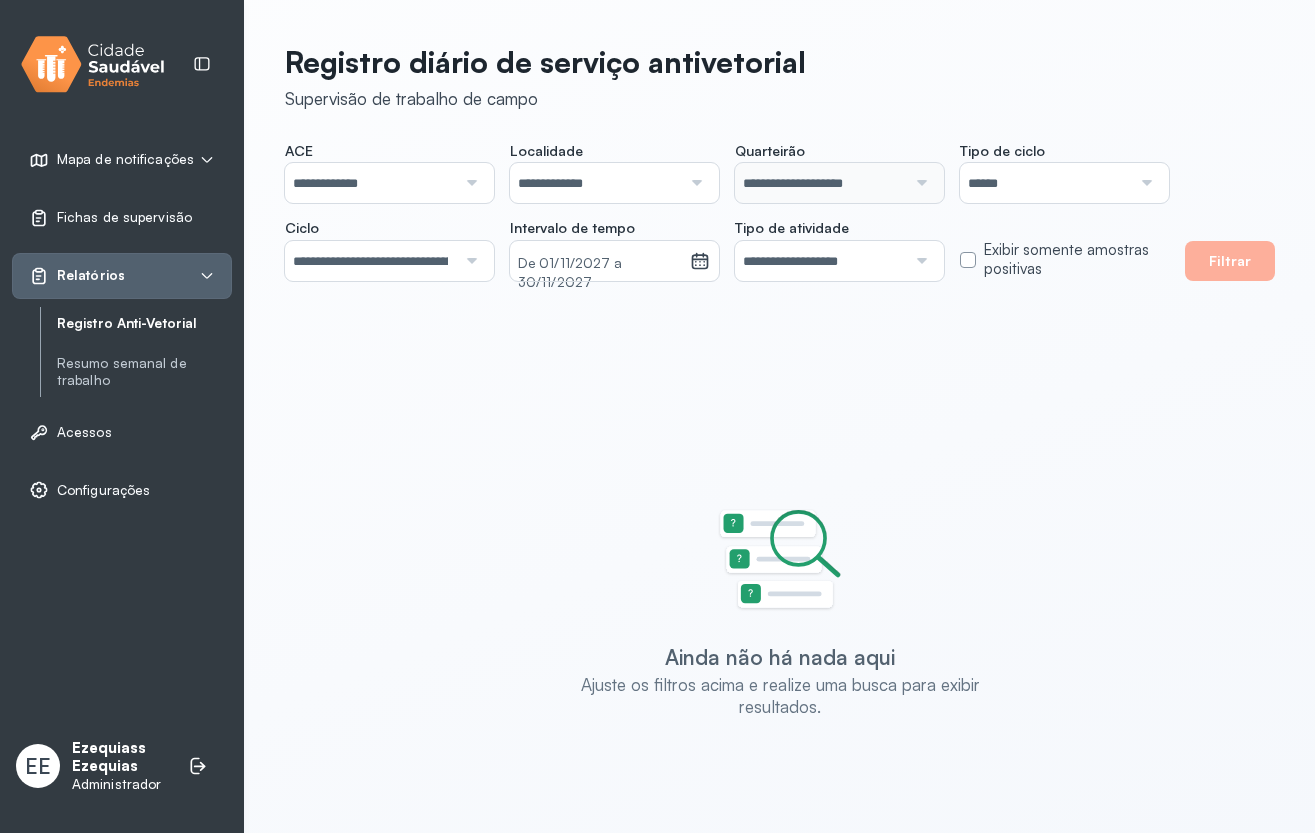 drag, startPoint x: 568, startPoint y: 311, endPoint x: 376, endPoint y: 246, distance: 202.70422 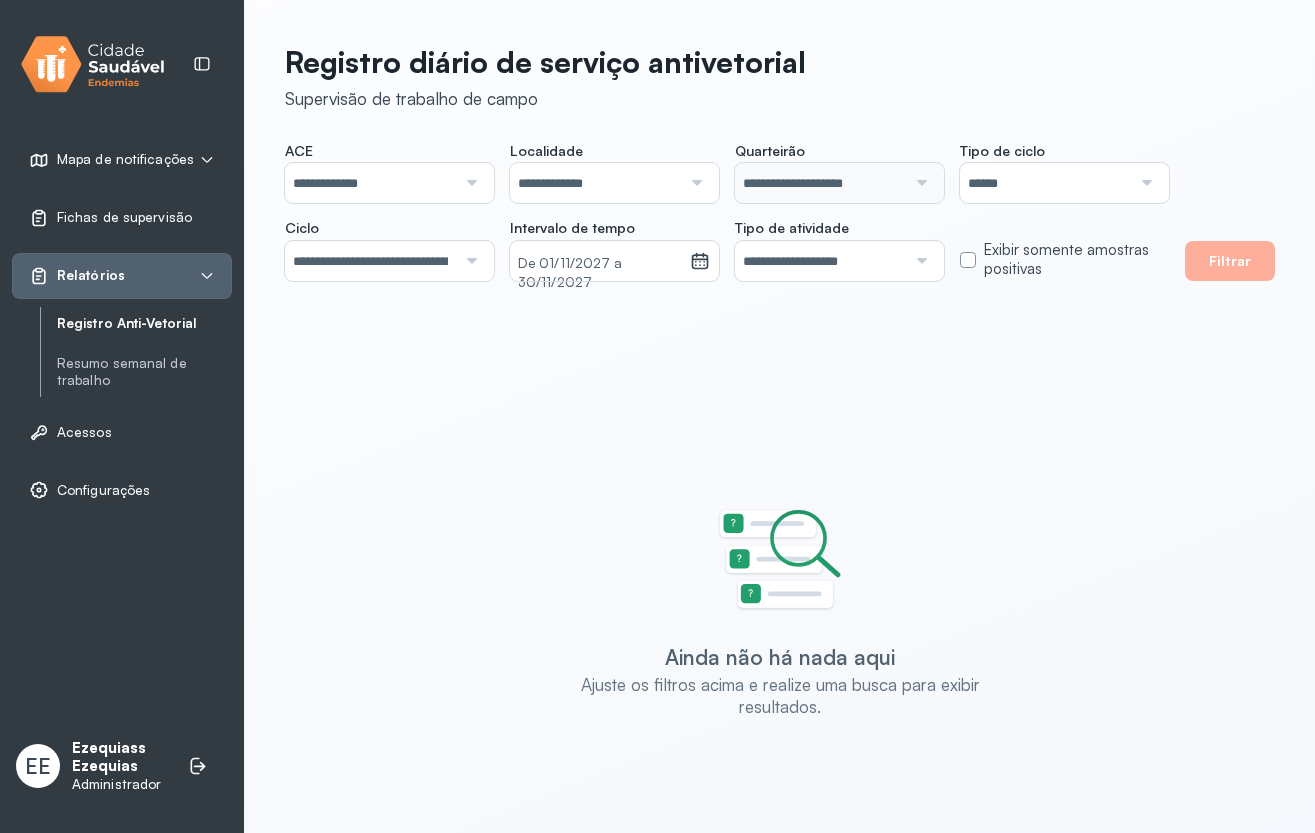 click on "**********" 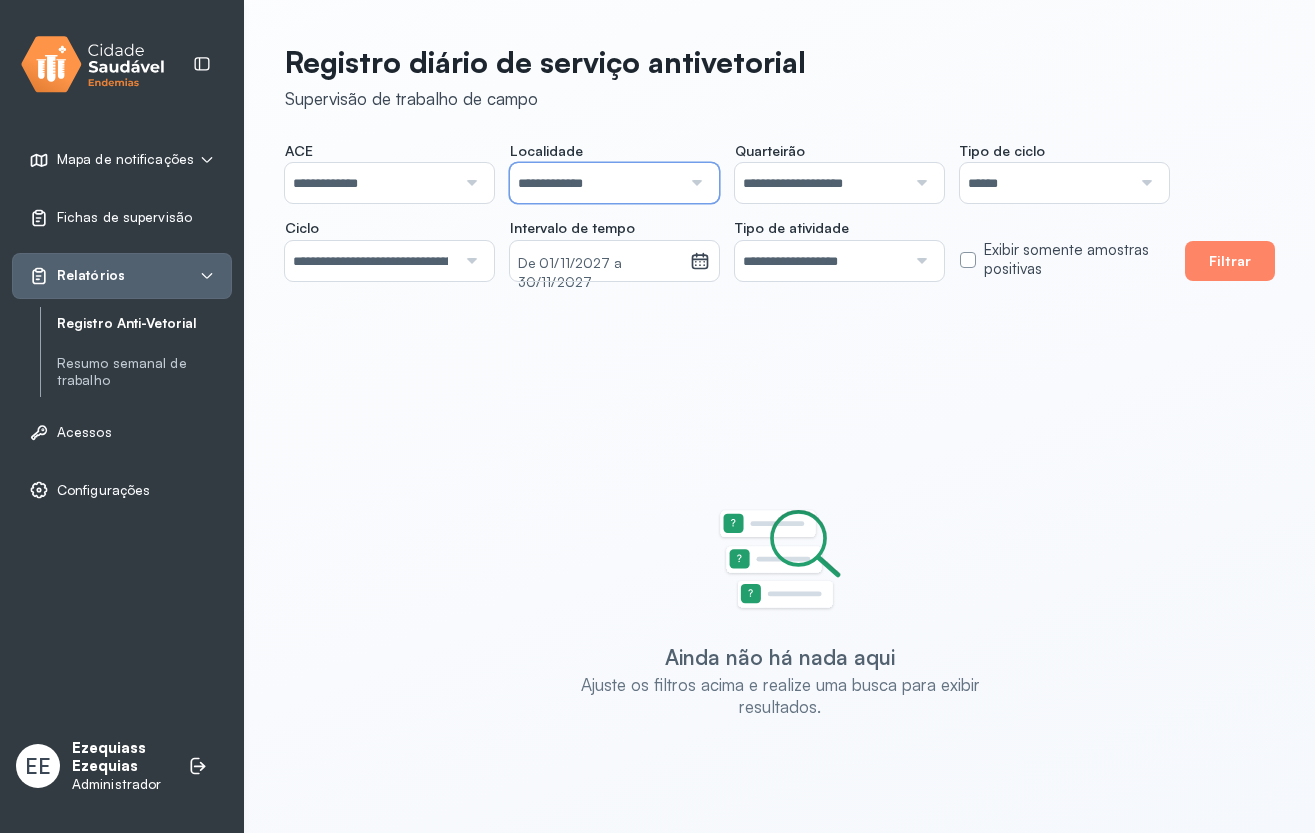 click on "**********" at bounding box center [595, 183] 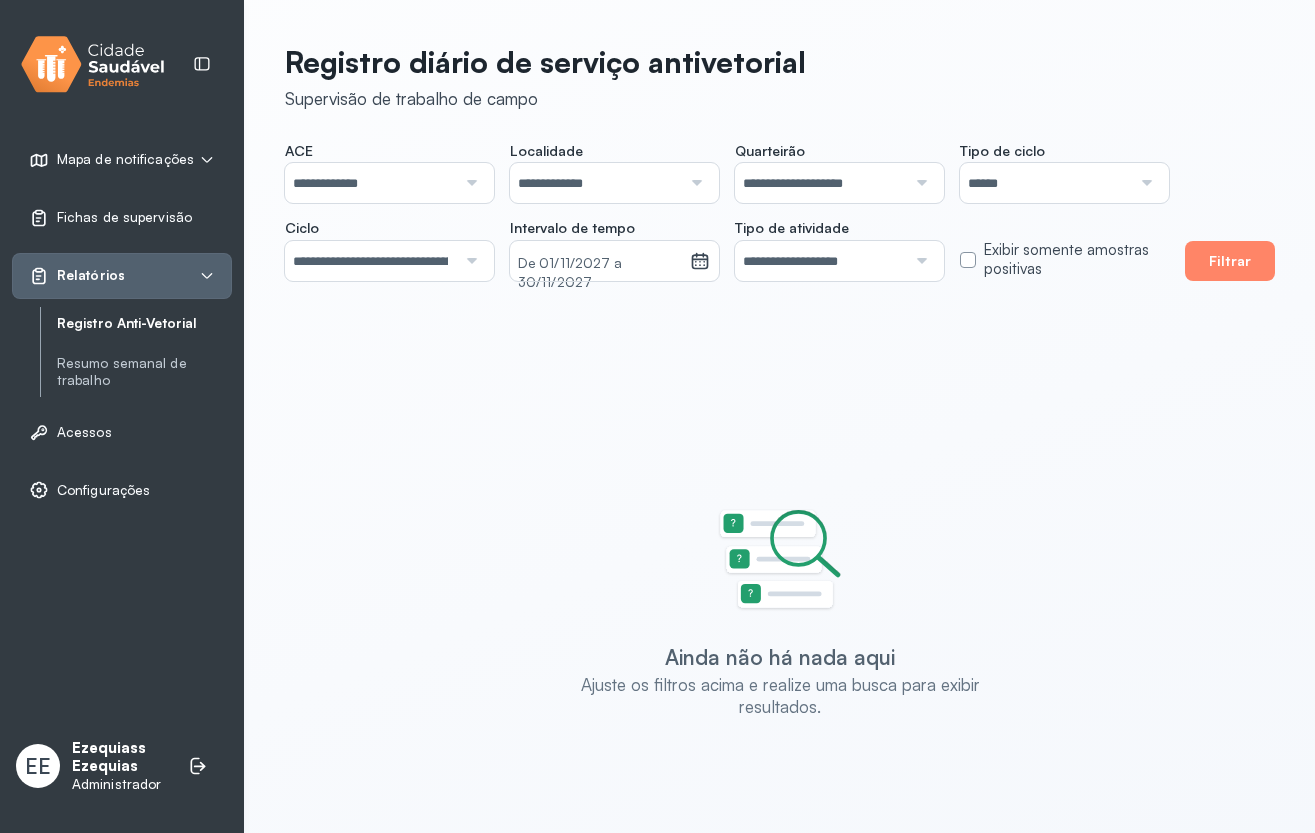 click on "**********" at bounding box center (595, 183) 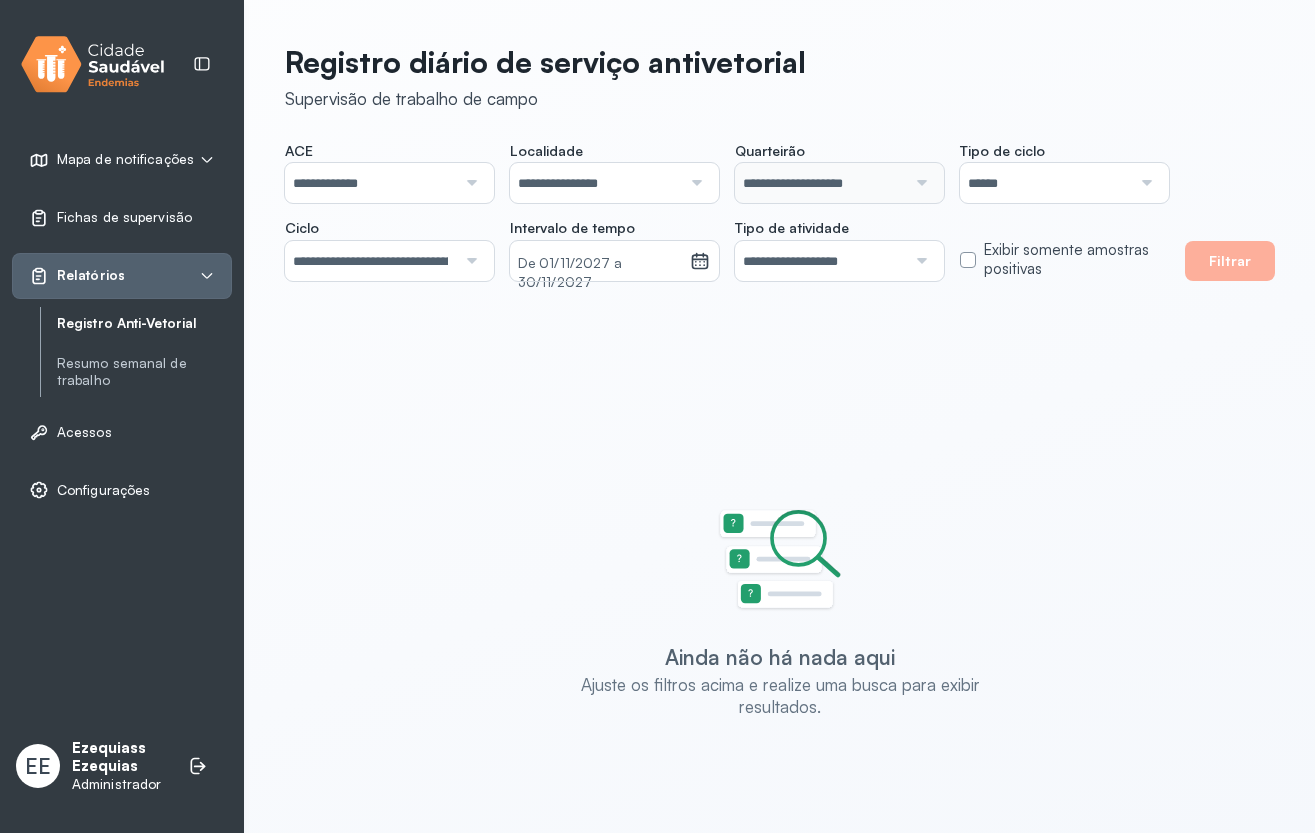 click on "**********" 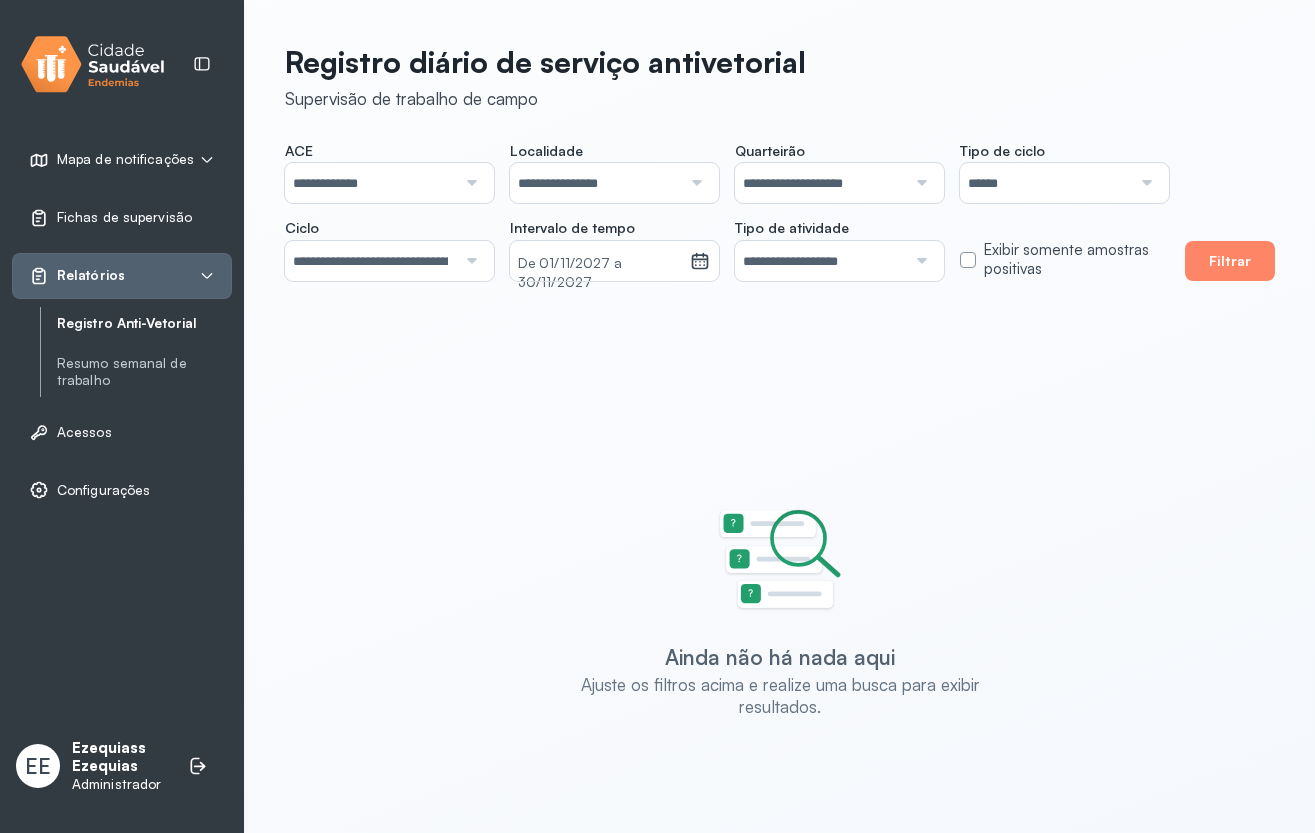 click on "**********" at bounding box center [595, 183] 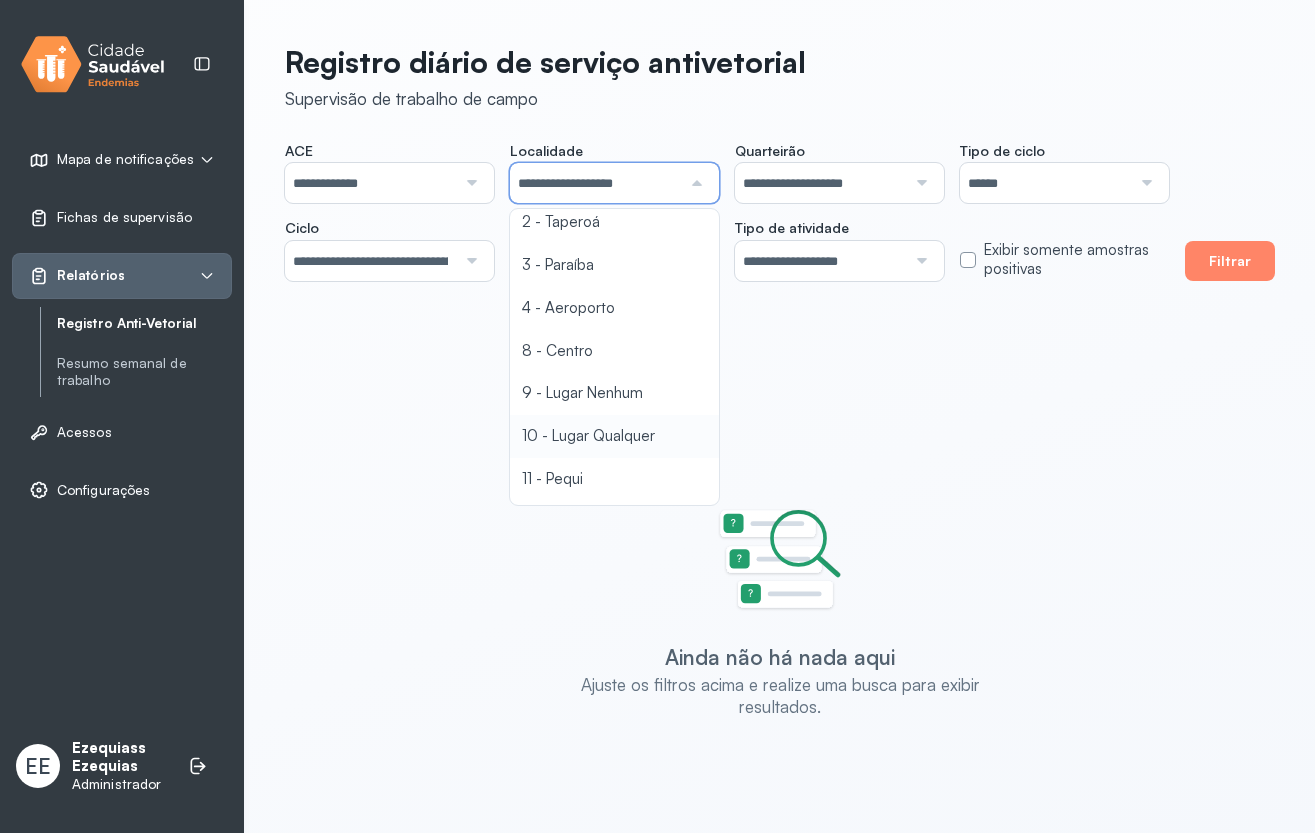 click on "**********" 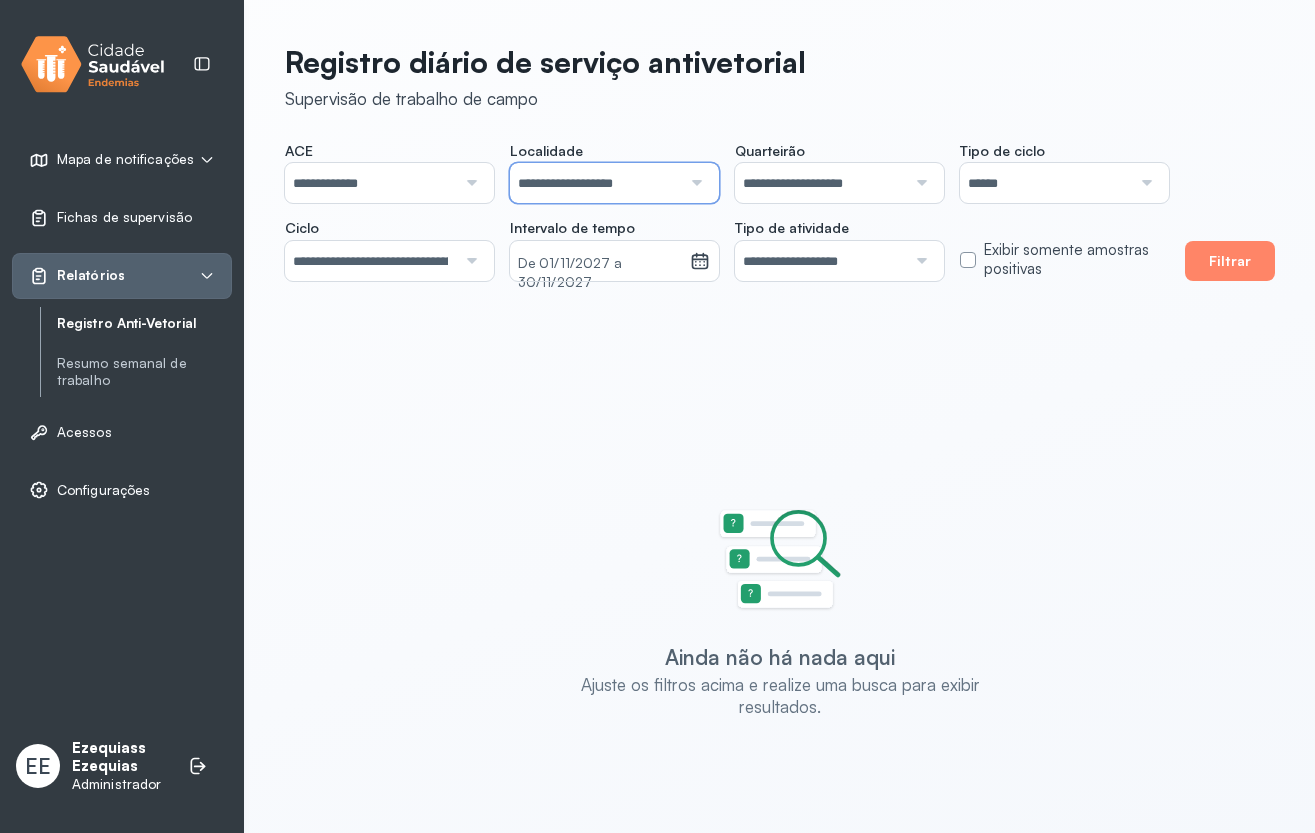 click on "**********" at bounding box center (595, 183) 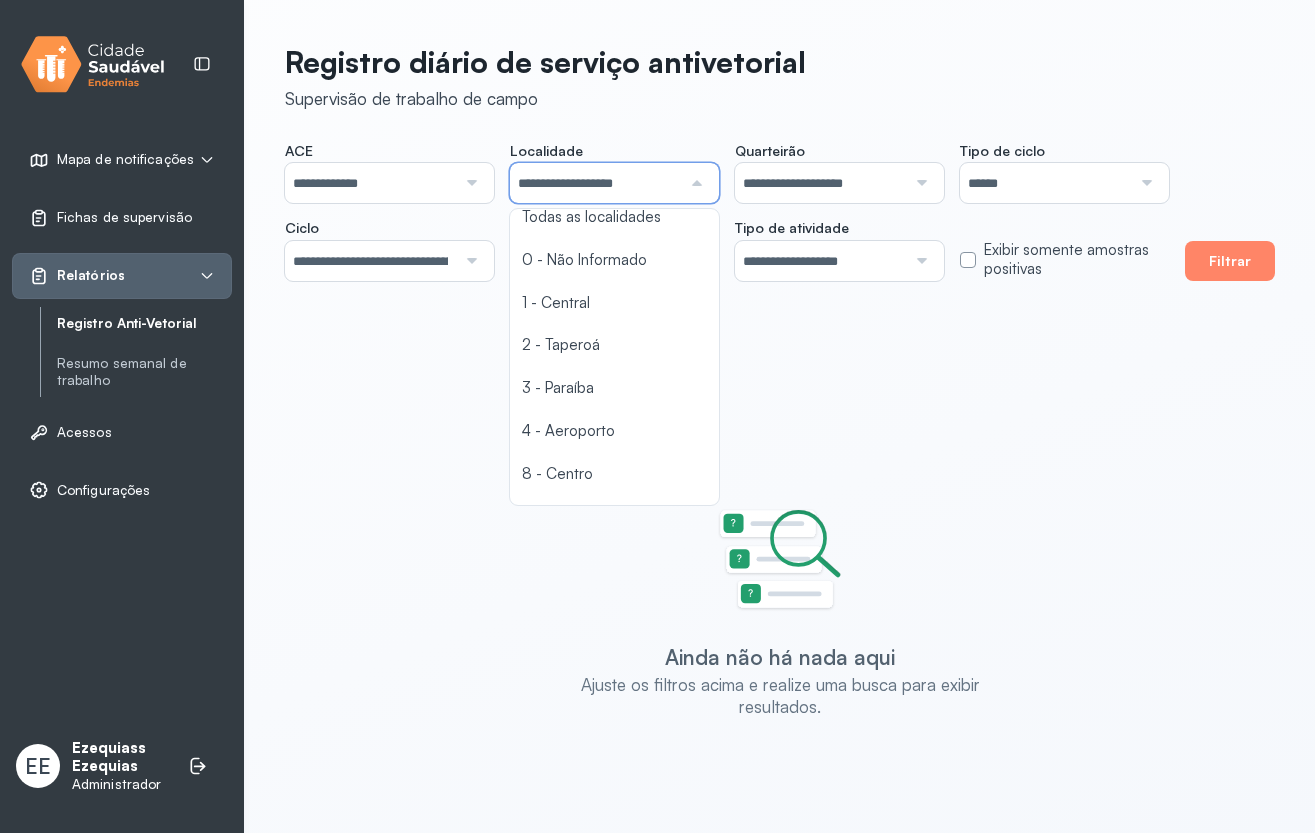 scroll, scrollTop: 0, scrollLeft: 0, axis: both 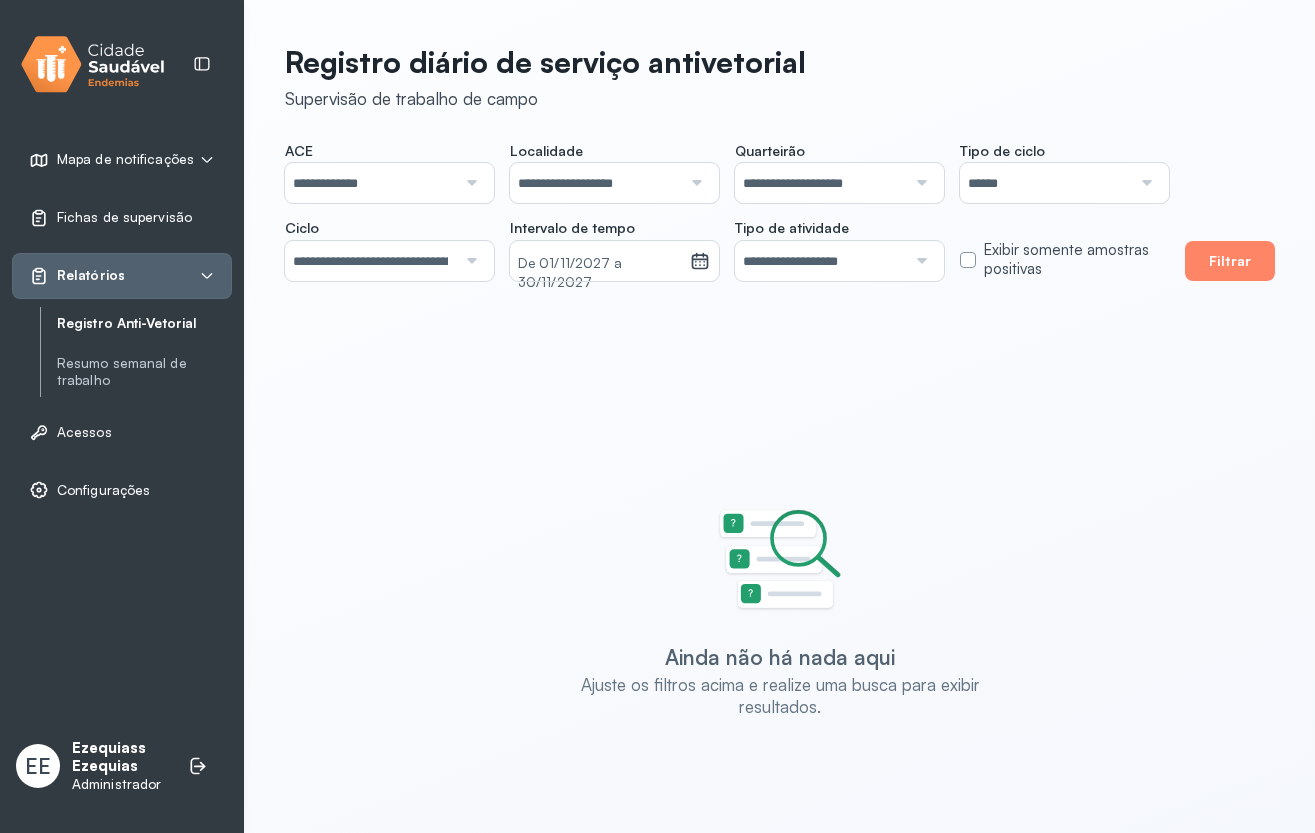 click on "**********" at bounding box center [727, 211] 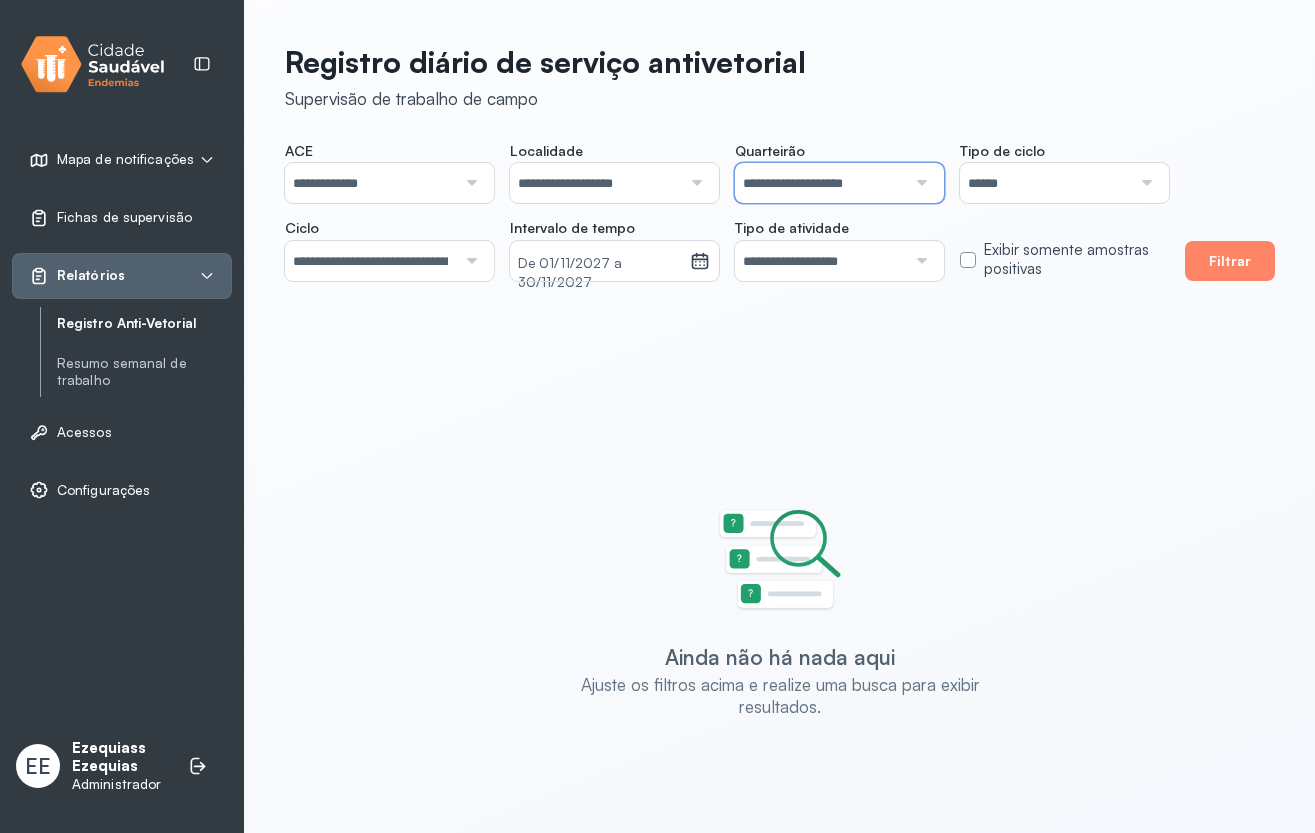 click on "**********" at bounding box center (820, 183) 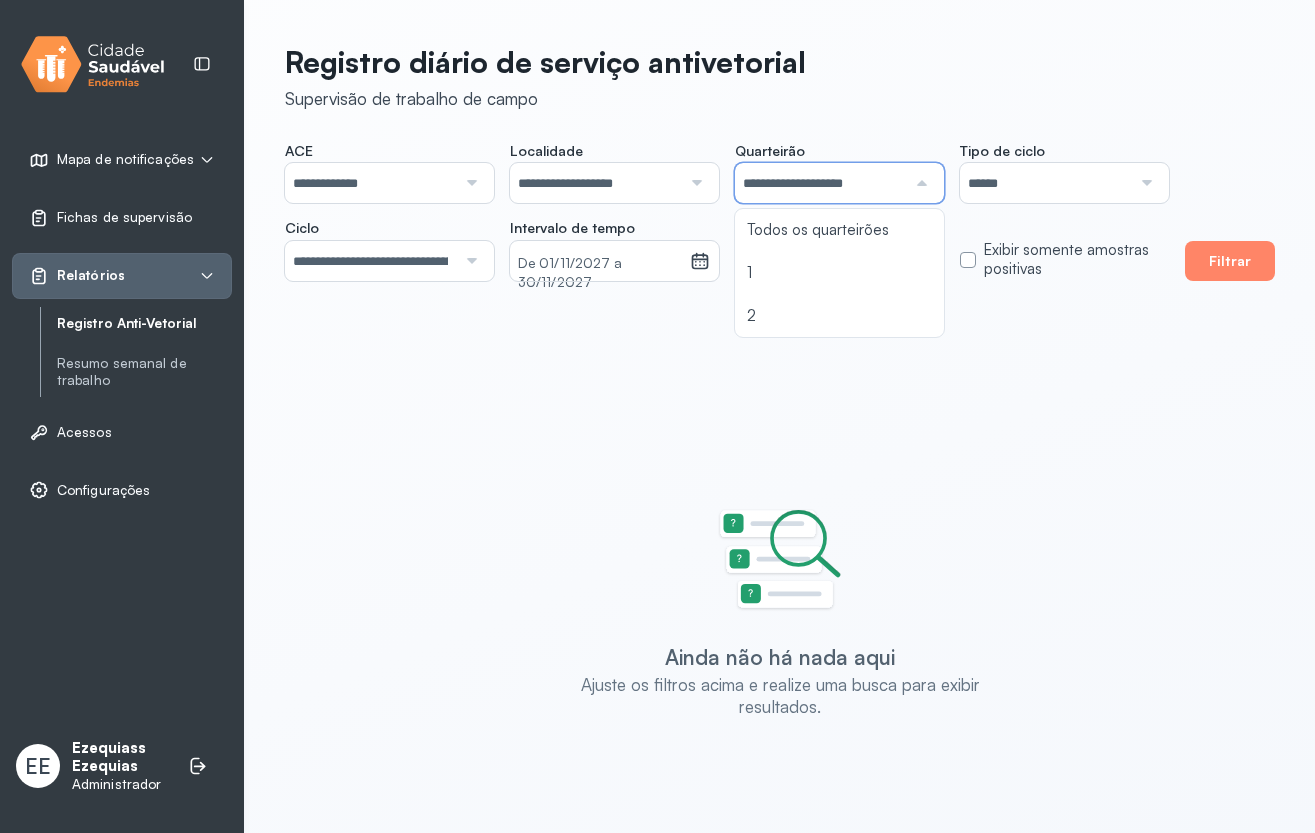 click on "**********" 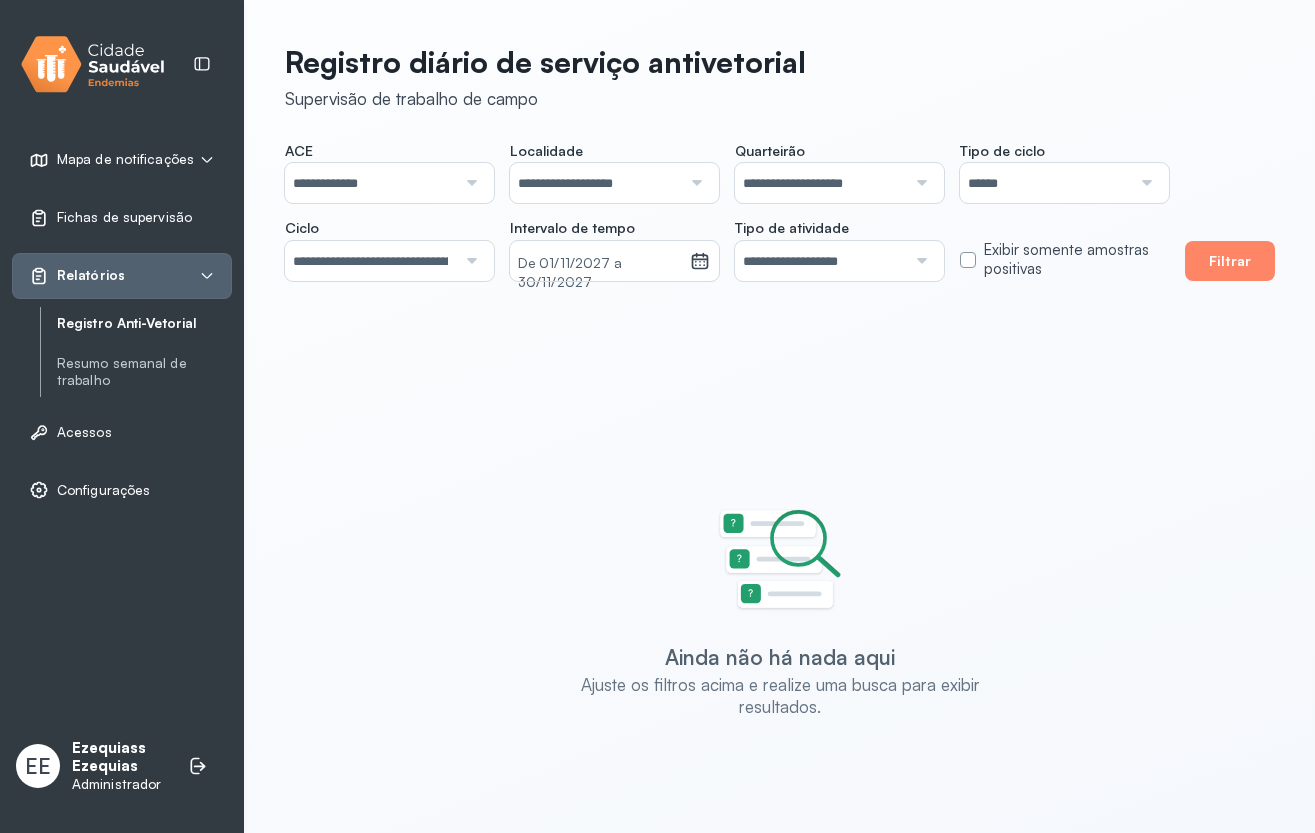 scroll, scrollTop: 0, scrollLeft: 0, axis: both 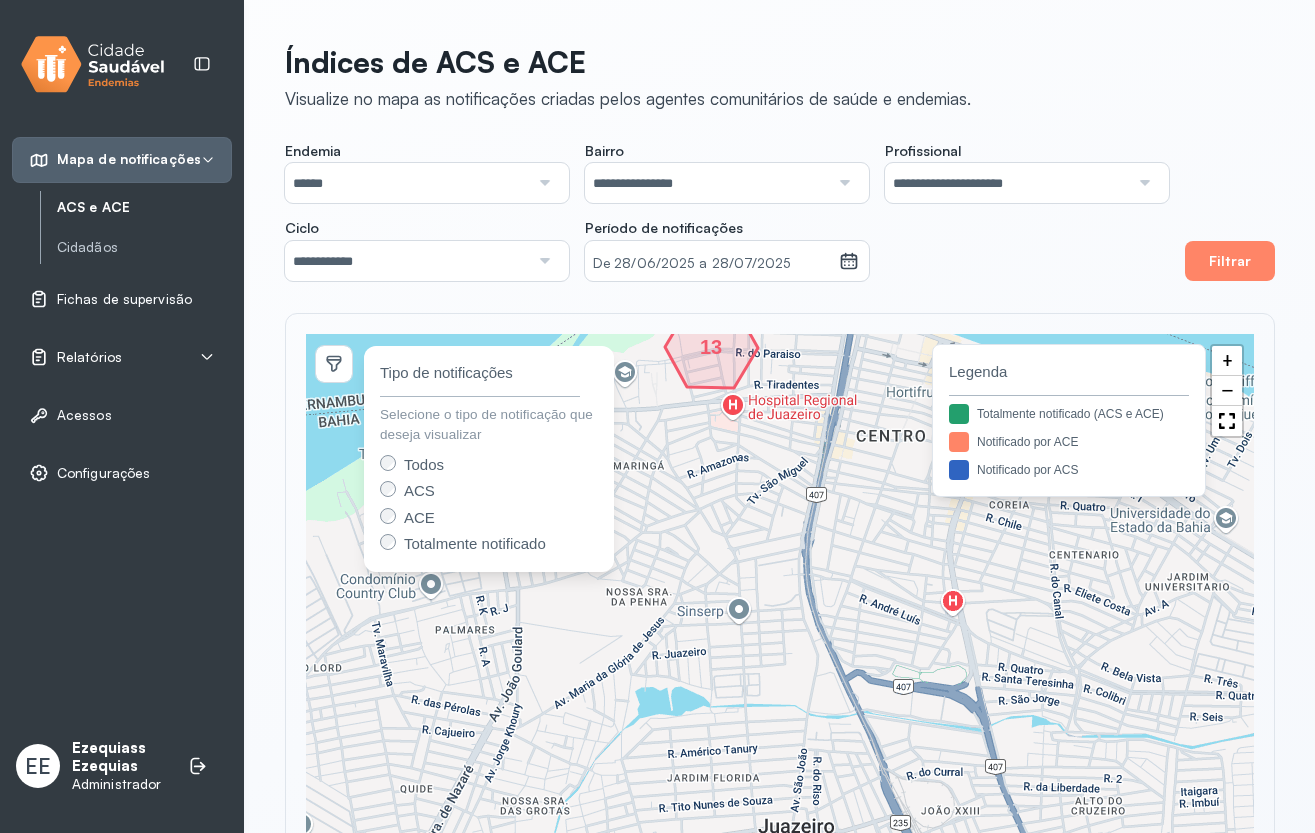 click on "Relatórios" at bounding box center (89, 357) 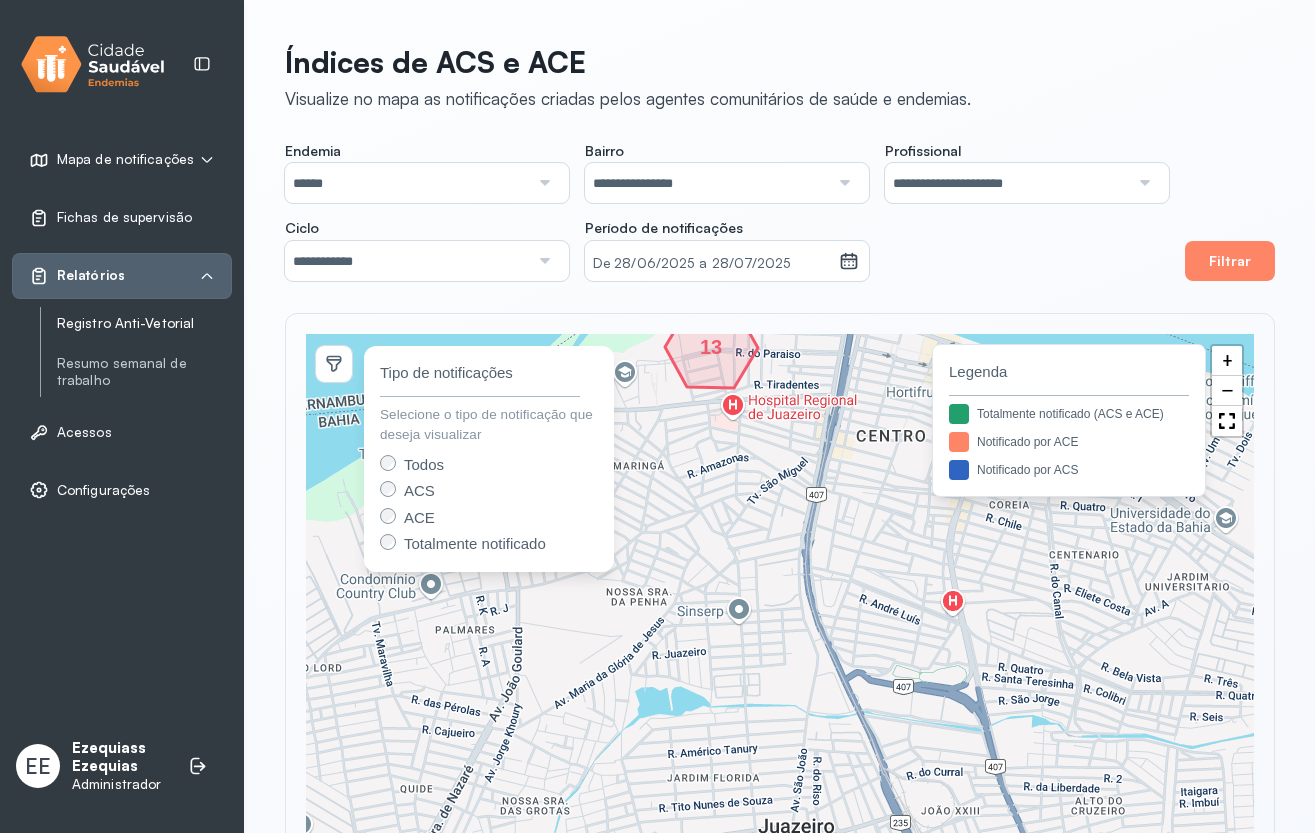 click on "Registro Anti-Vetorial" at bounding box center [144, 323] 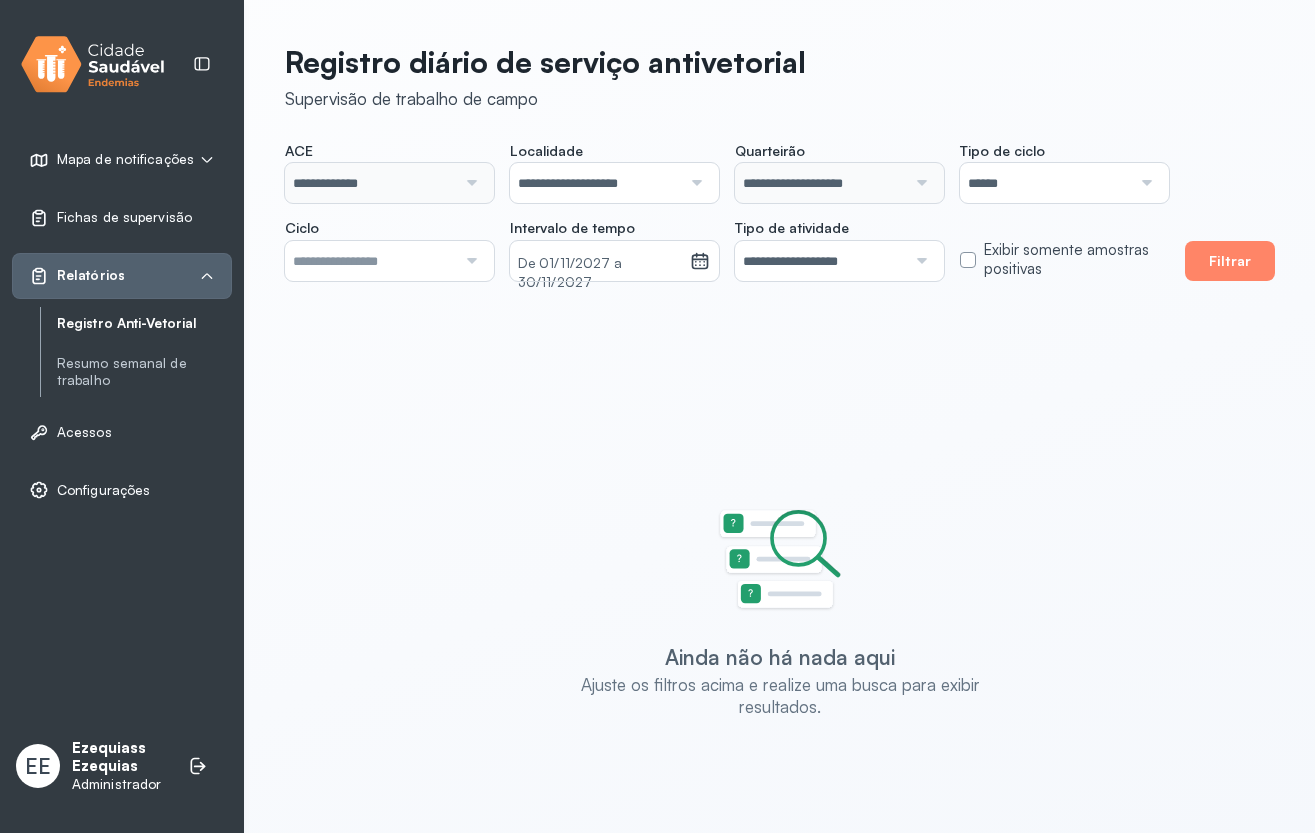 type on "**********" 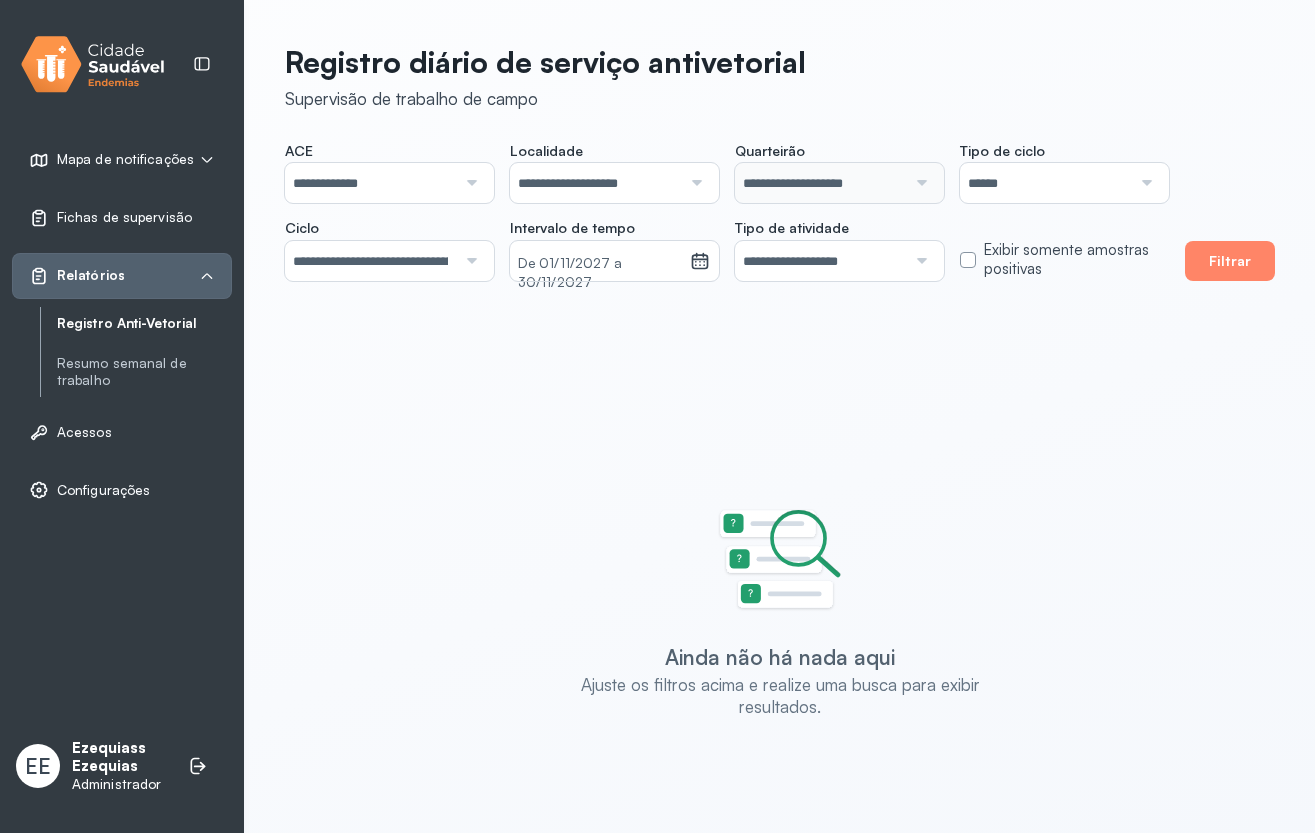 click on "Registro Anti-Vetorial Resumo semanal de trabalho" at bounding box center (136, 352) 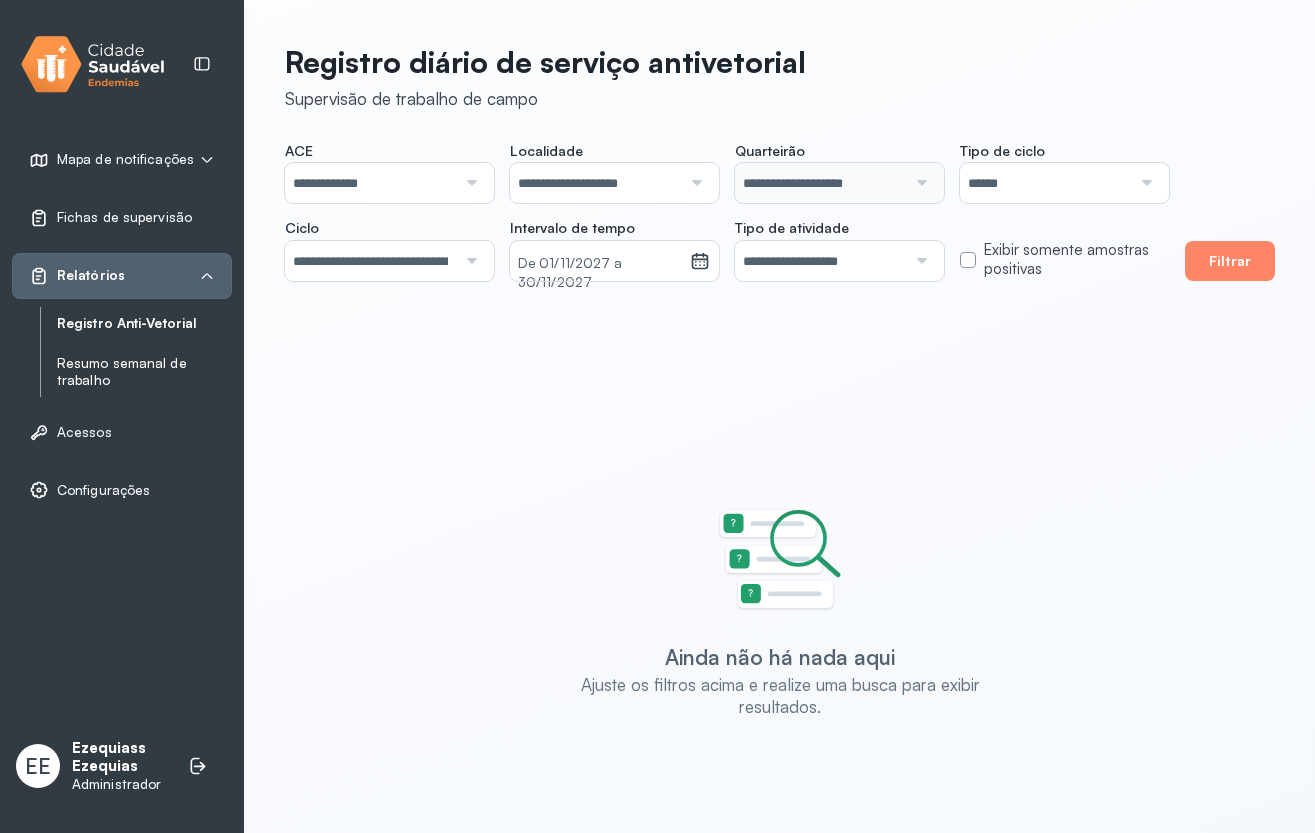 click on "Resumo semanal de trabalho" at bounding box center [144, 372] 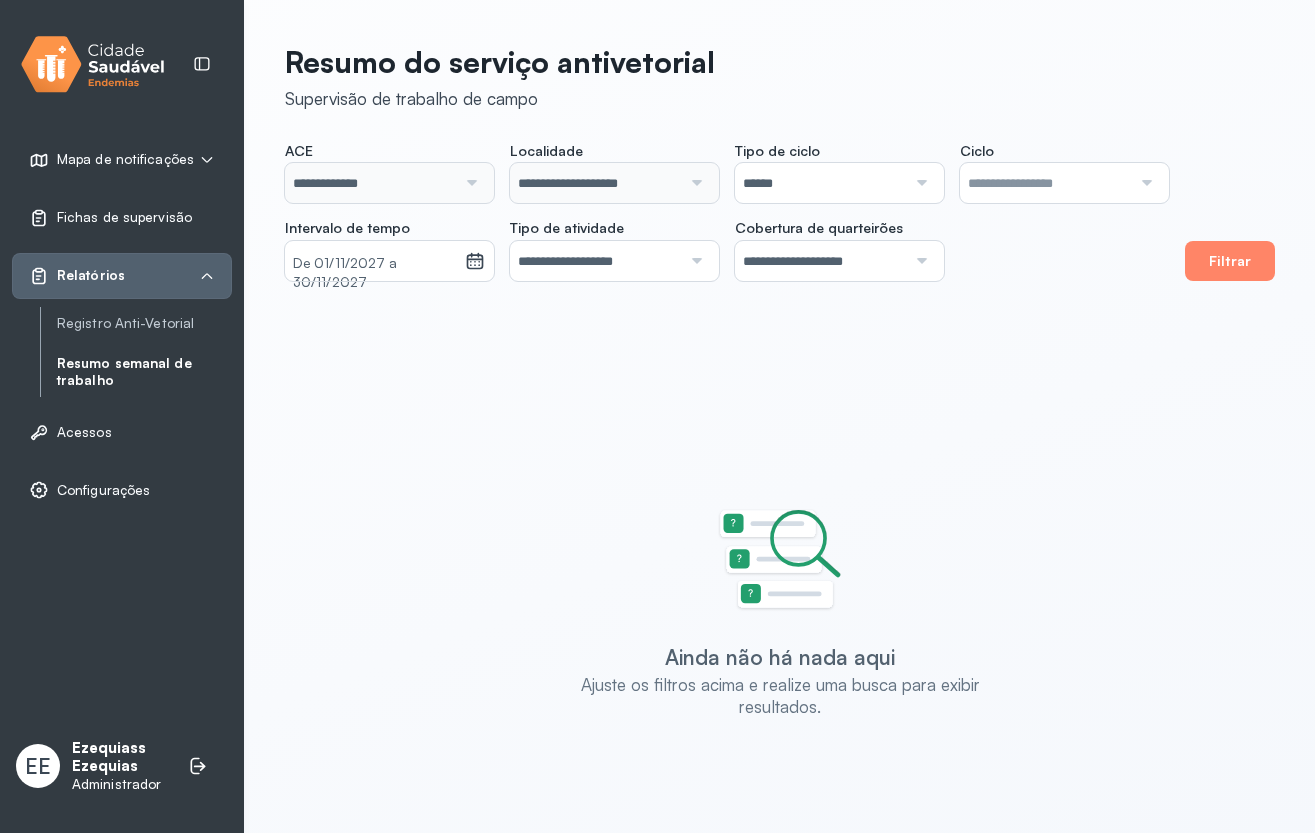 type on "**********" 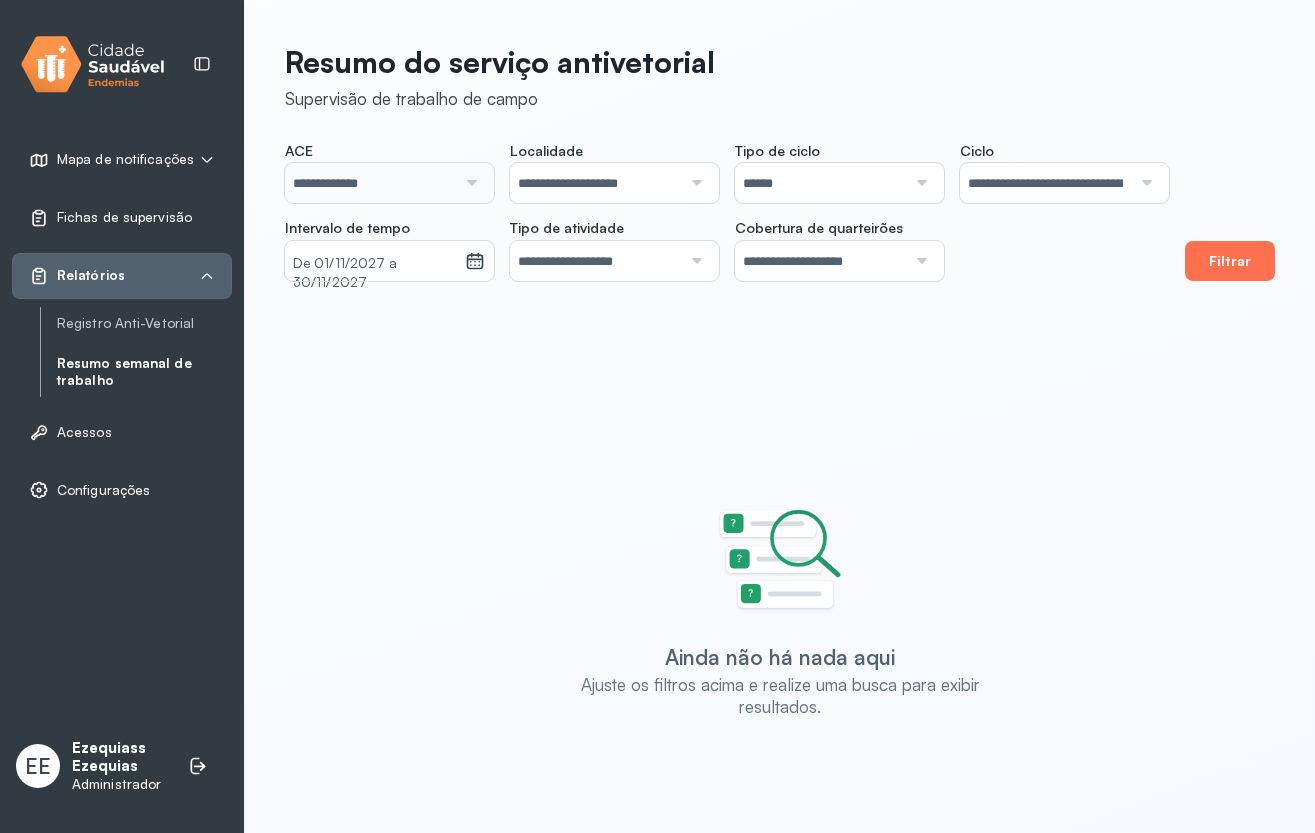 click on "Filtrar" at bounding box center (1230, 261) 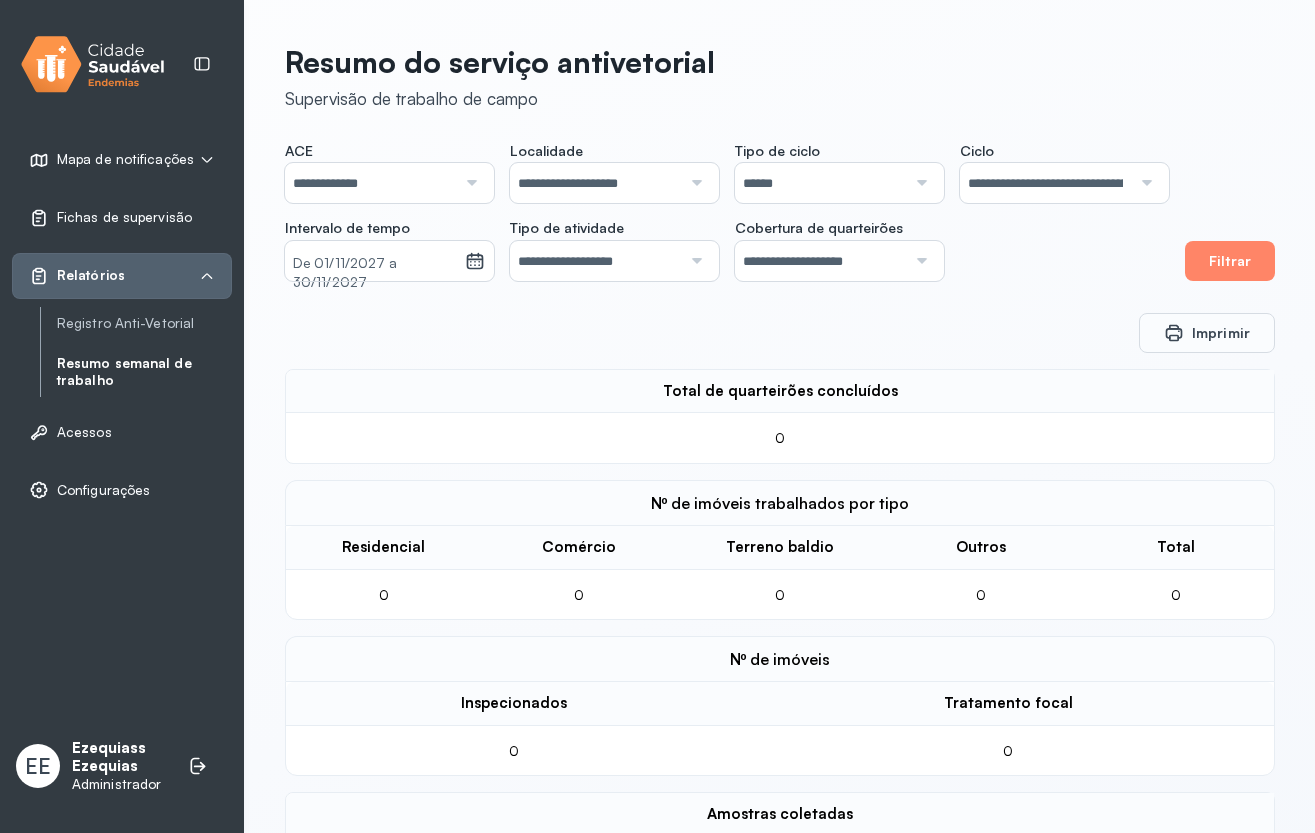 click on "**********" at bounding box center (595, 183) 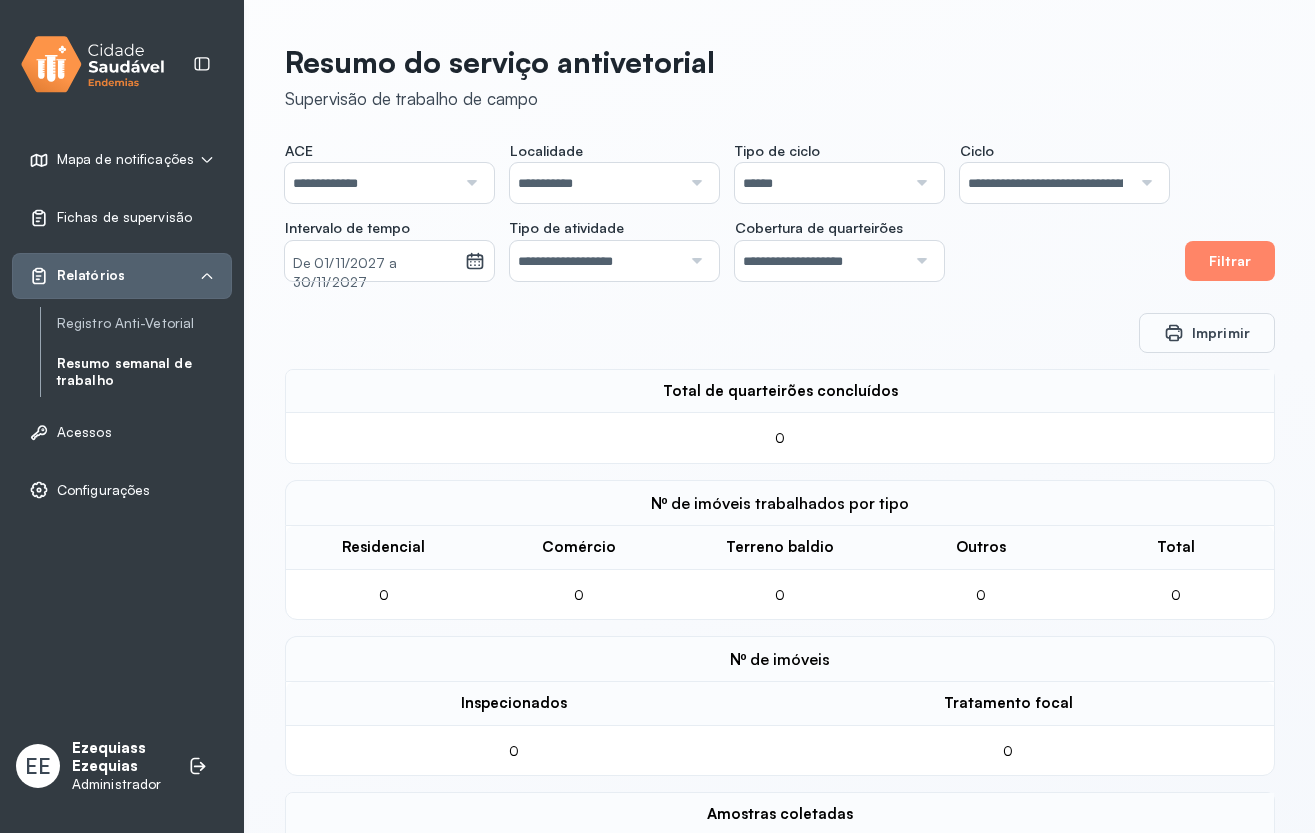 click on "**********" 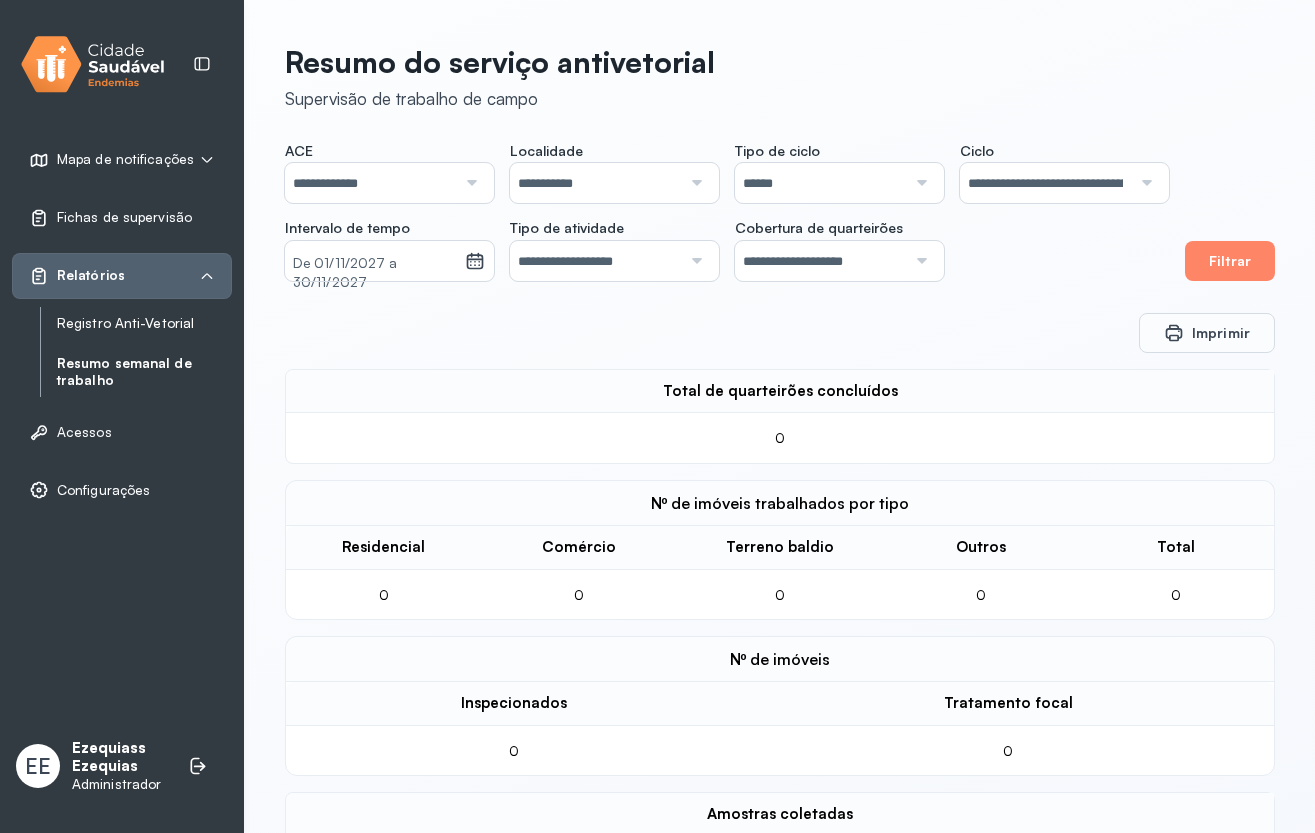 click on "Registro Anti-Vetorial" at bounding box center (144, 323) 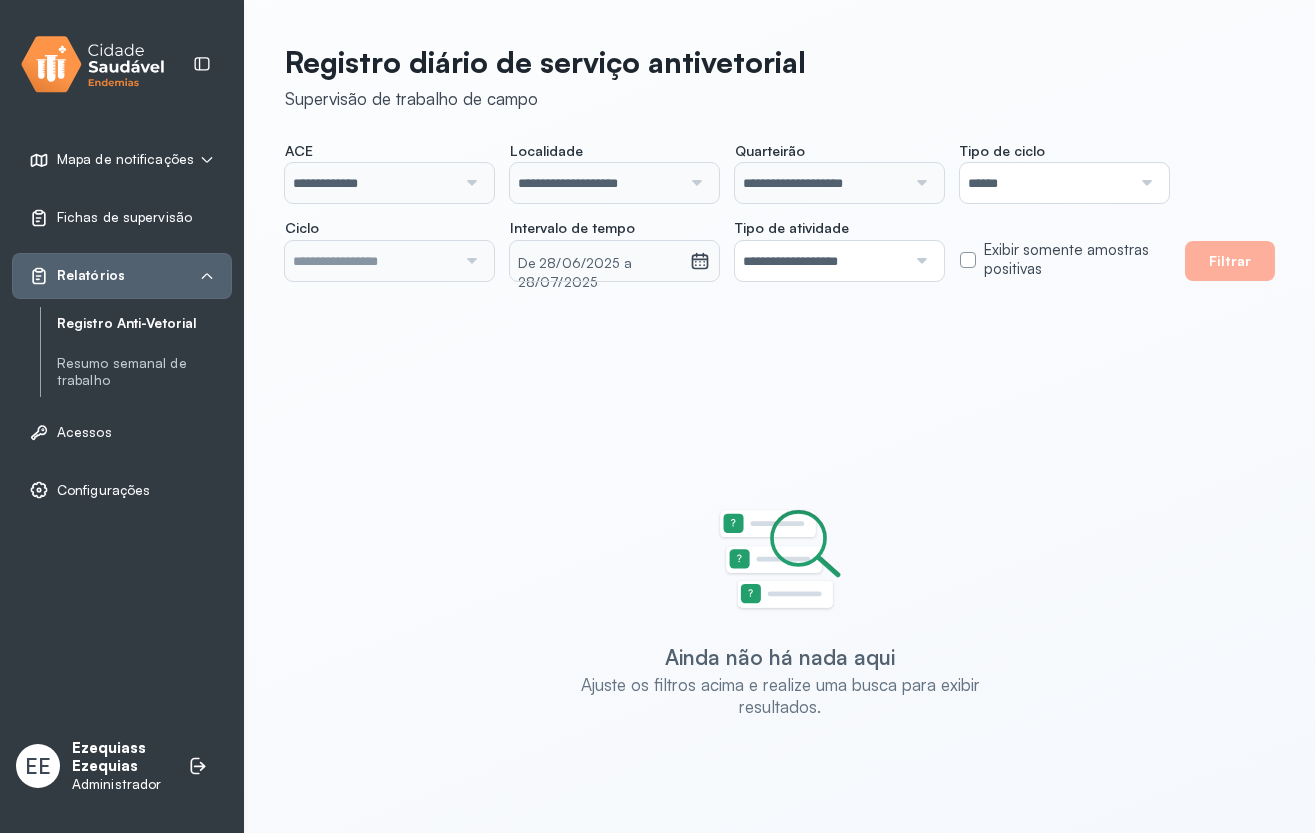 type on "**********" 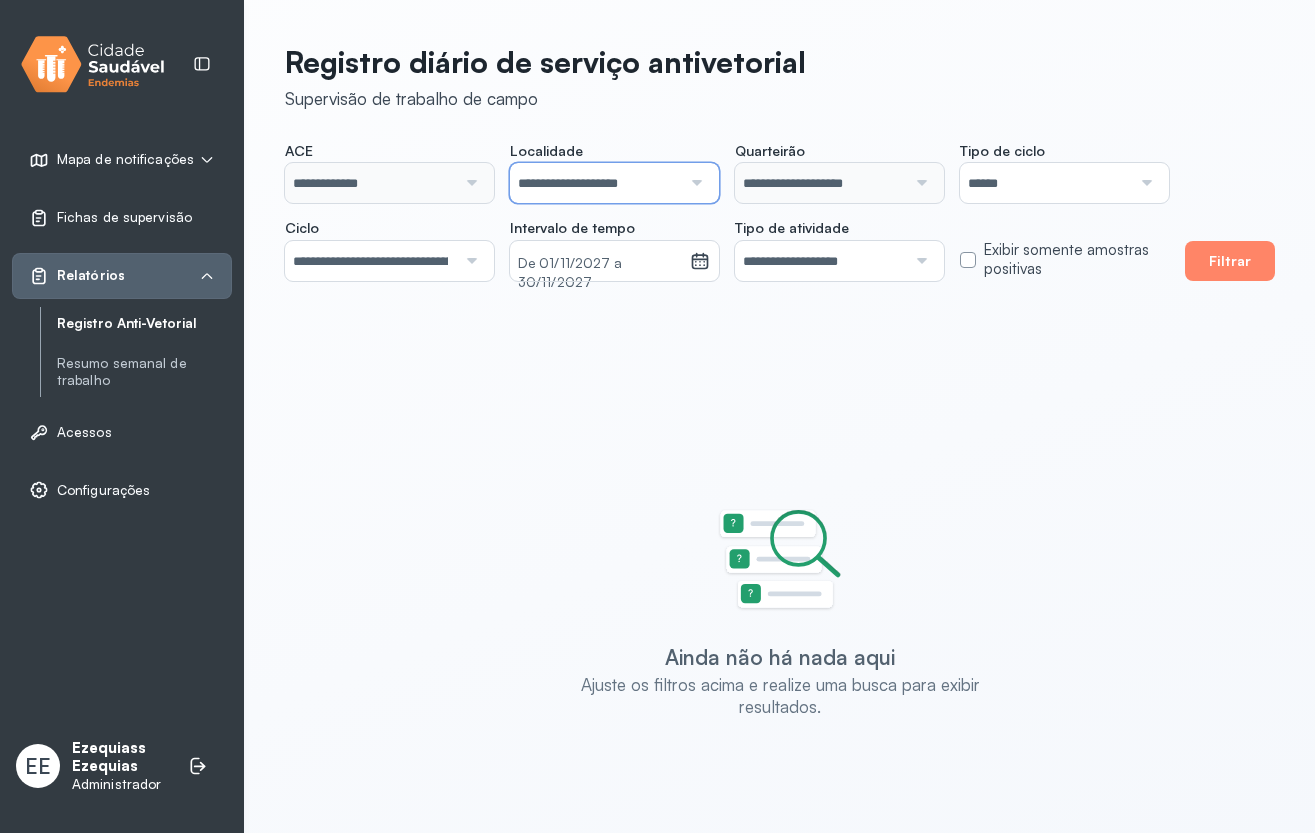 click on "**********" at bounding box center [595, 183] 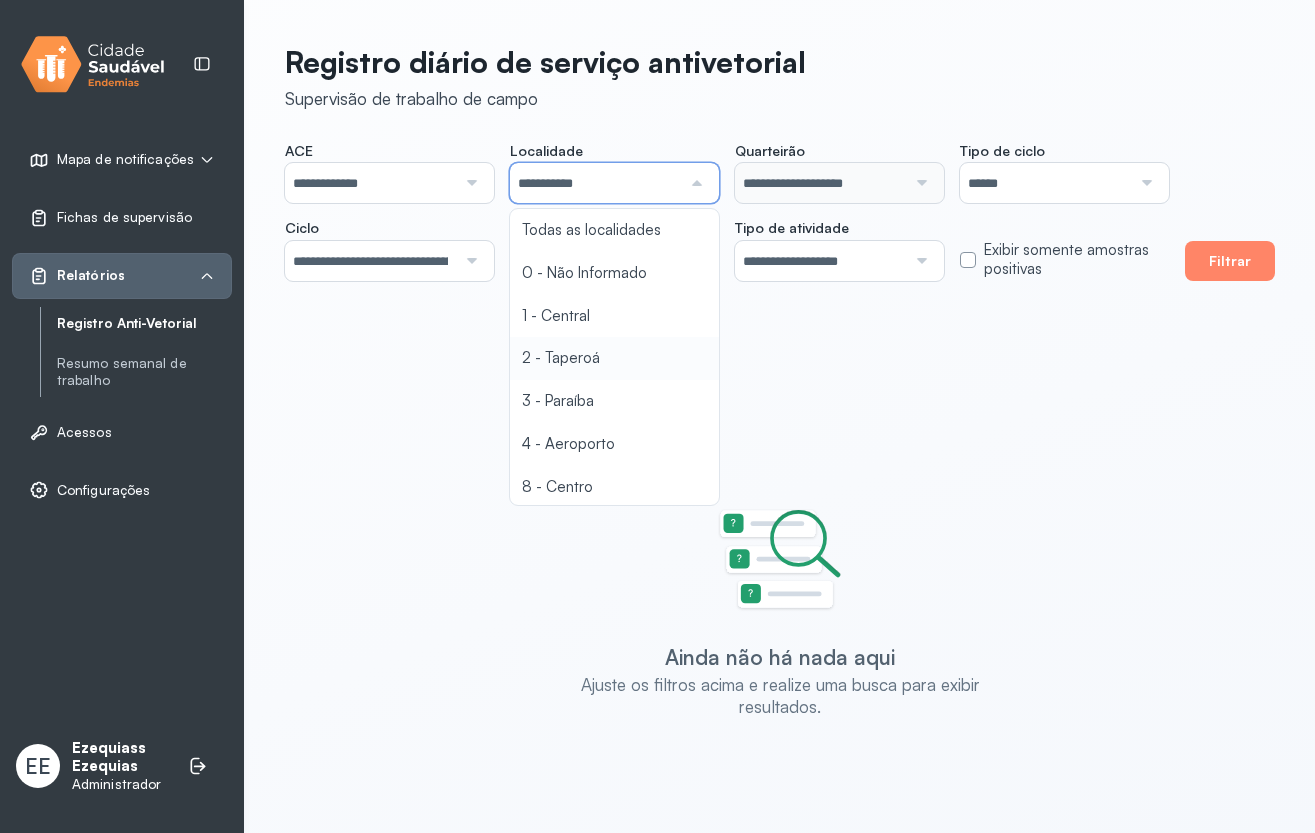 click on "**********" 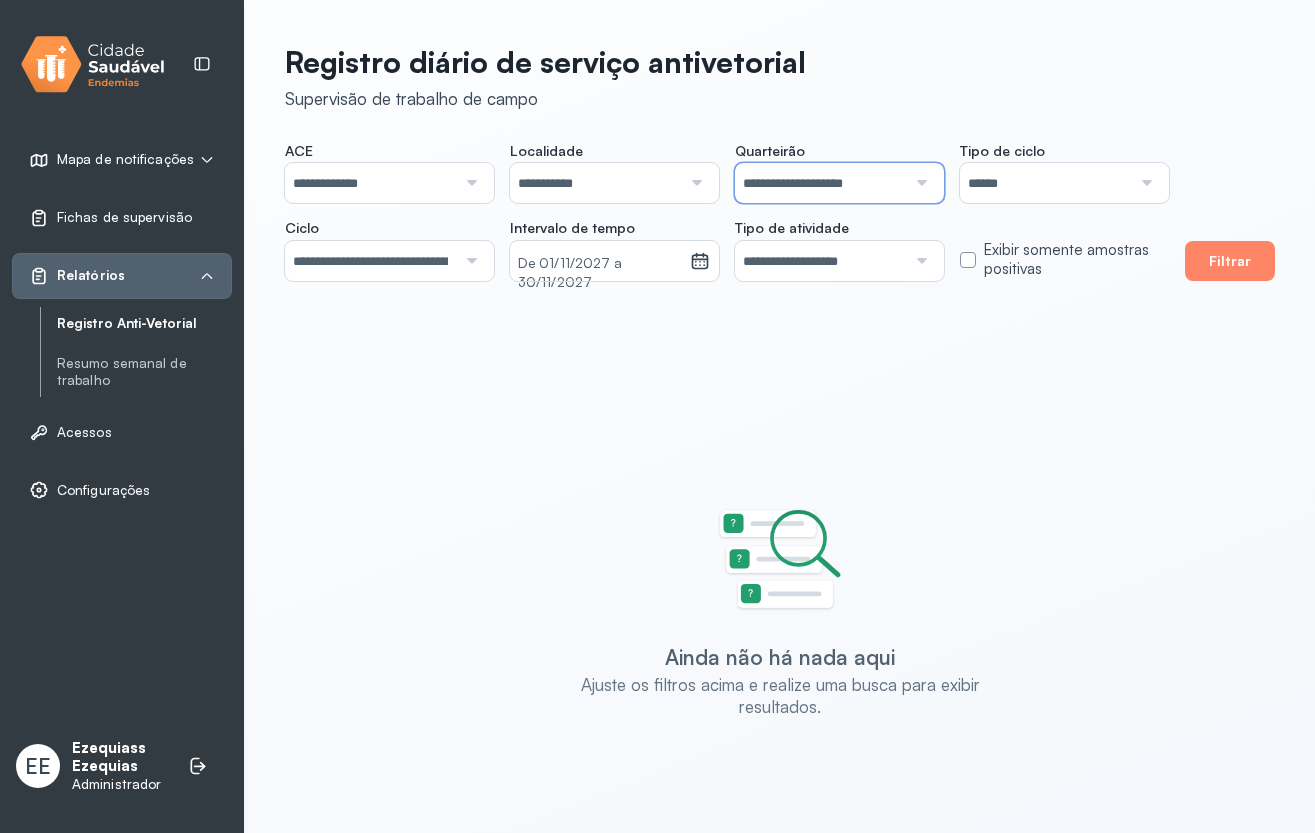 click on "**********" at bounding box center (820, 183) 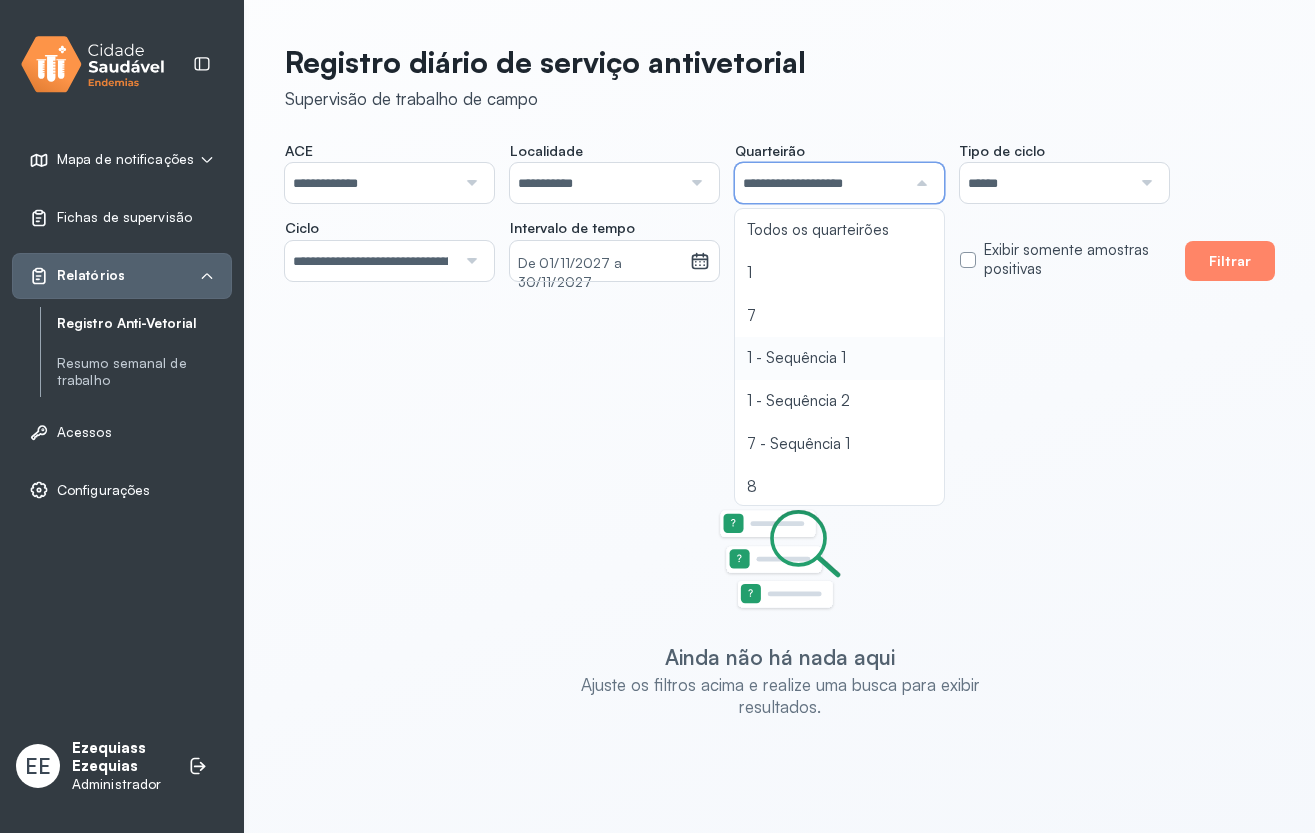 scroll, scrollTop: 89, scrollLeft: 0, axis: vertical 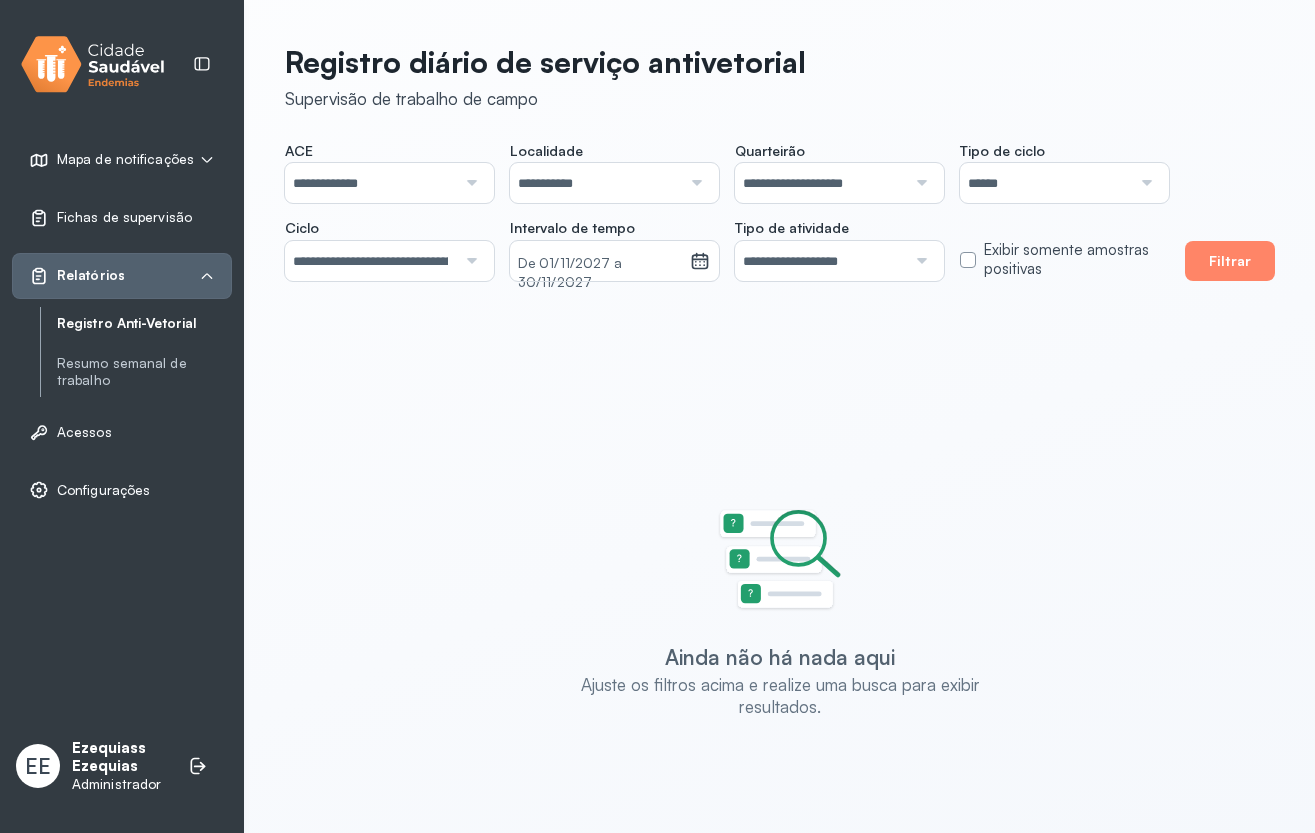 click on "**********" 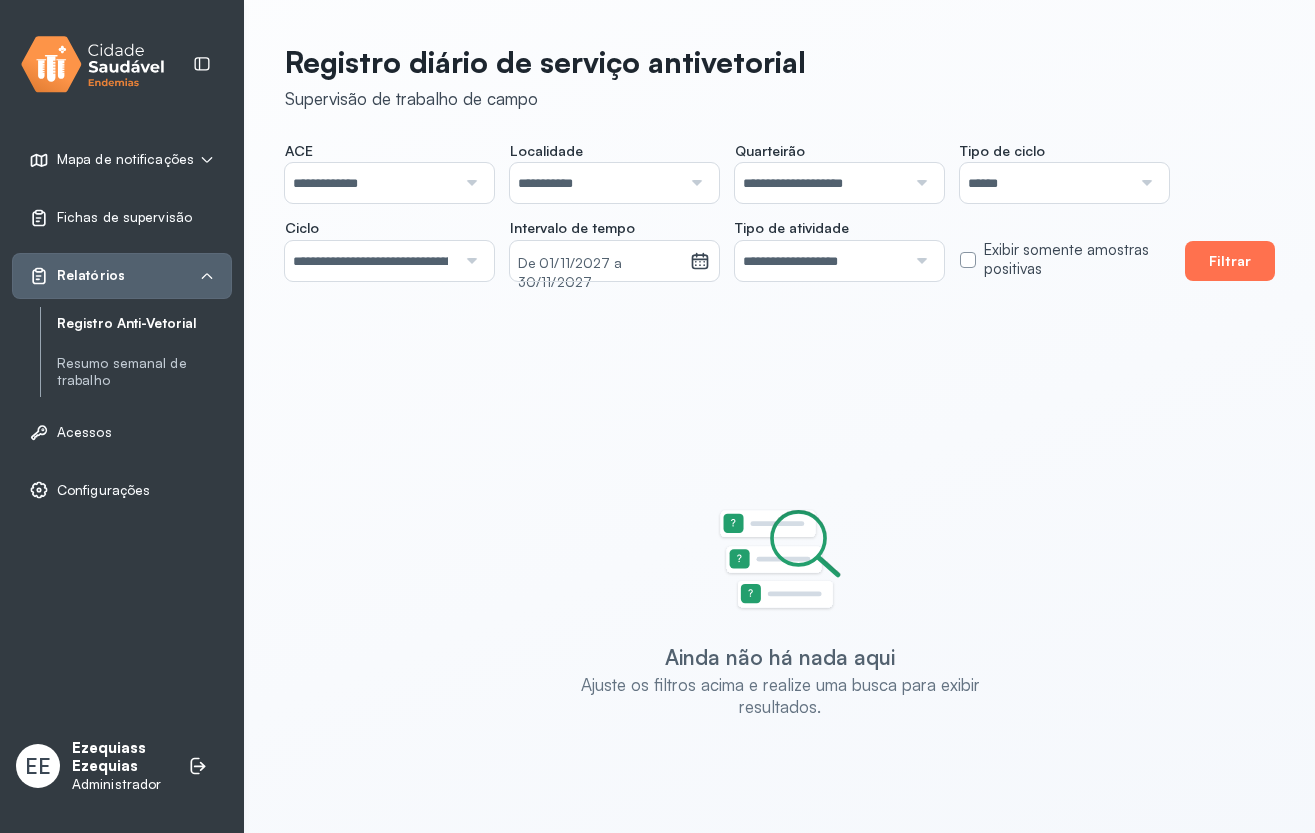 click on "Filtrar" at bounding box center [1230, 261] 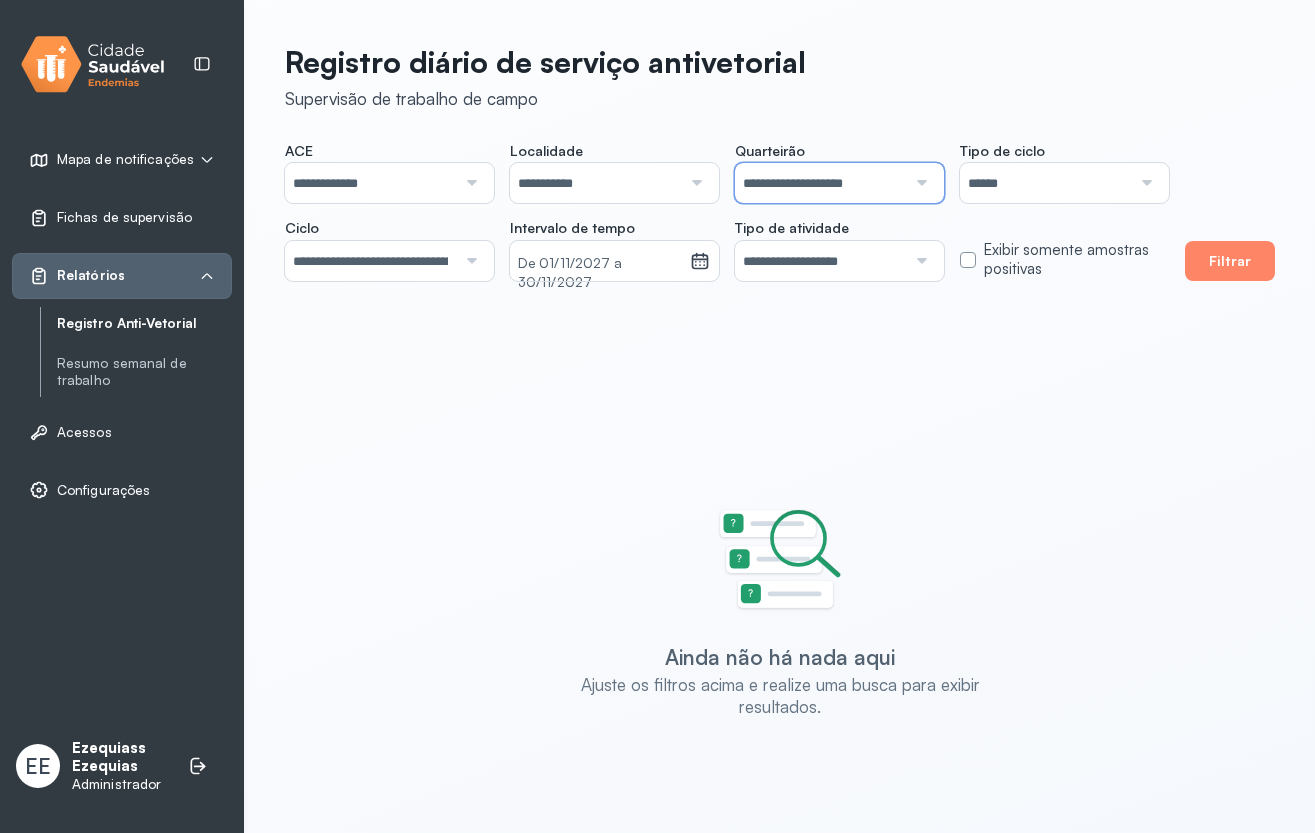 click on "**********" at bounding box center (820, 183) 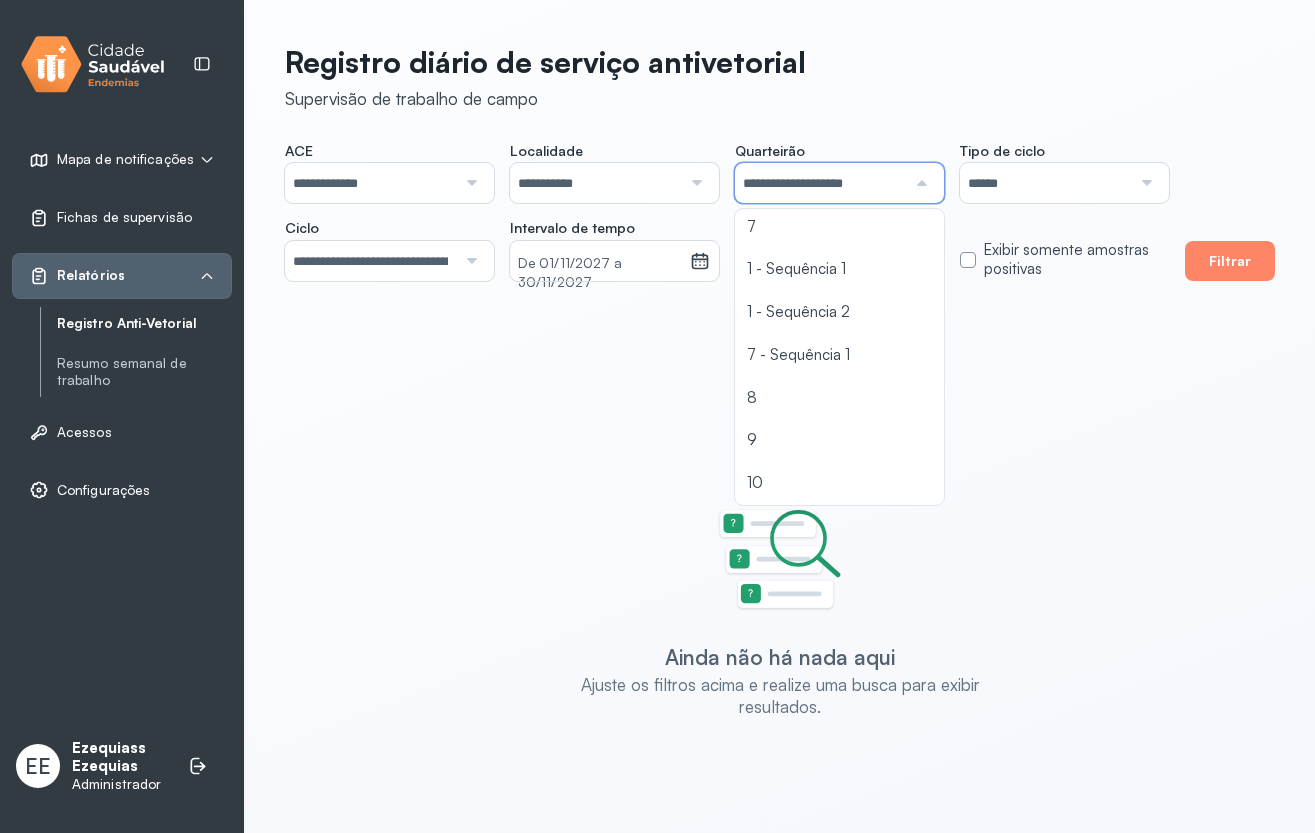 click on "**********" 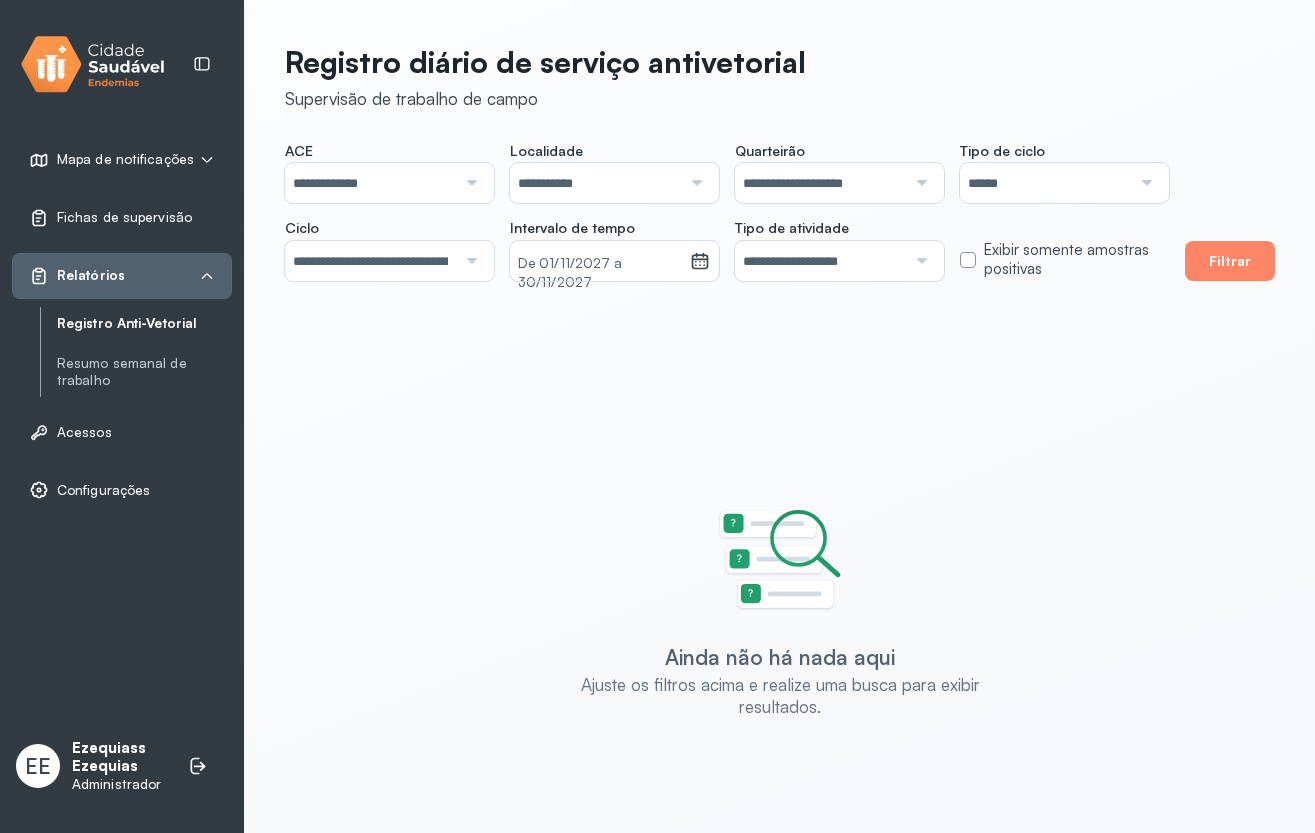 click at bounding box center (694, 183) 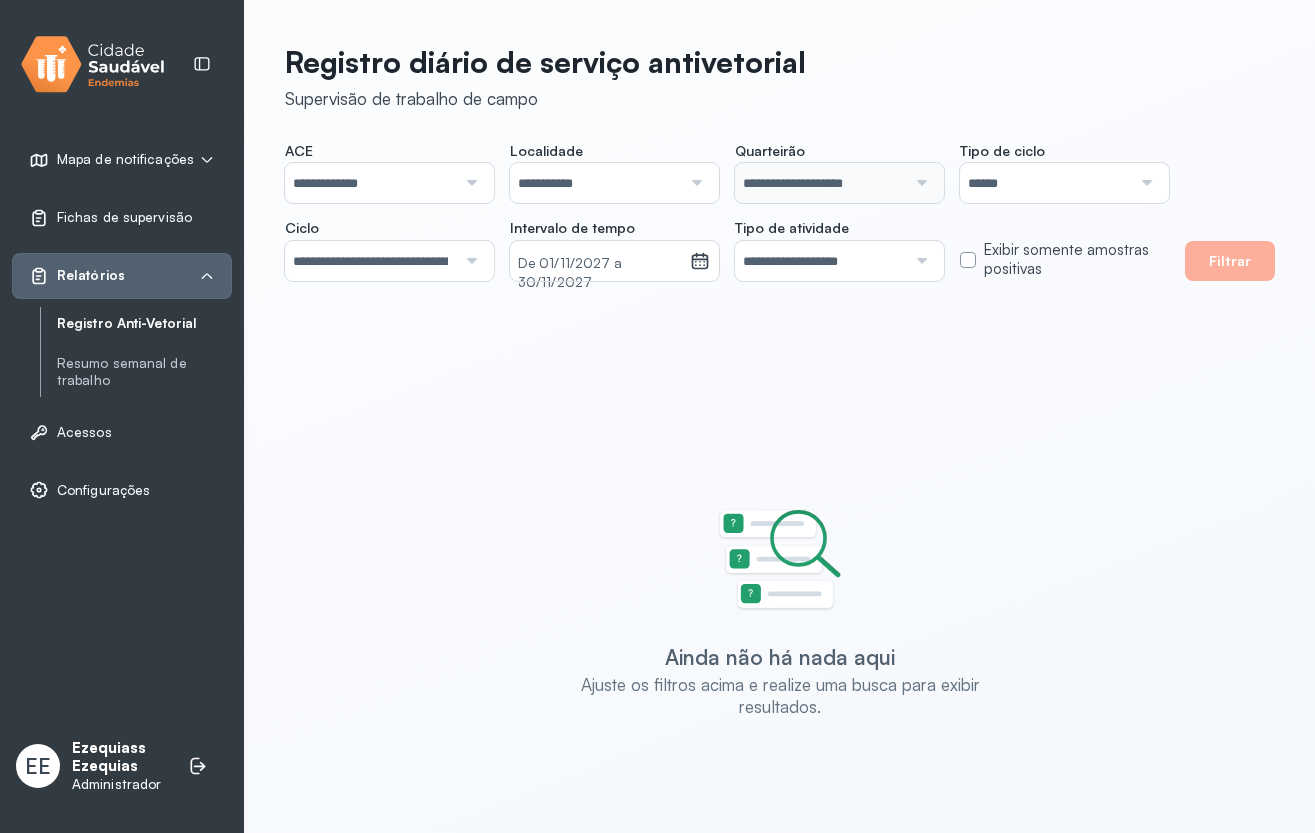 click on "**********" 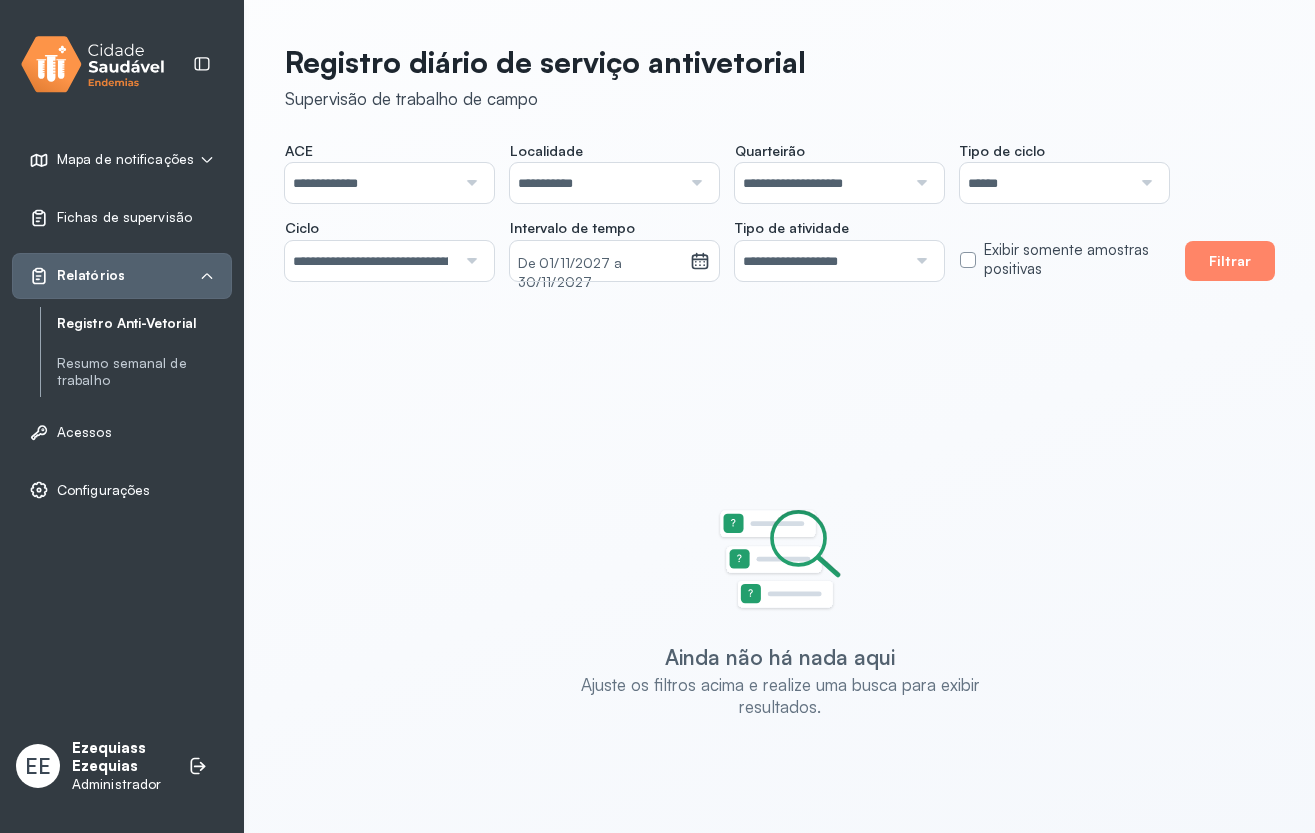 click on "**********" 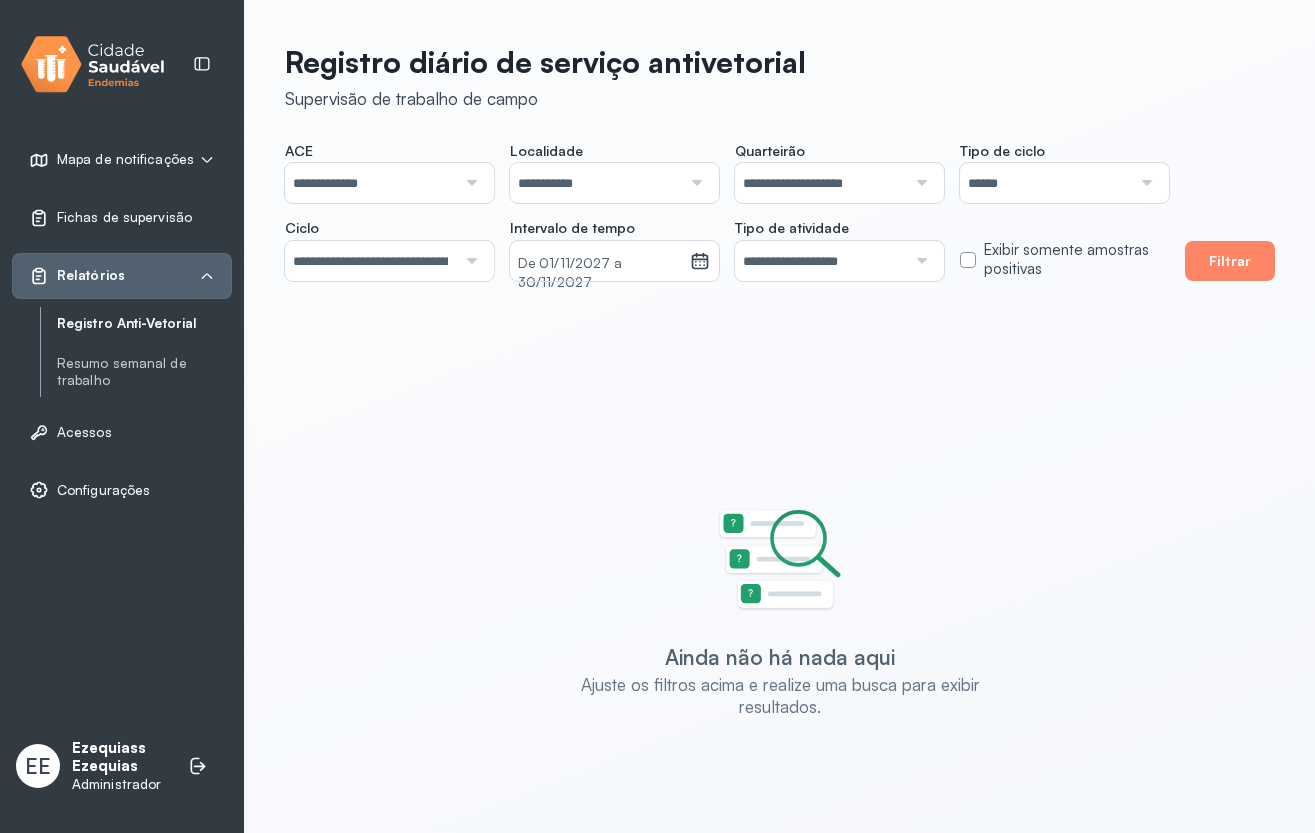 click at bounding box center (919, 183) 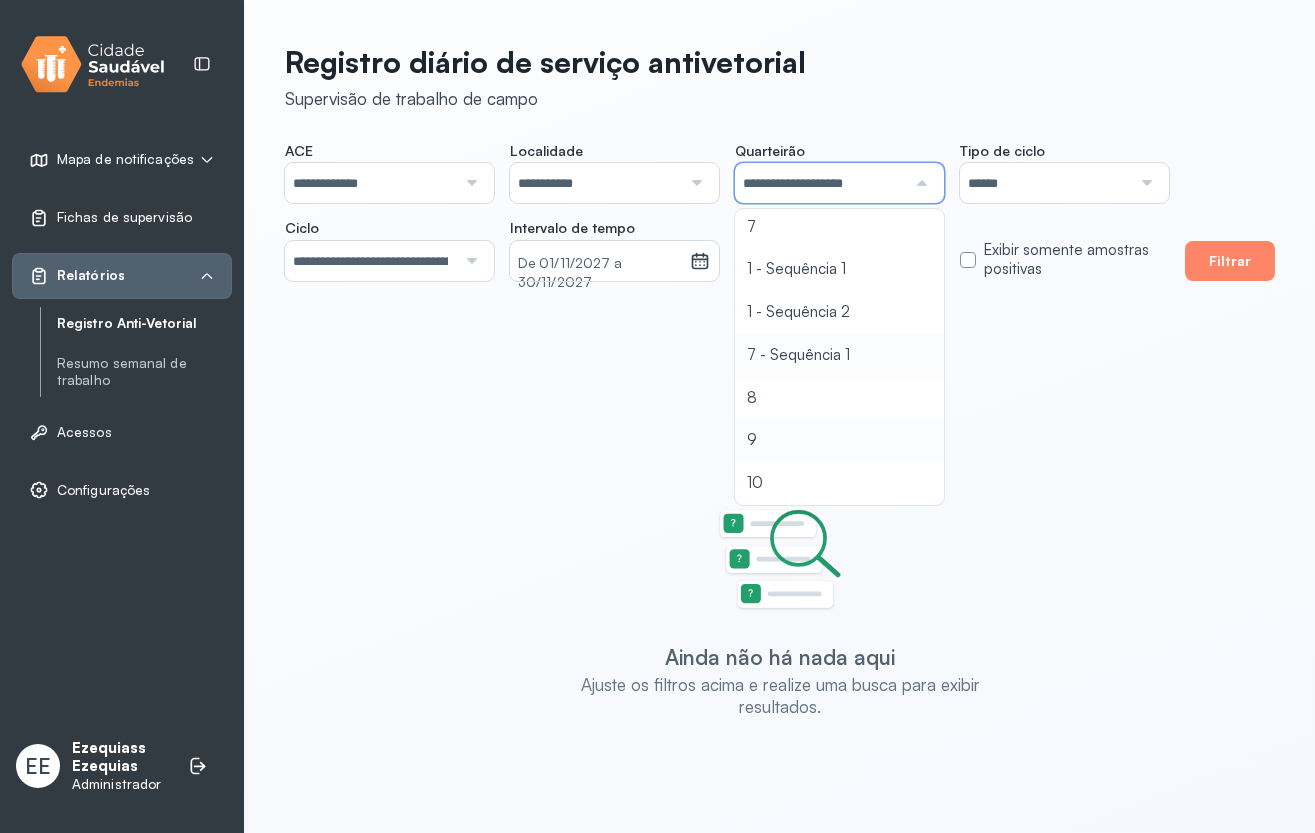 scroll, scrollTop: 174, scrollLeft: 0, axis: vertical 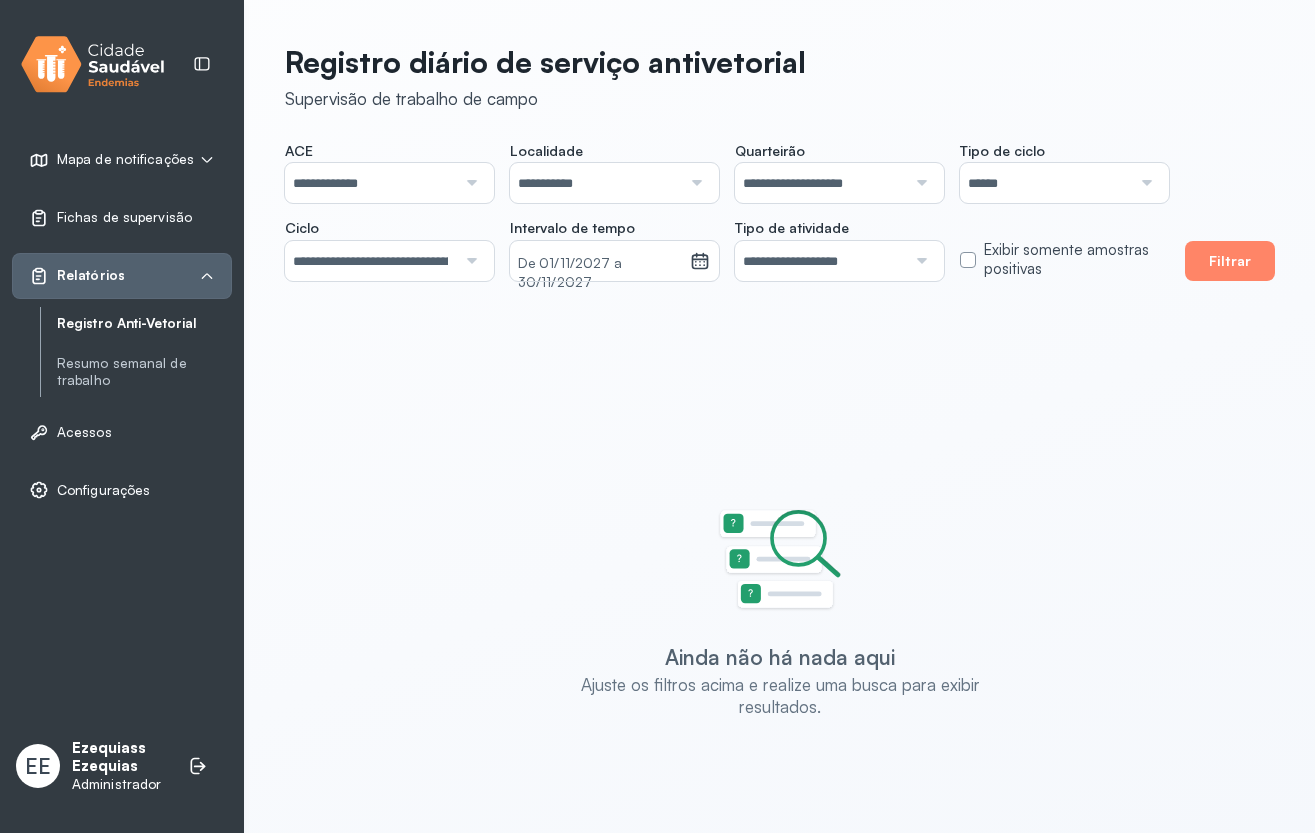 click on "**********" at bounding box center (820, 183) 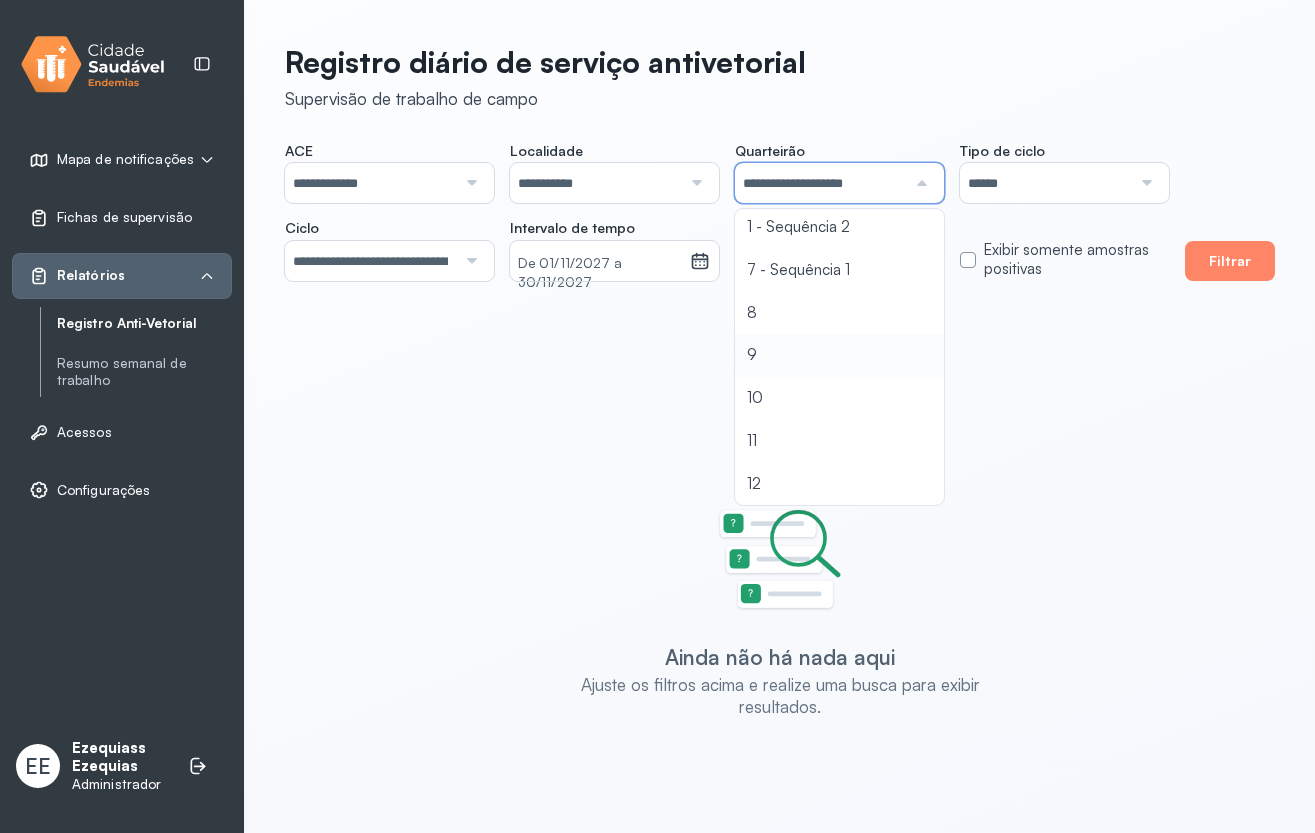 scroll, scrollTop: 174, scrollLeft: 0, axis: vertical 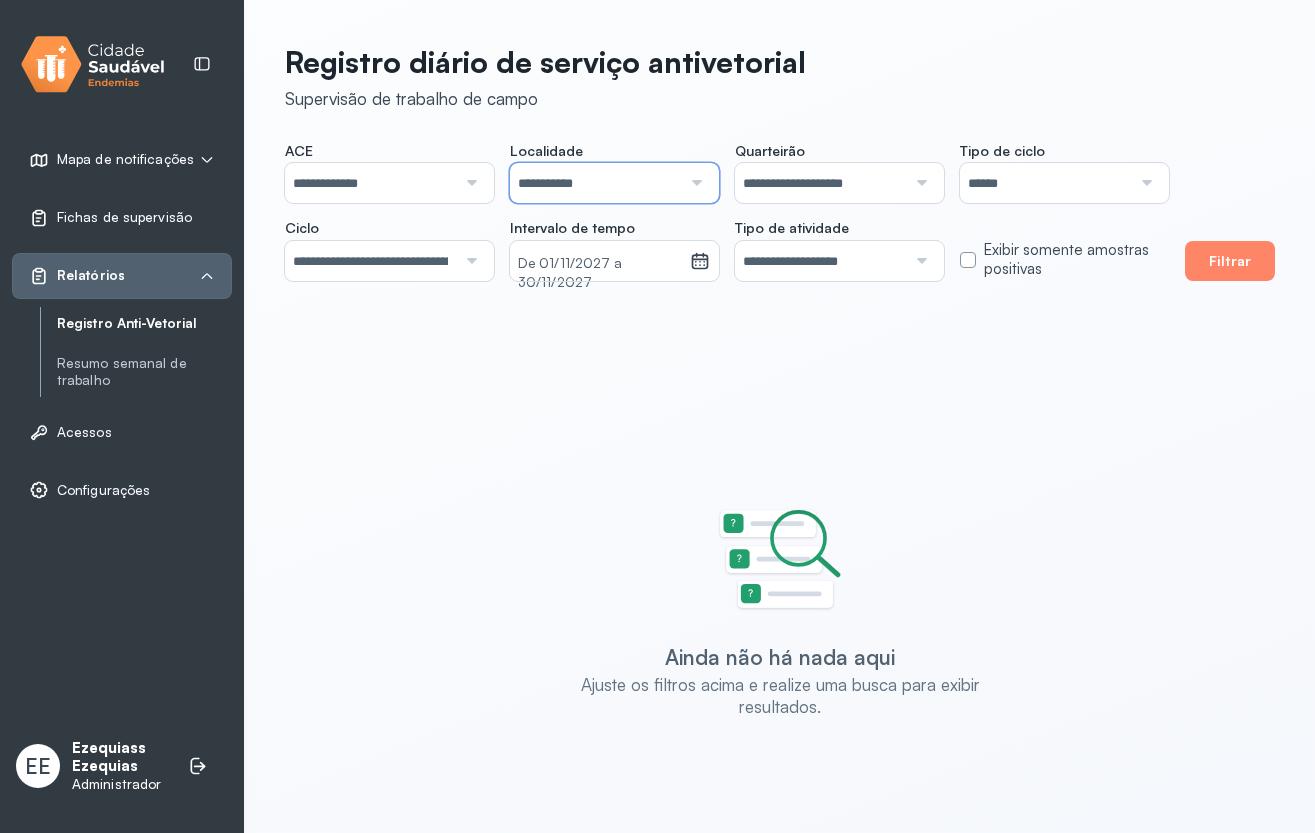 click on "**********" at bounding box center (595, 183) 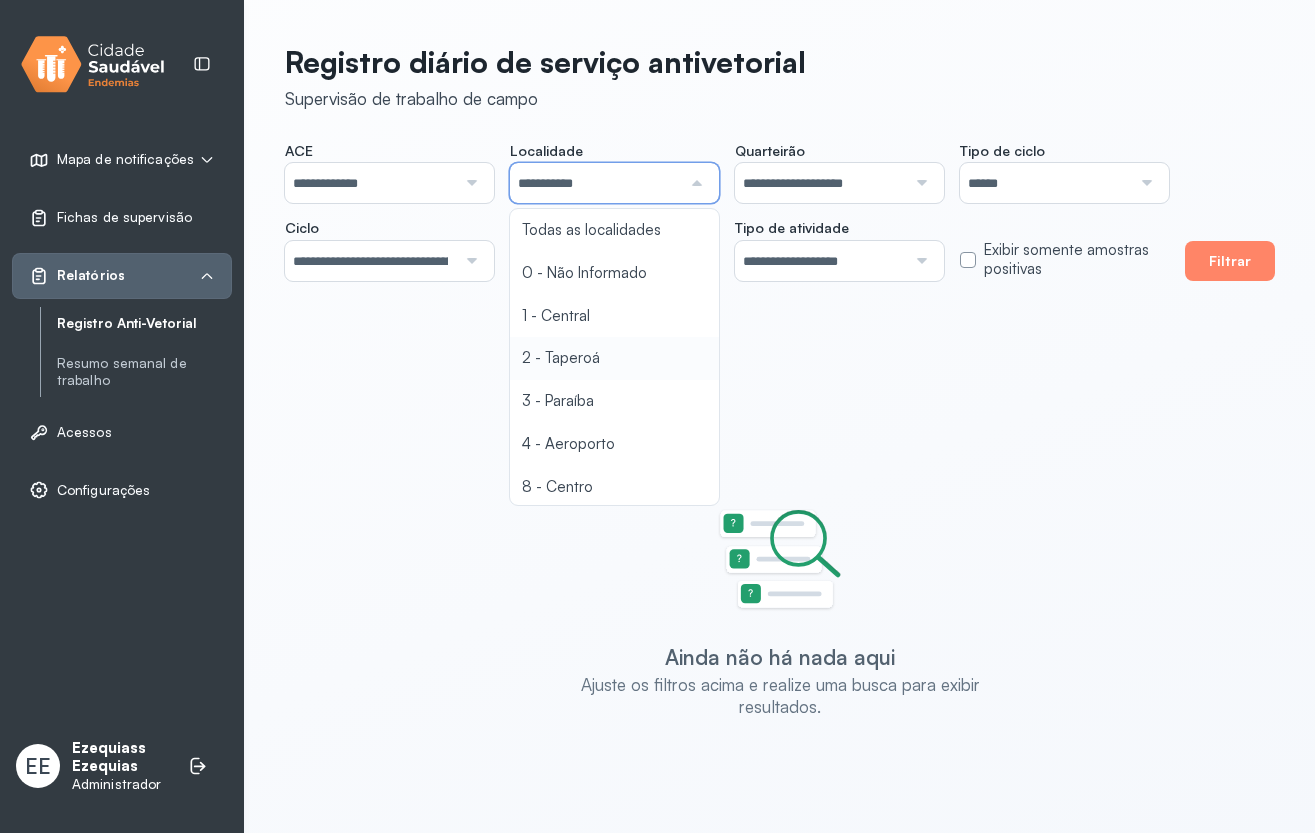 click on "**********" 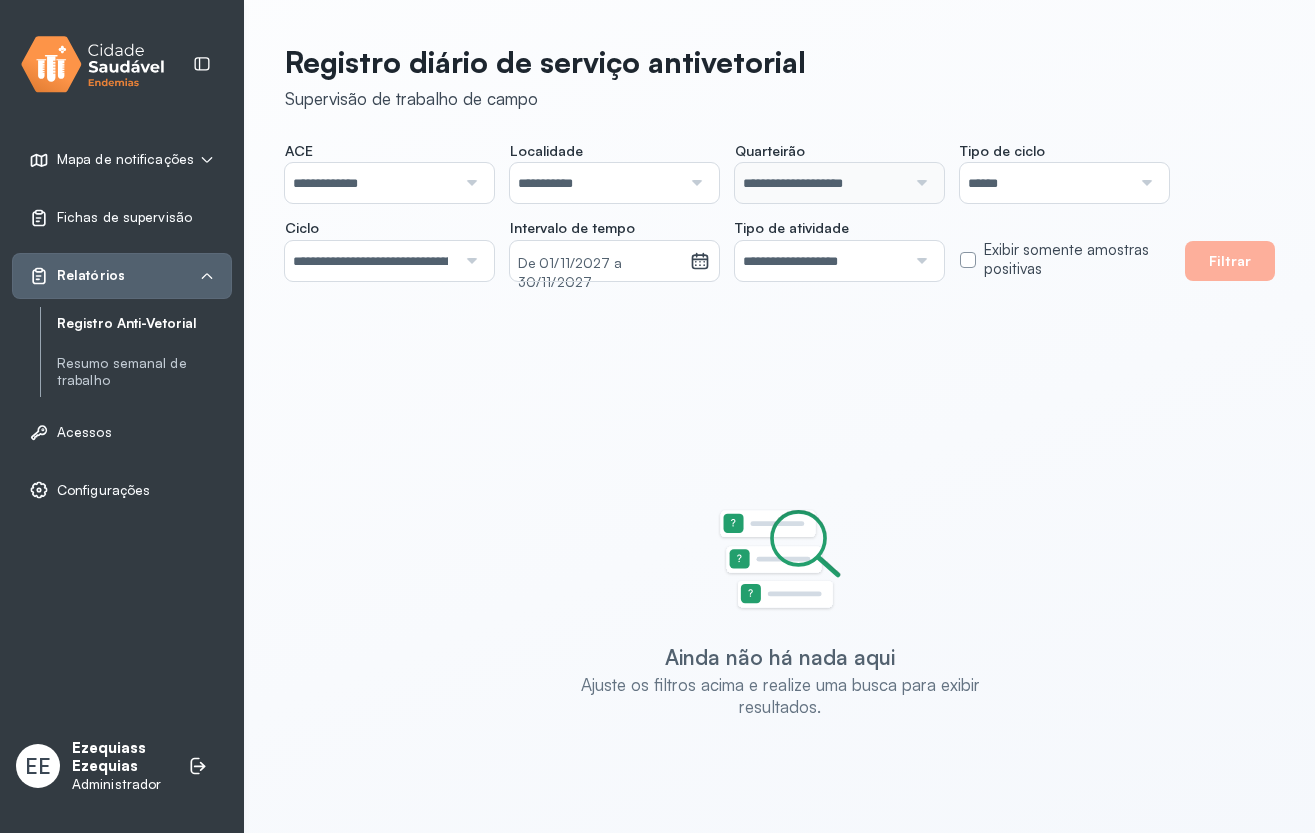 click on "**********" at bounding box center (595, 183) 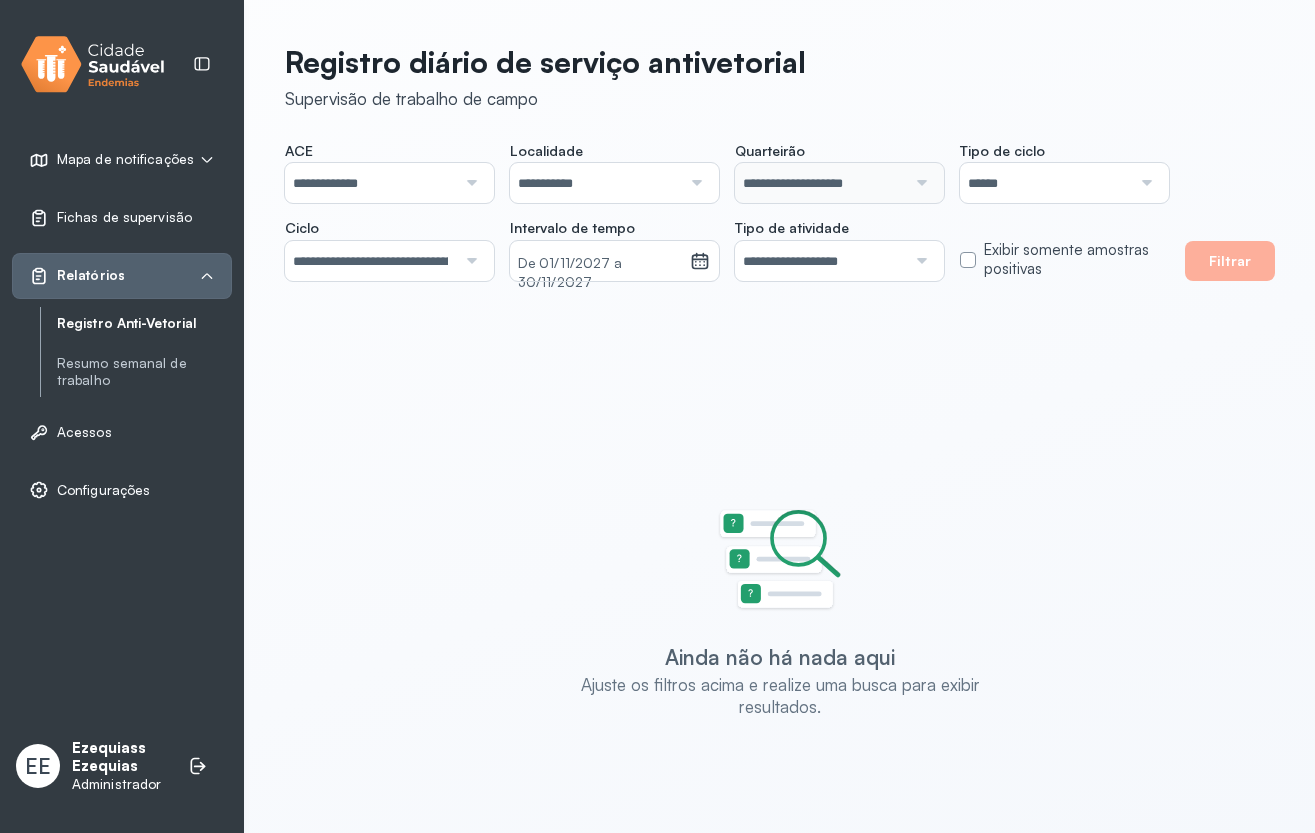click on "**********" 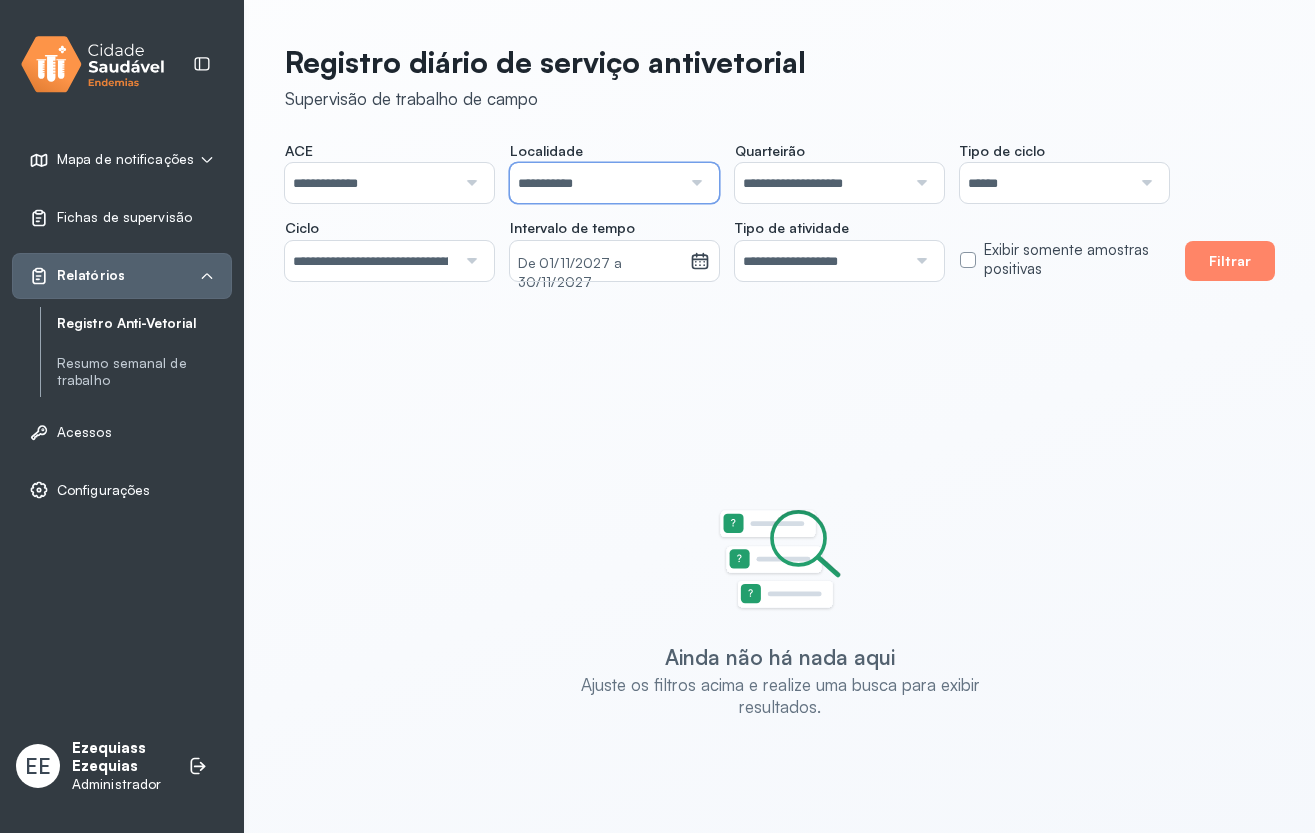 click on "**********" at bounding box center [595, 183] 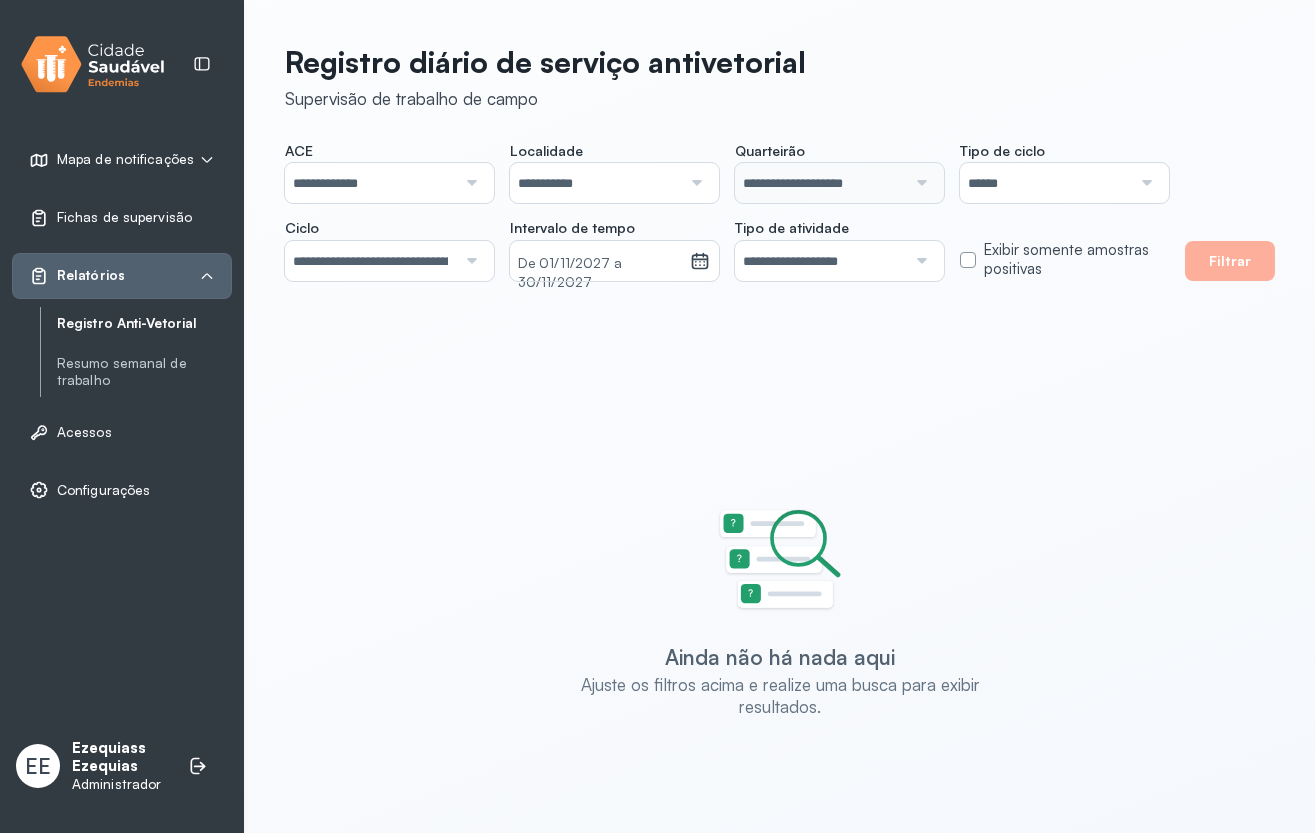 click on "**********" 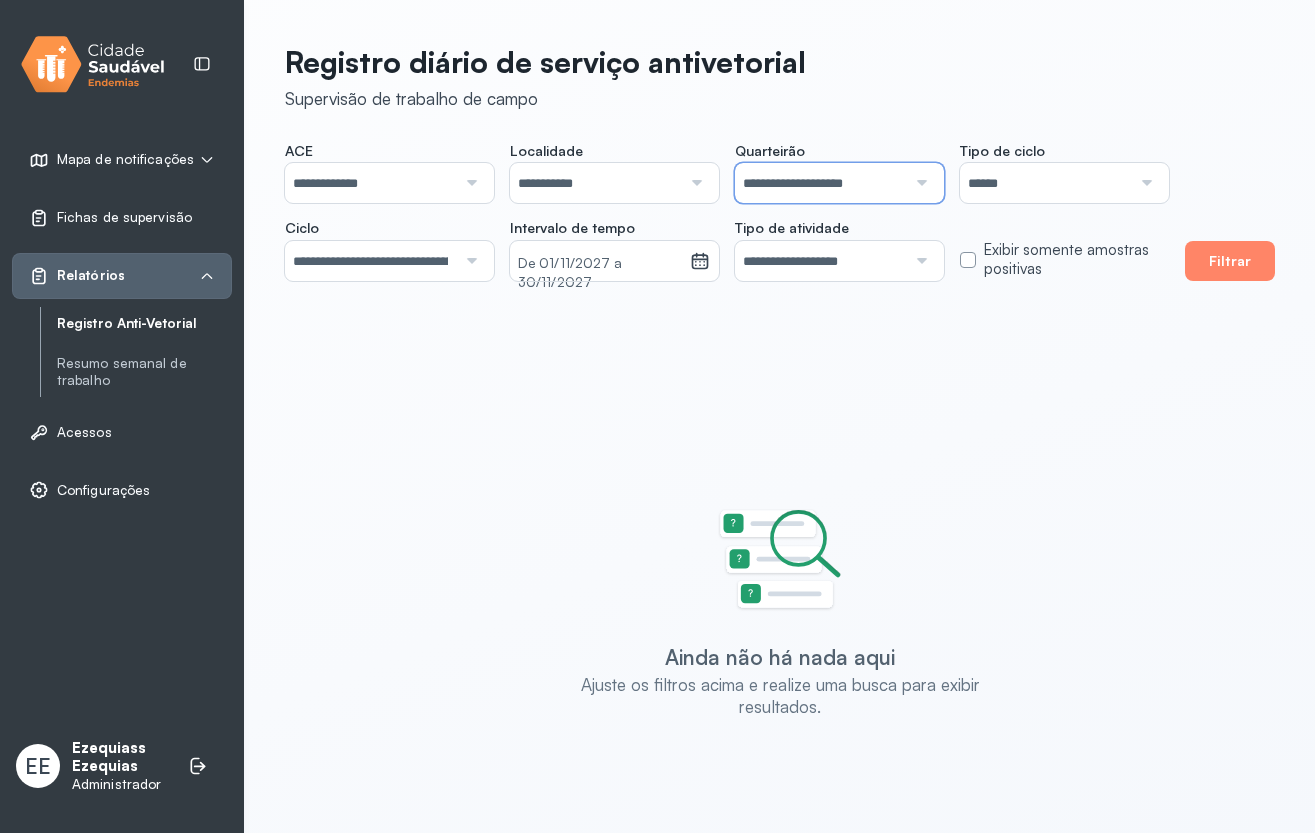 click on "**********" at bounding box center (820, 183) 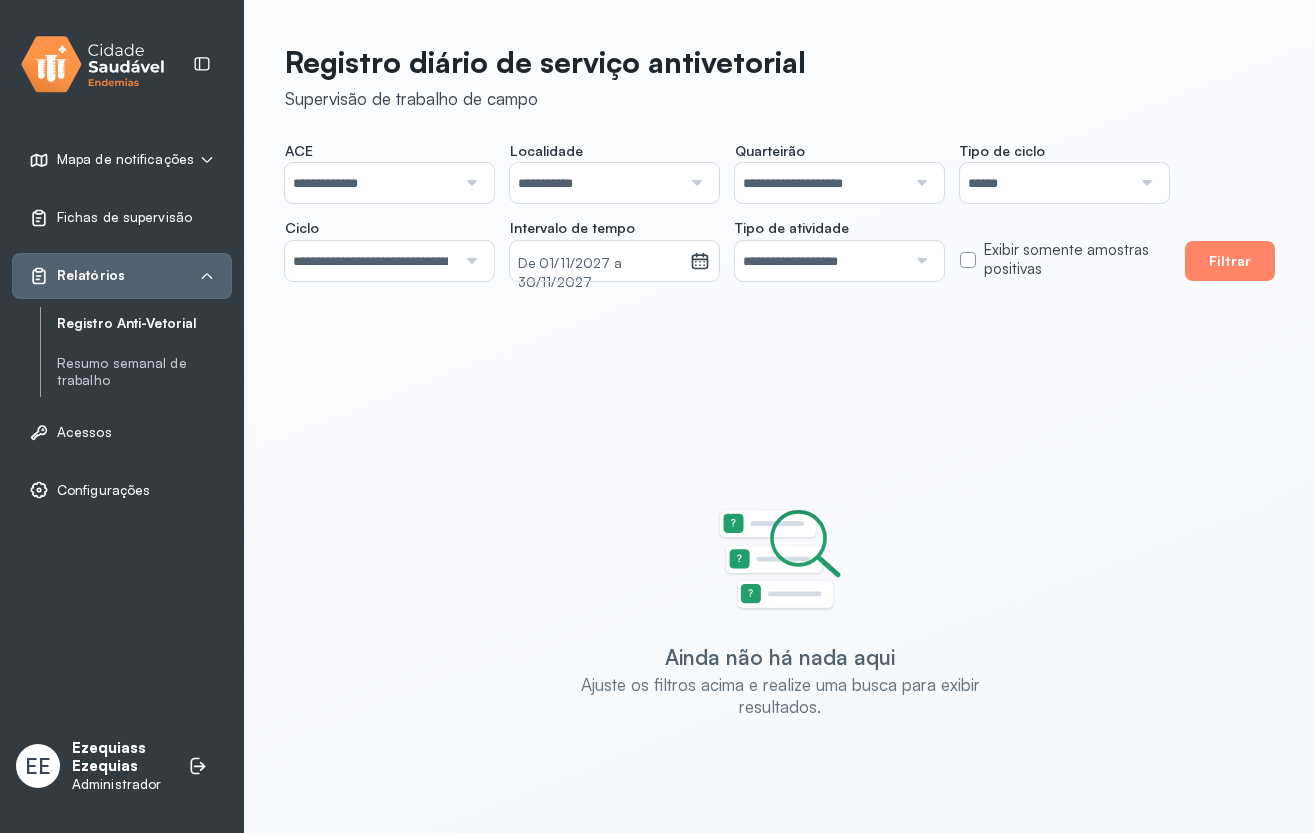 click on "**********" 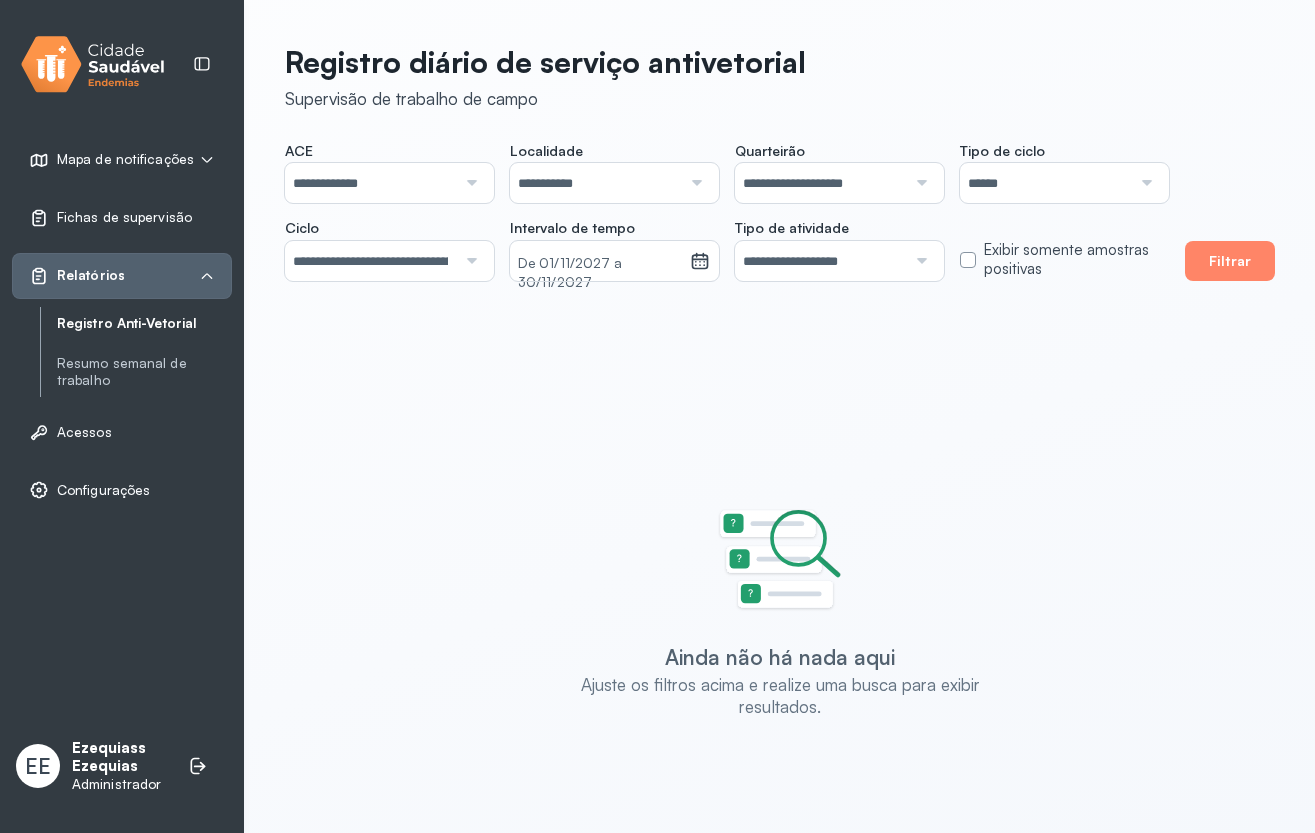 click on "Registro diário de serviço antivetorial" at bounding box center (545, 62) 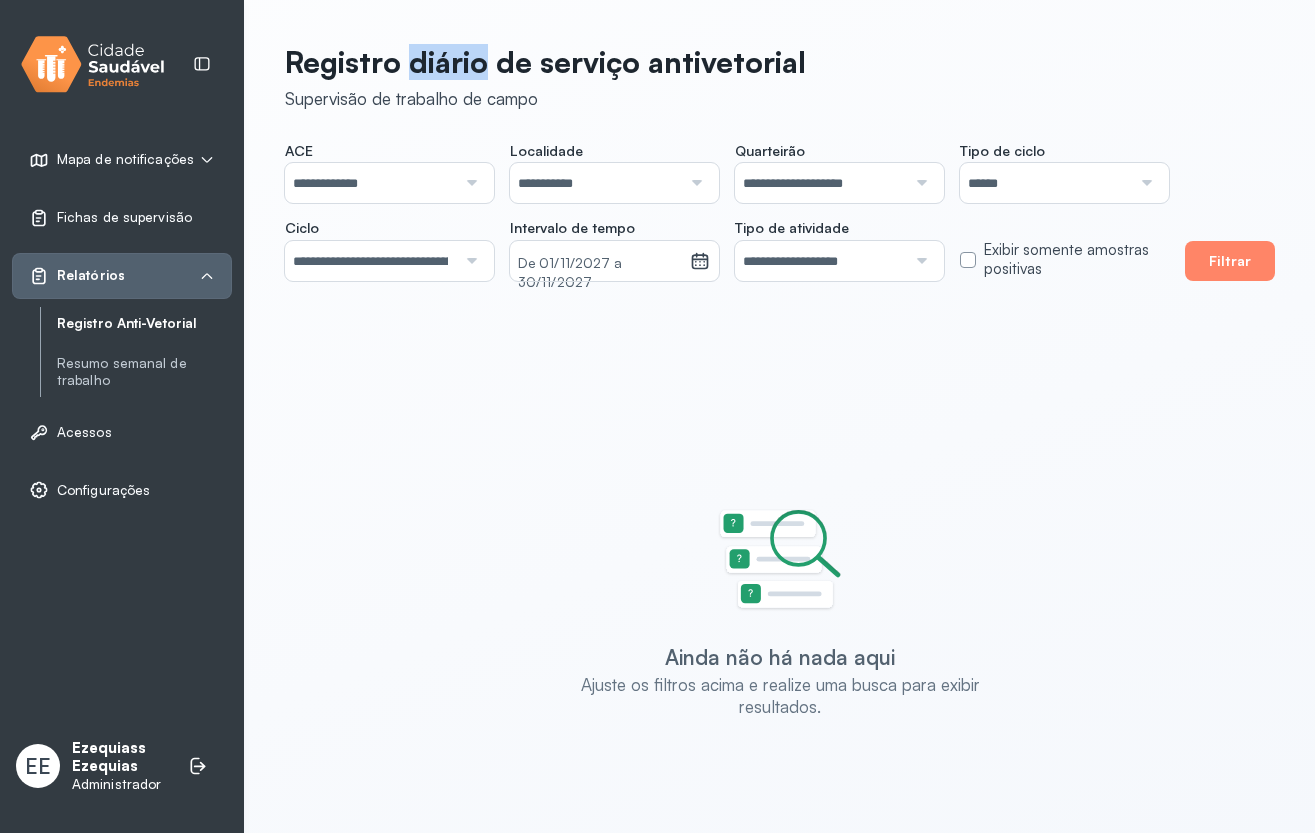 click on "Registro diário de serviço antivetorial" at bounding box center (545, 62) 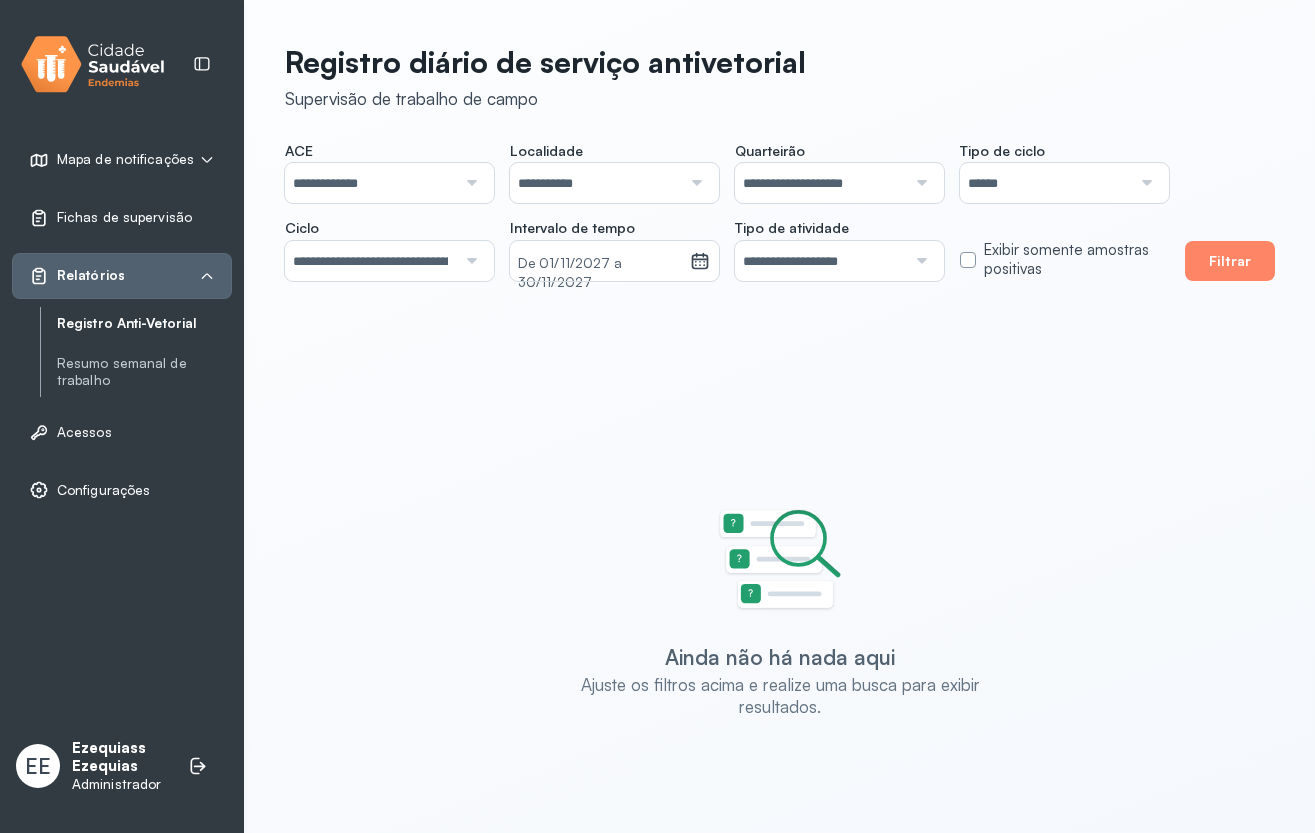 click on "Registro diário de serviço antivetorial" at bounding box center (545, 62) 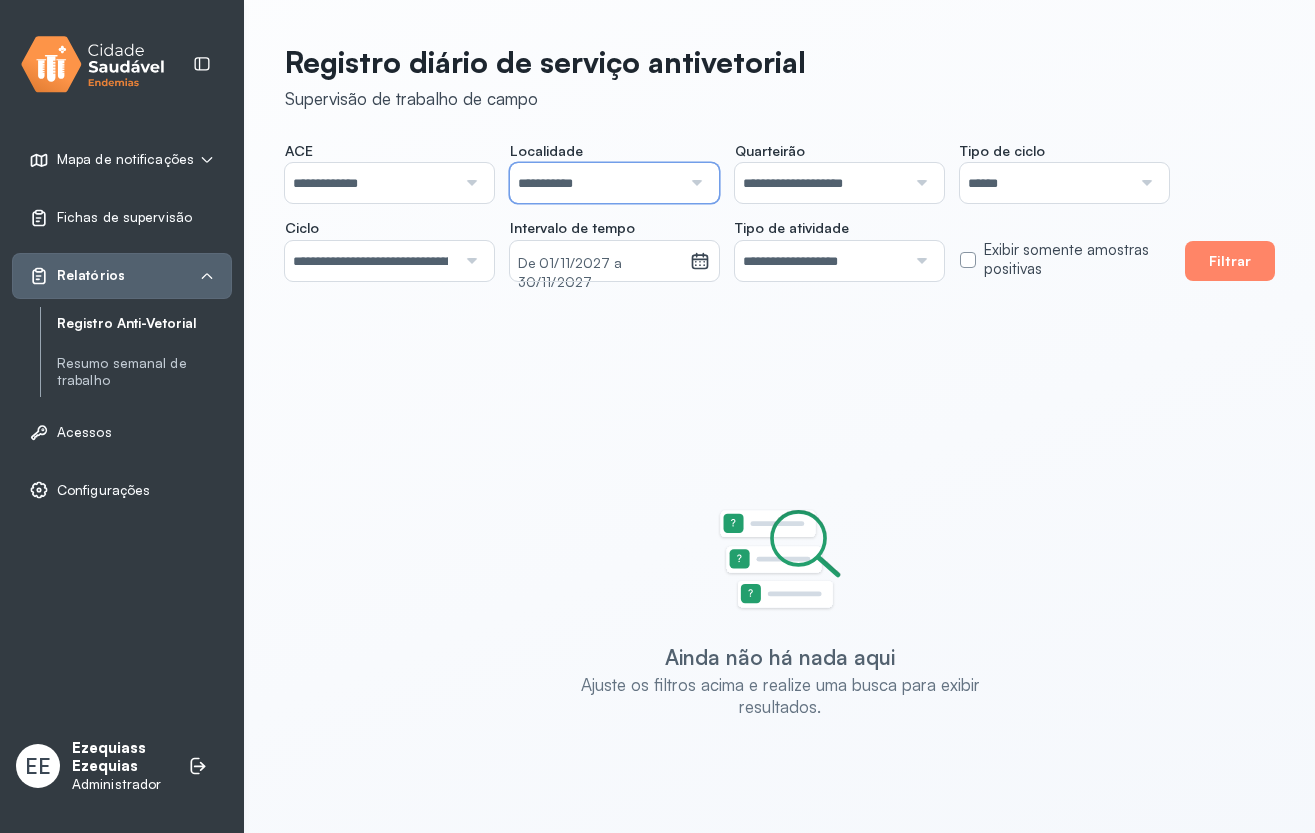 click on "**********" at bounding box center (595, 183) 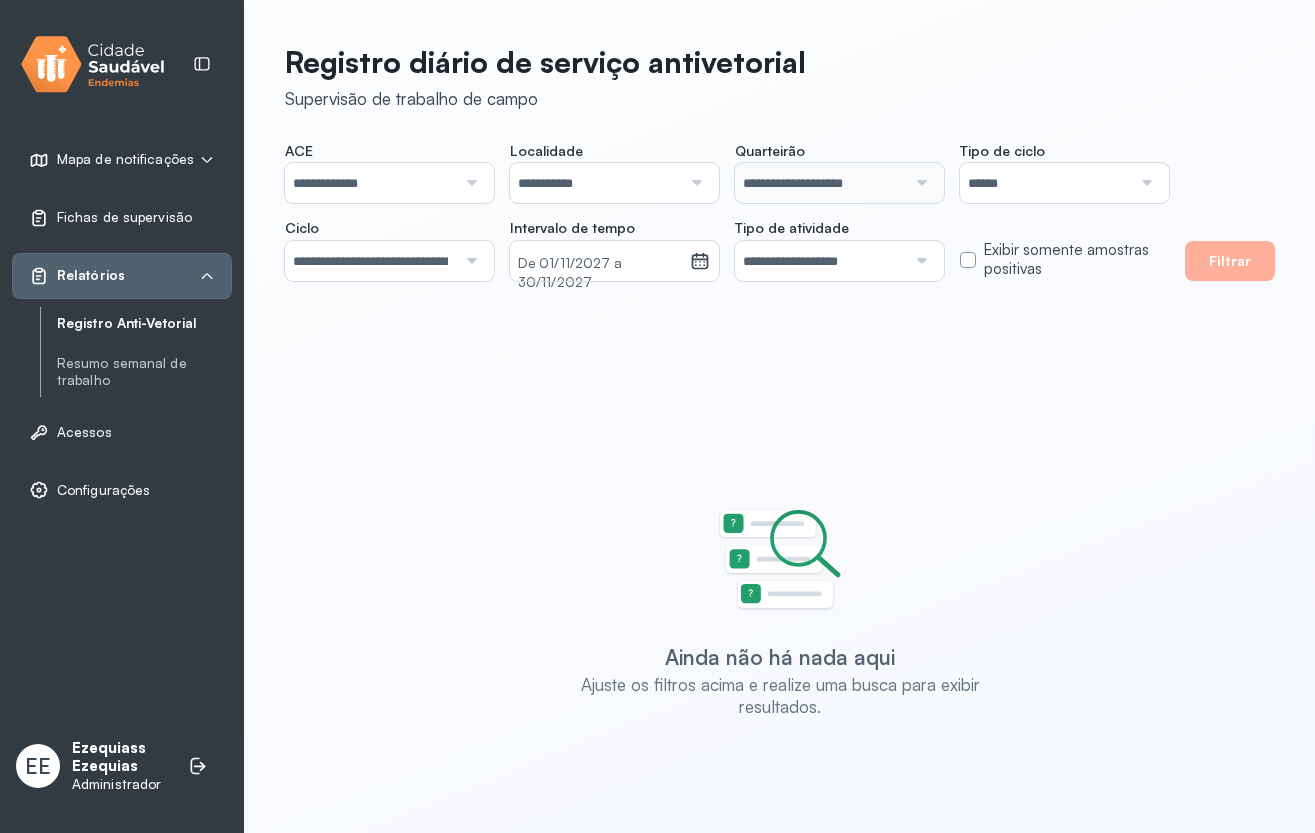 click on "**********" 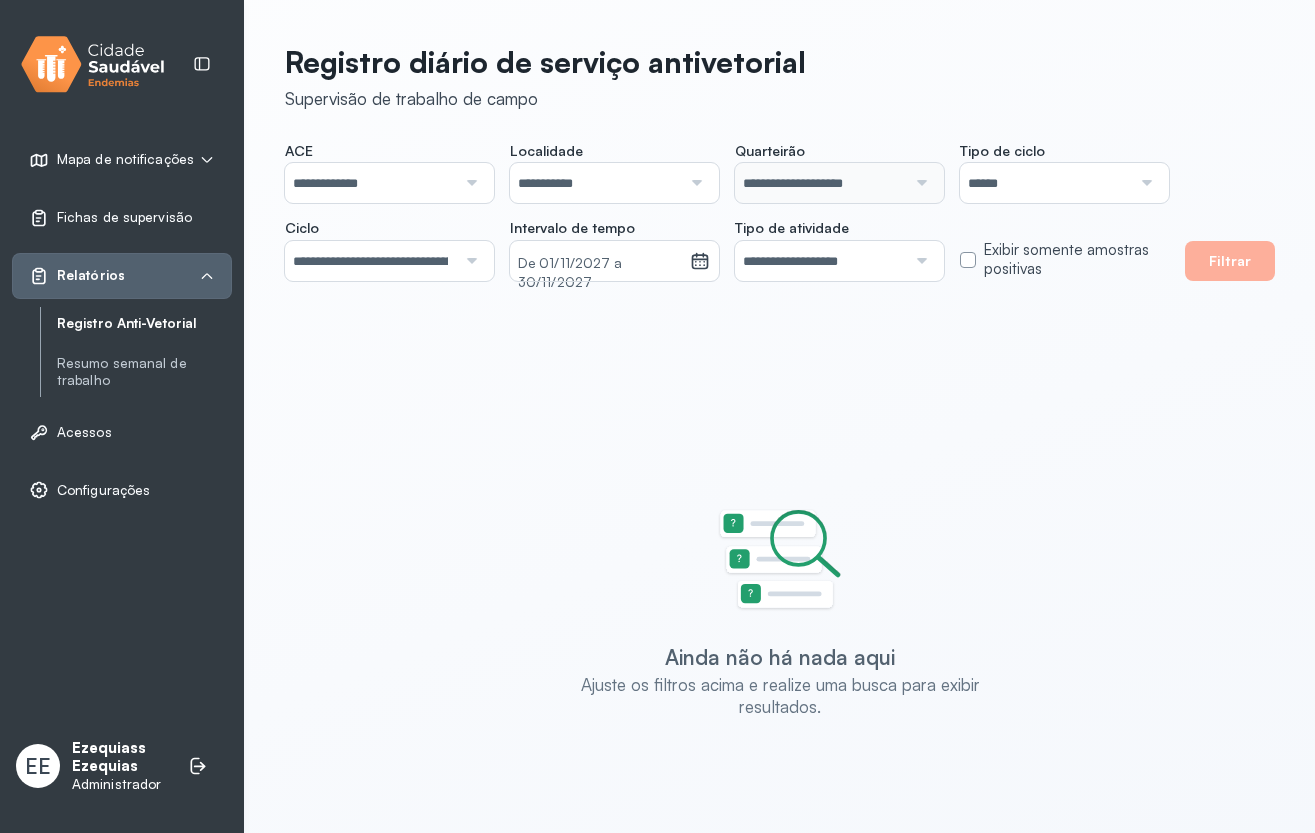 click on "**********" 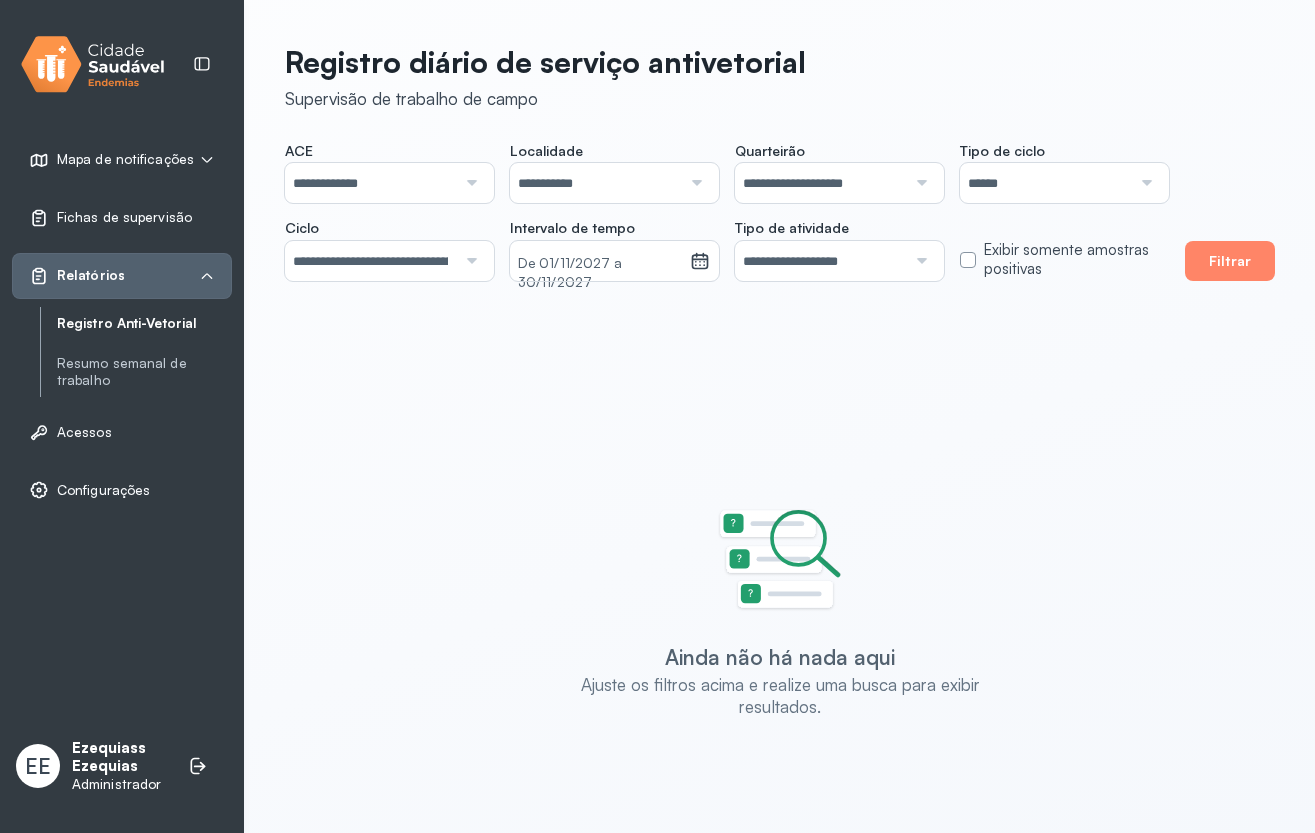 click at bounding box center (919, 183) 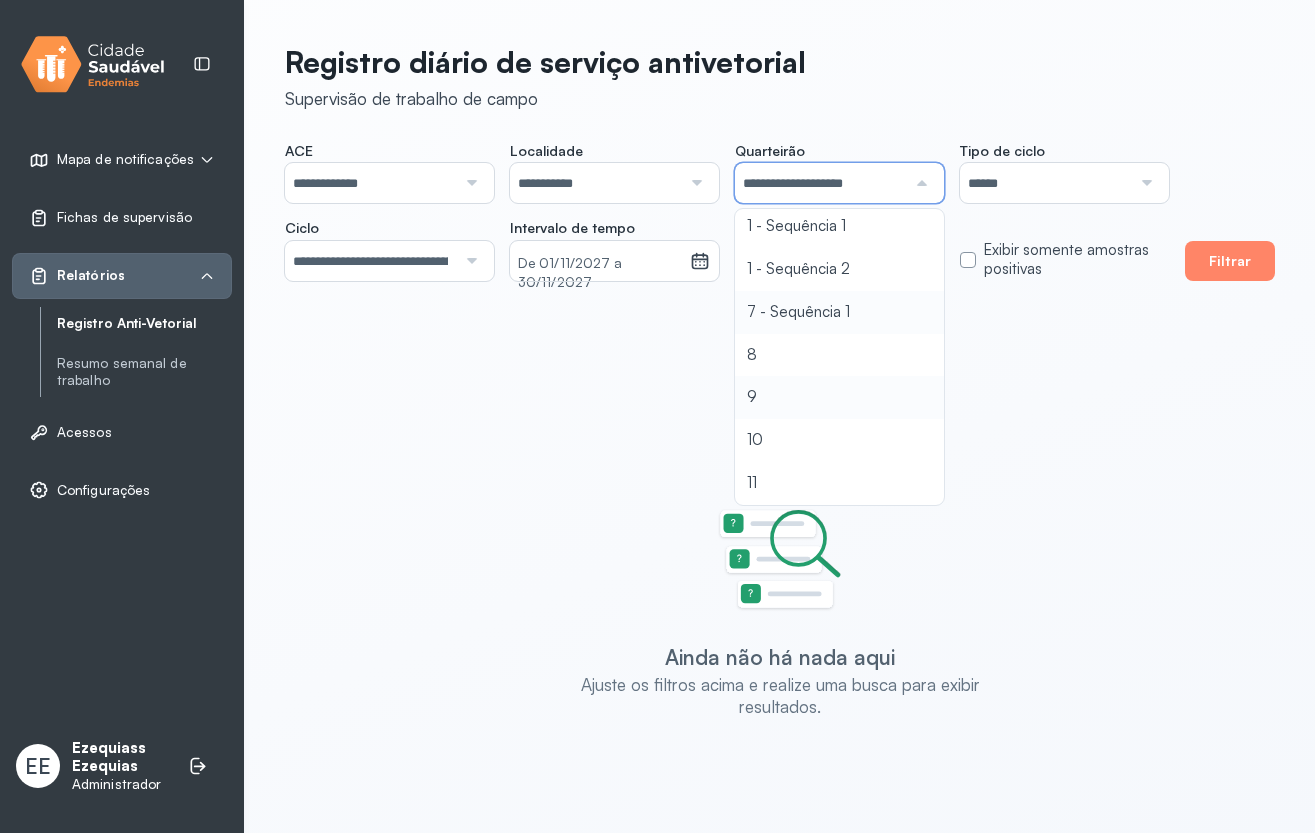 scroll, scrollTop: 174, scrollLeft: 0, axis: vertical 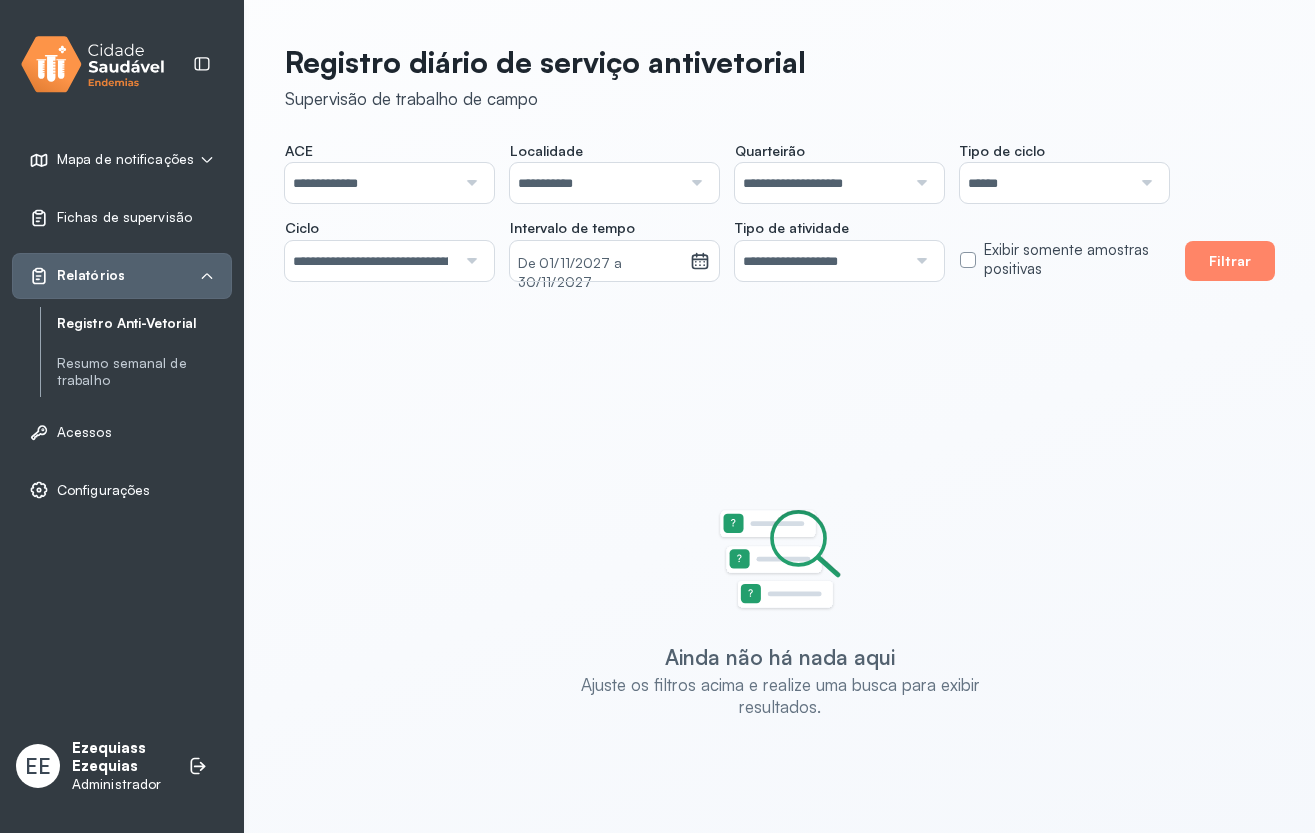 click on "**********" 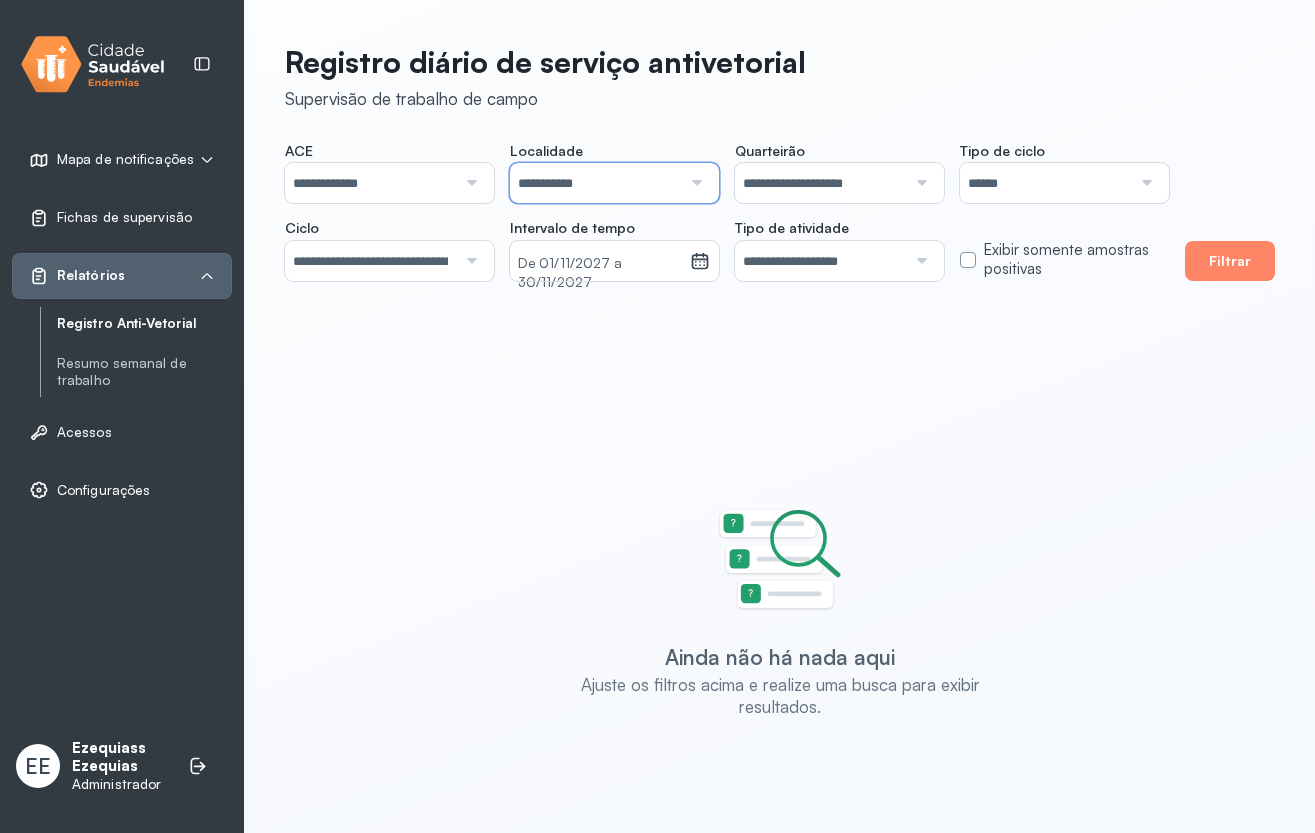 click on "**********" at bounding box center (595, 183) 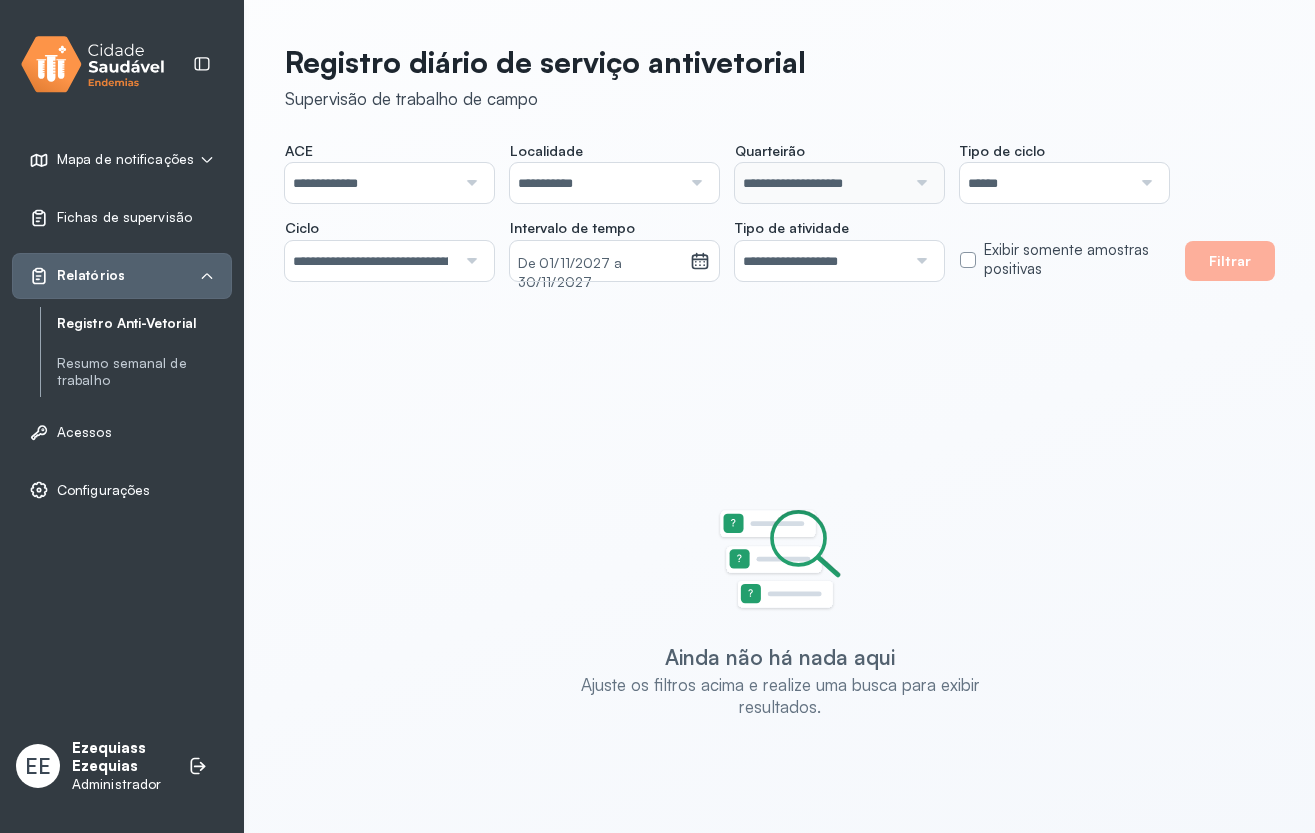click on "**********" 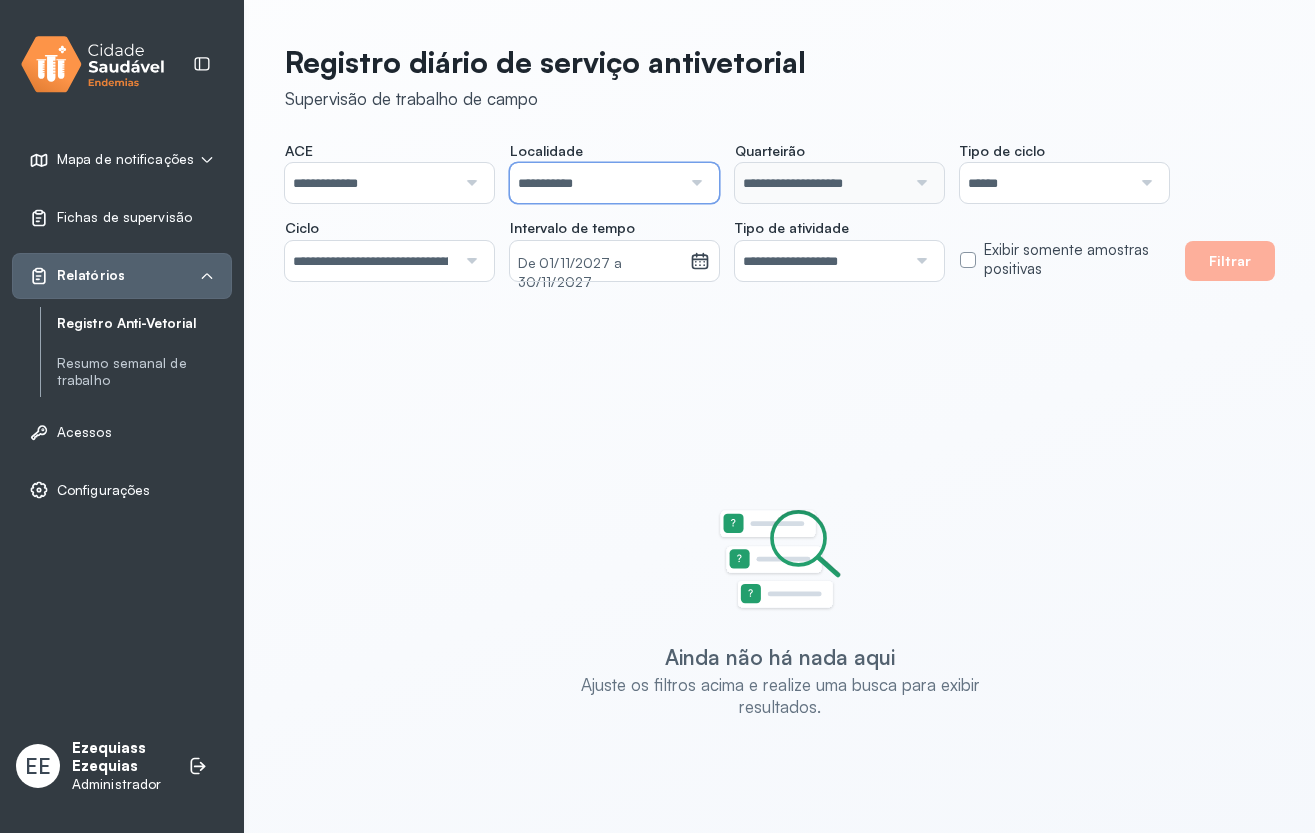 click on "**********" at bounding box center (595, 183) 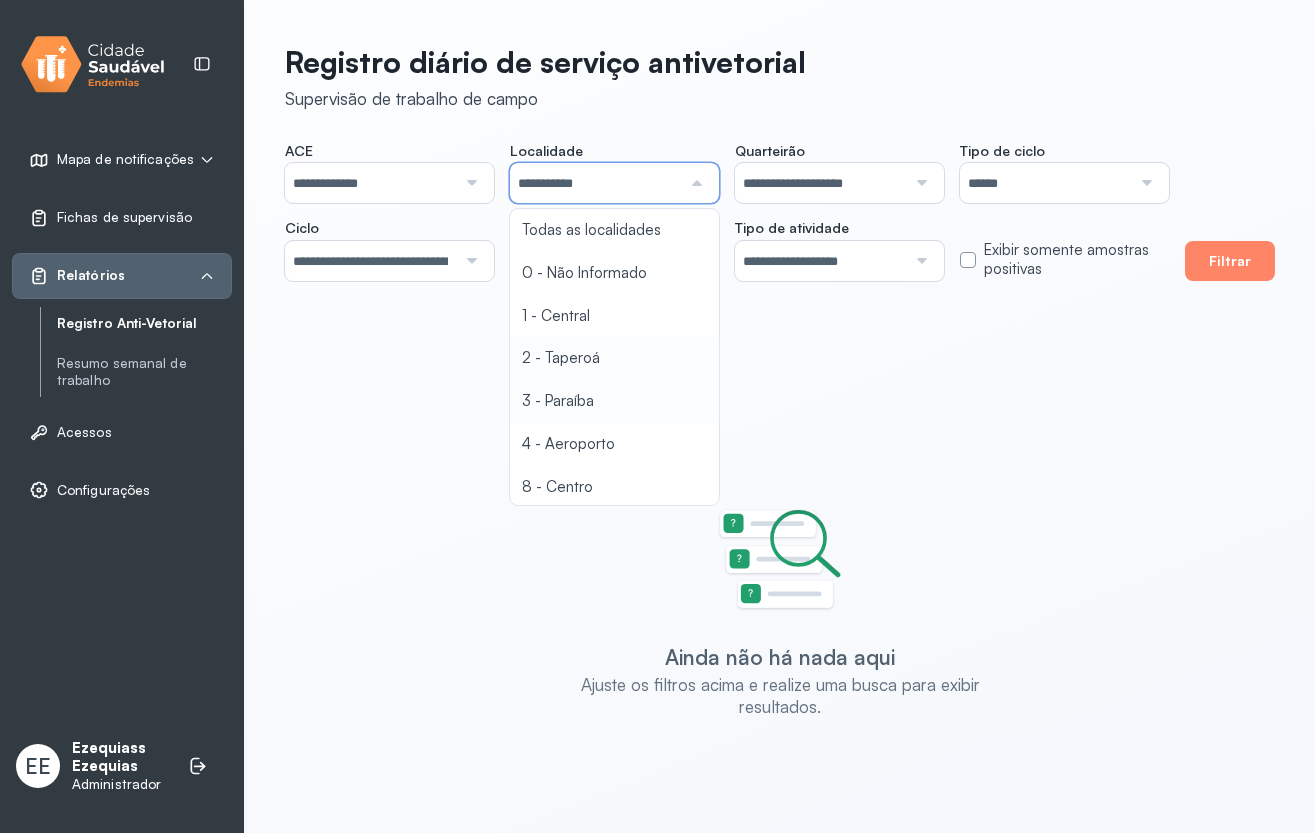 click on "**********" 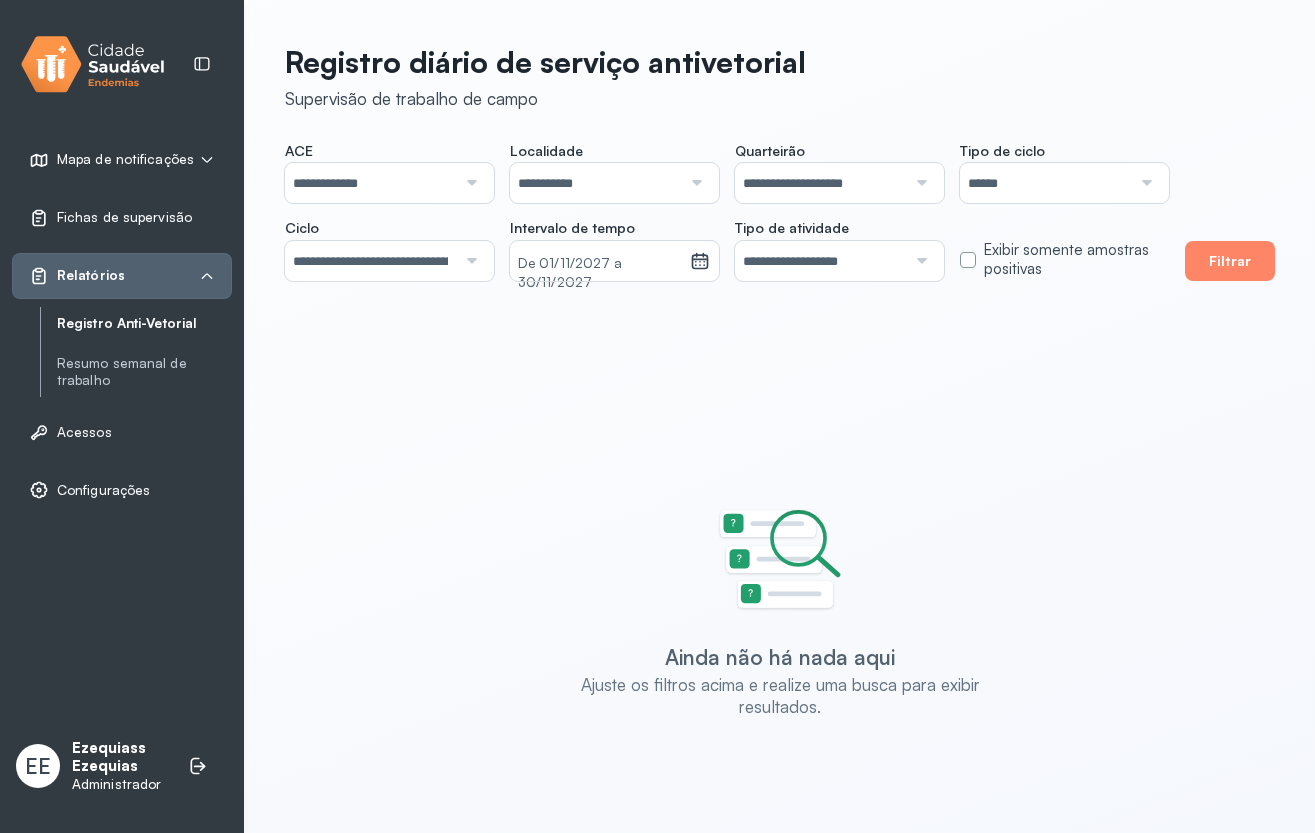 click on "**********" at bounding box center [820, 183] 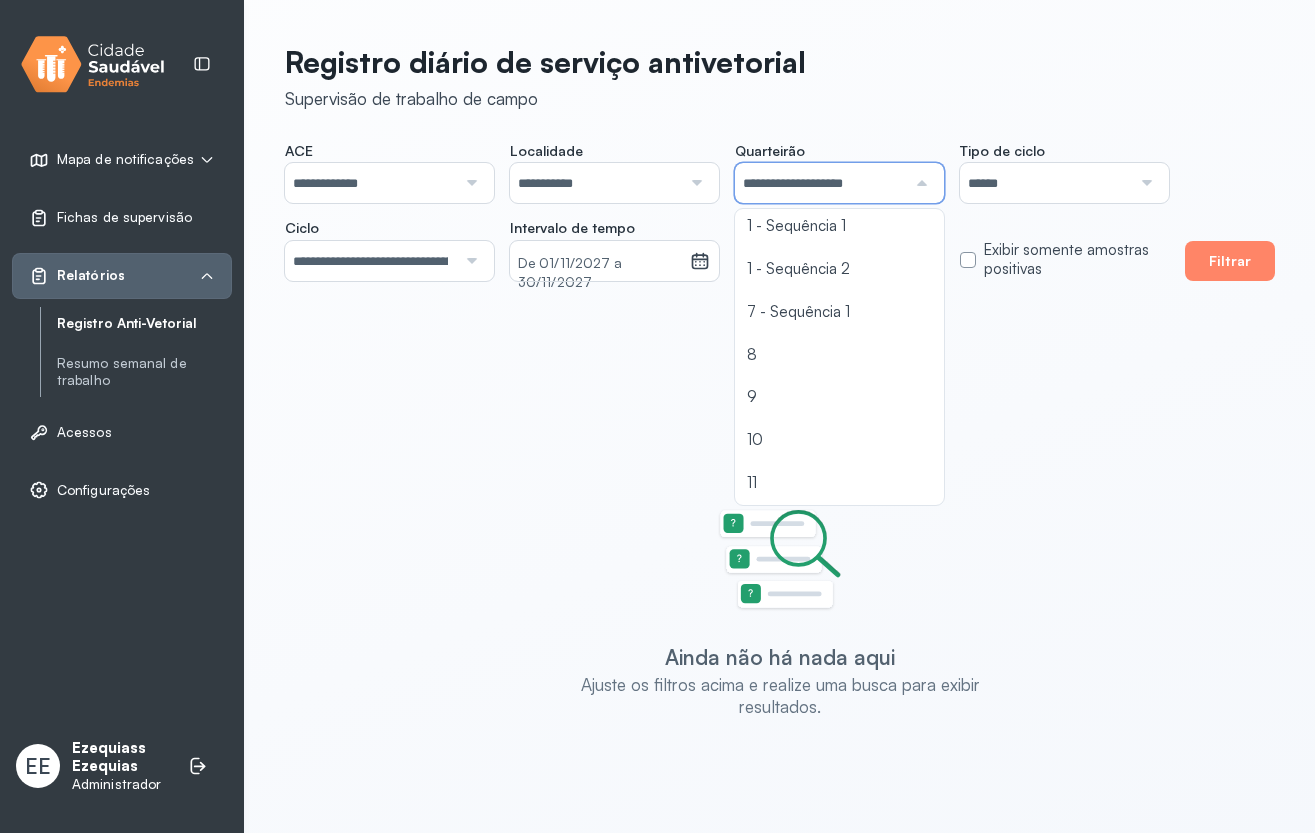 scroll, scrollTop: 132, scrollLeft: 0, axis: vertical 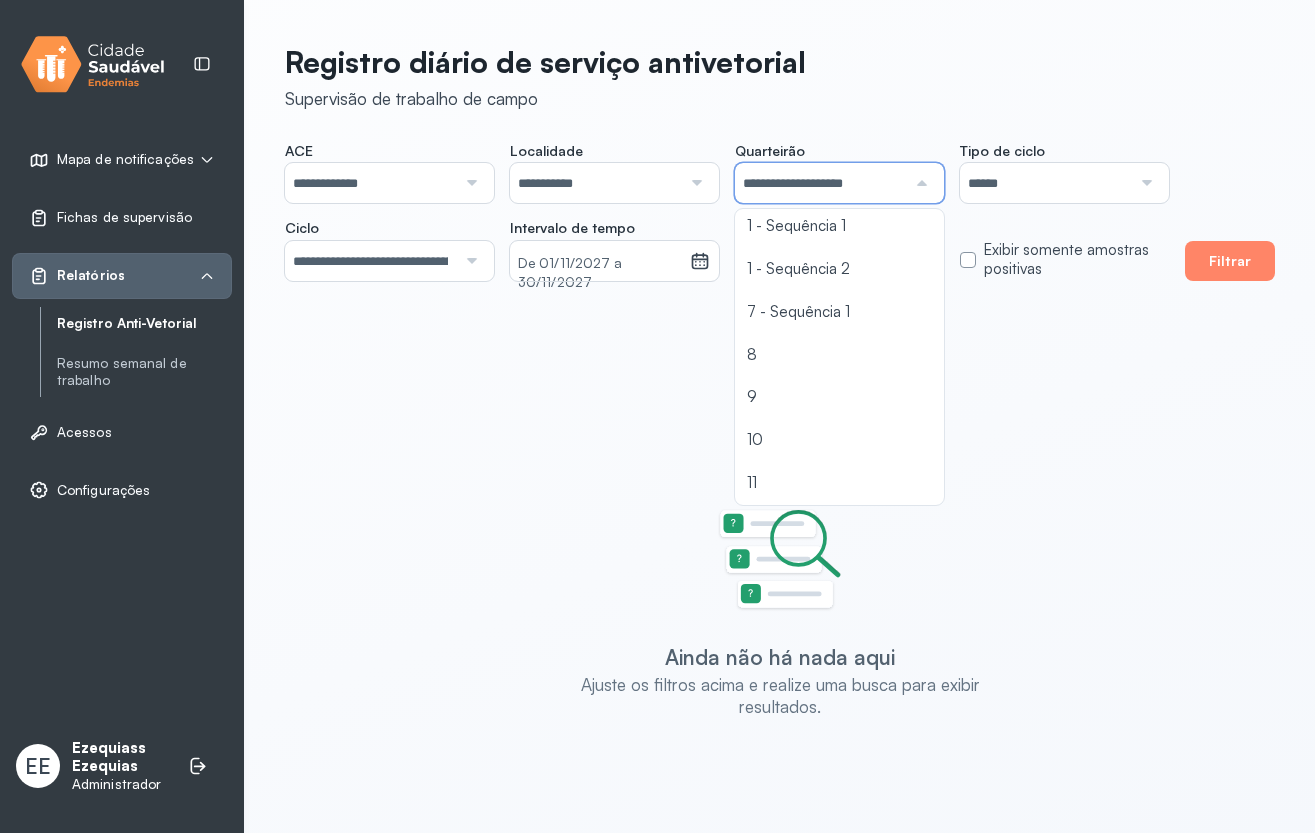 click on "**********" 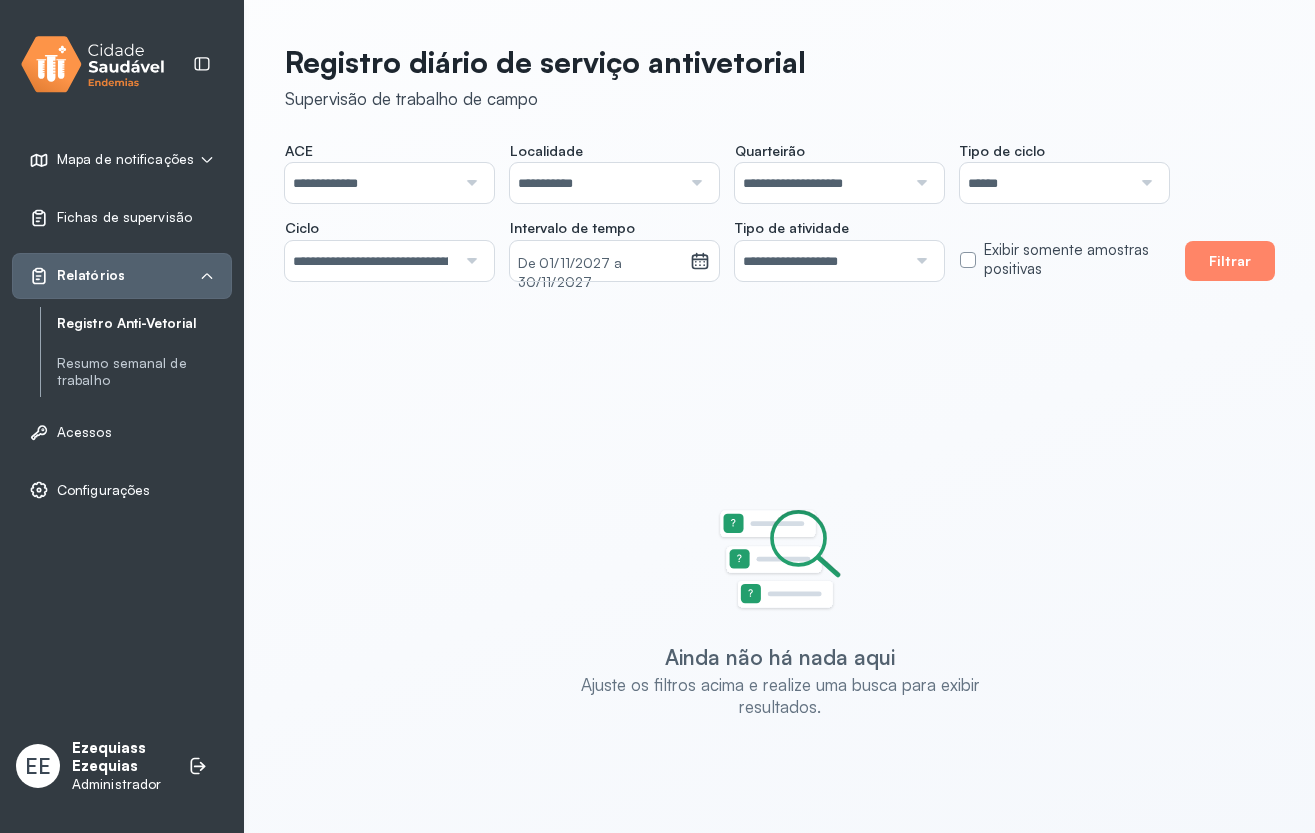 click on "**********" 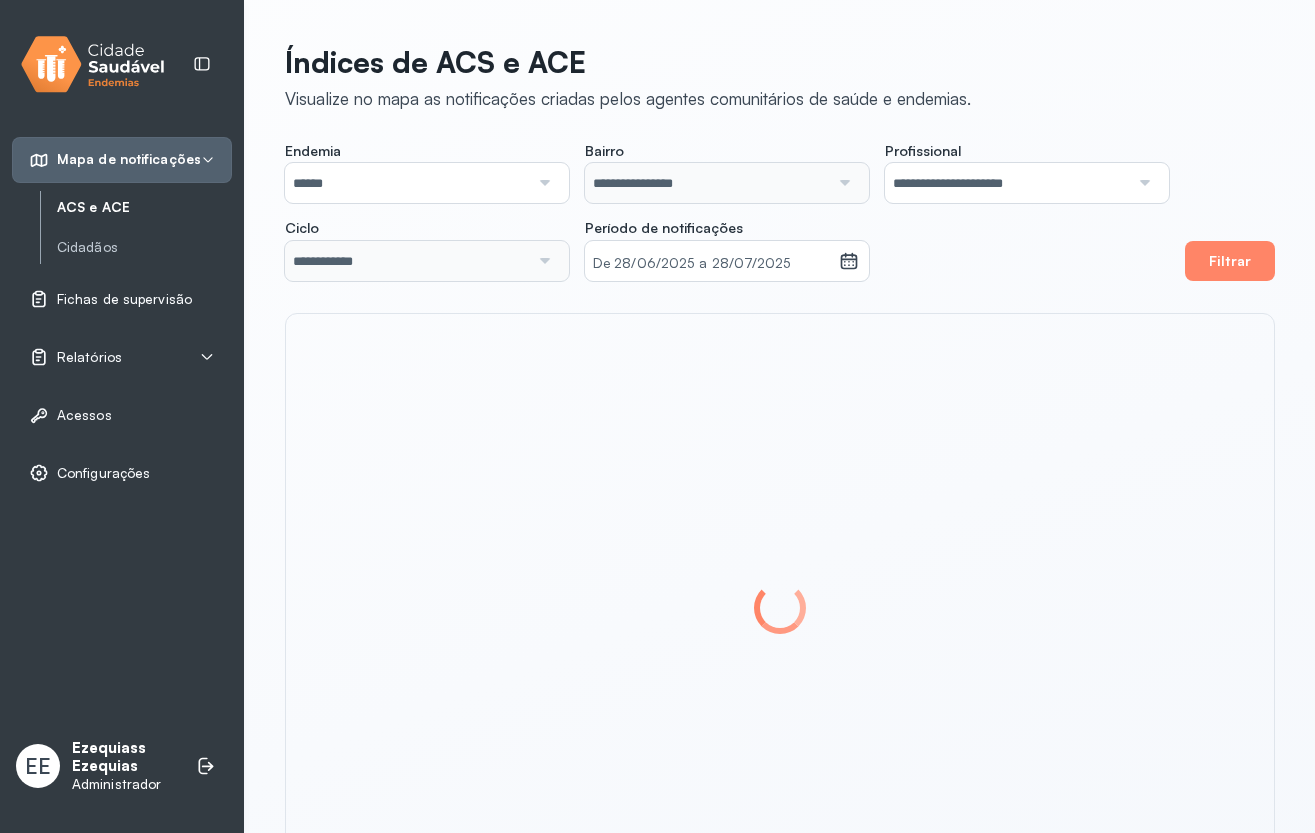 scroll, scrollTop: 0, scrollLeft: 0, axis: both 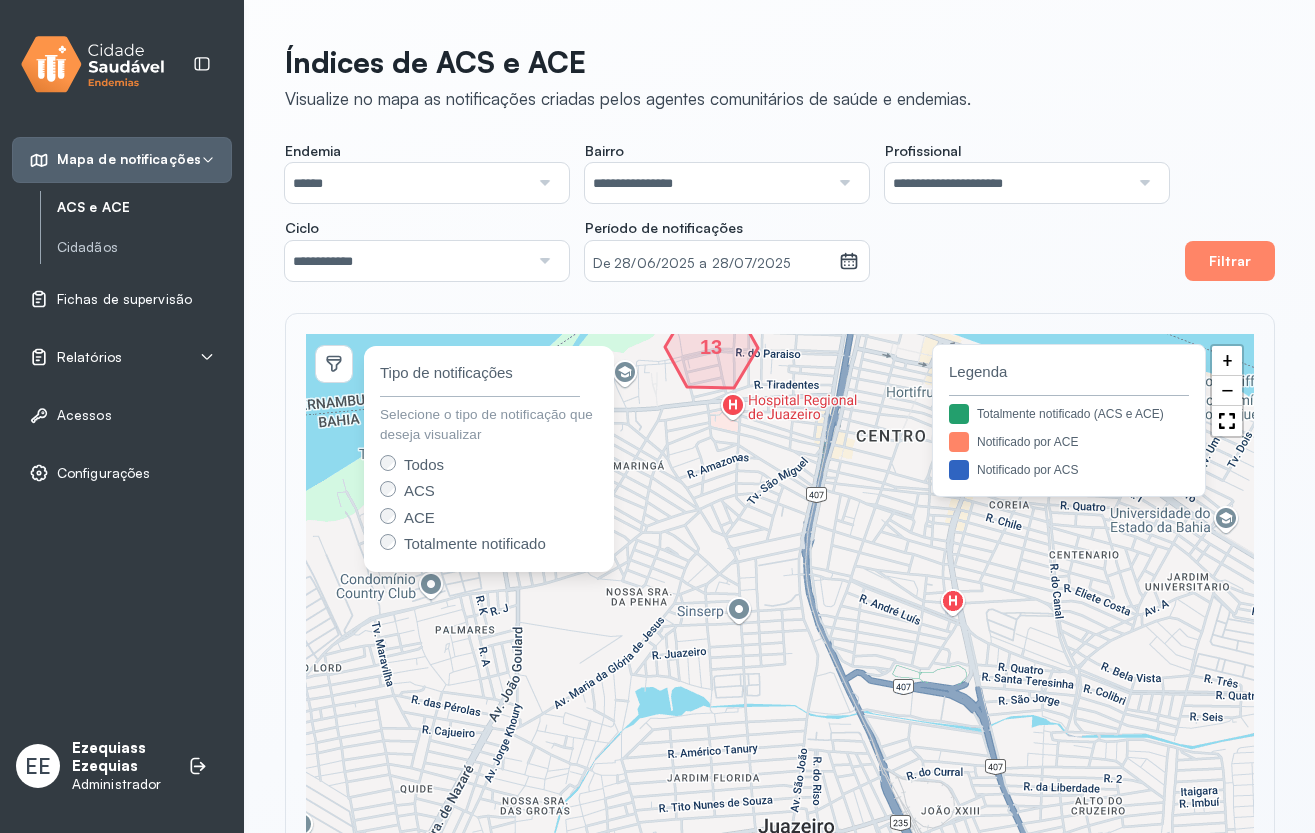 click on "Relatórios" at bounding box center [75, 357] 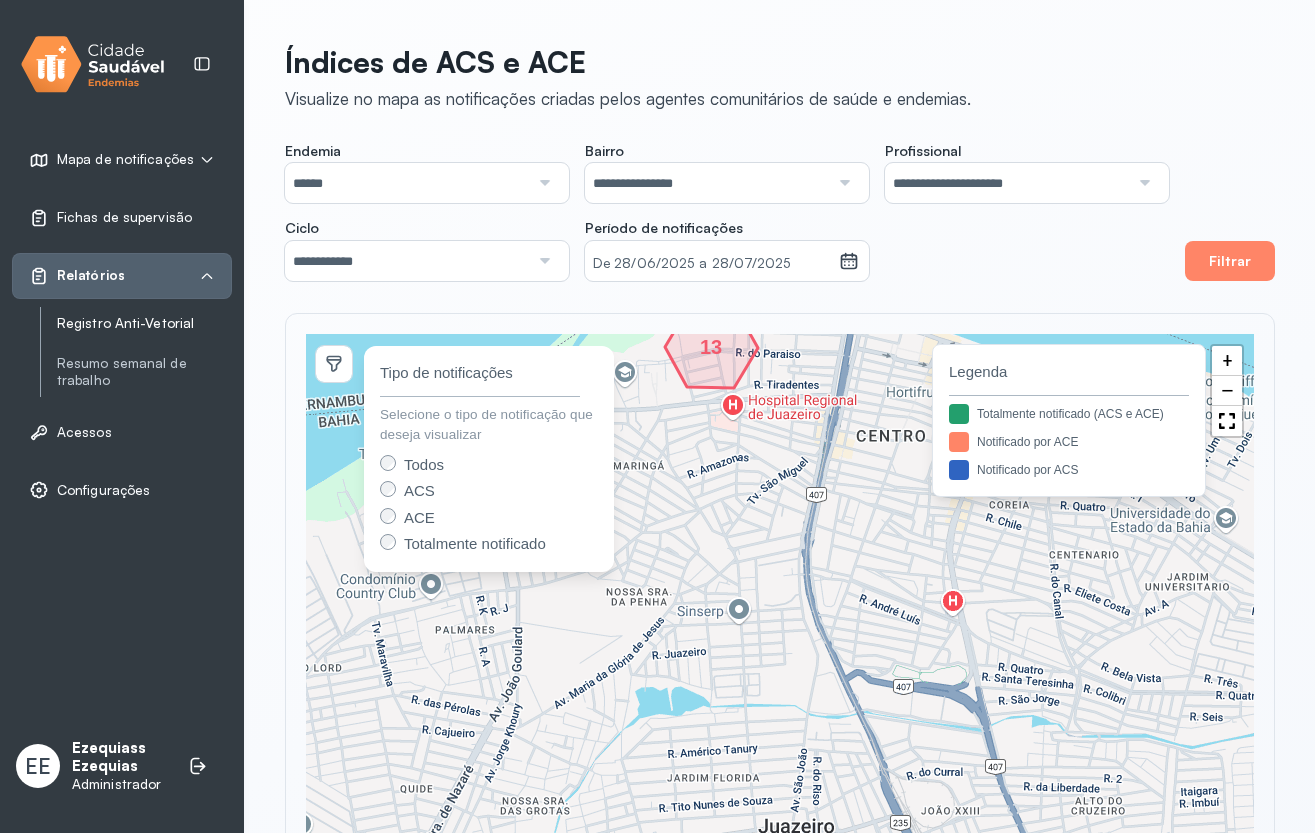 click on "Registro Anti-Vetorial" at bounding box center (144, 323) 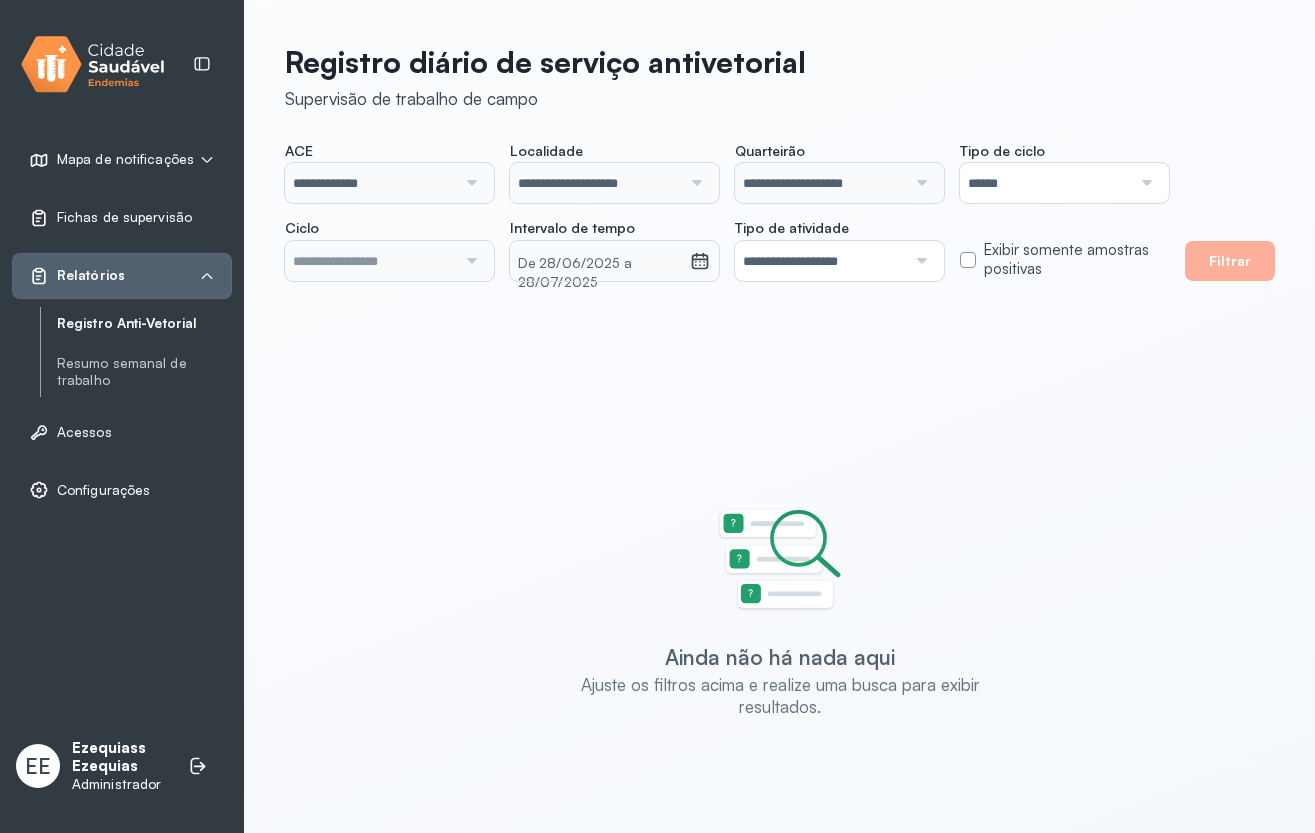 type on "**********" 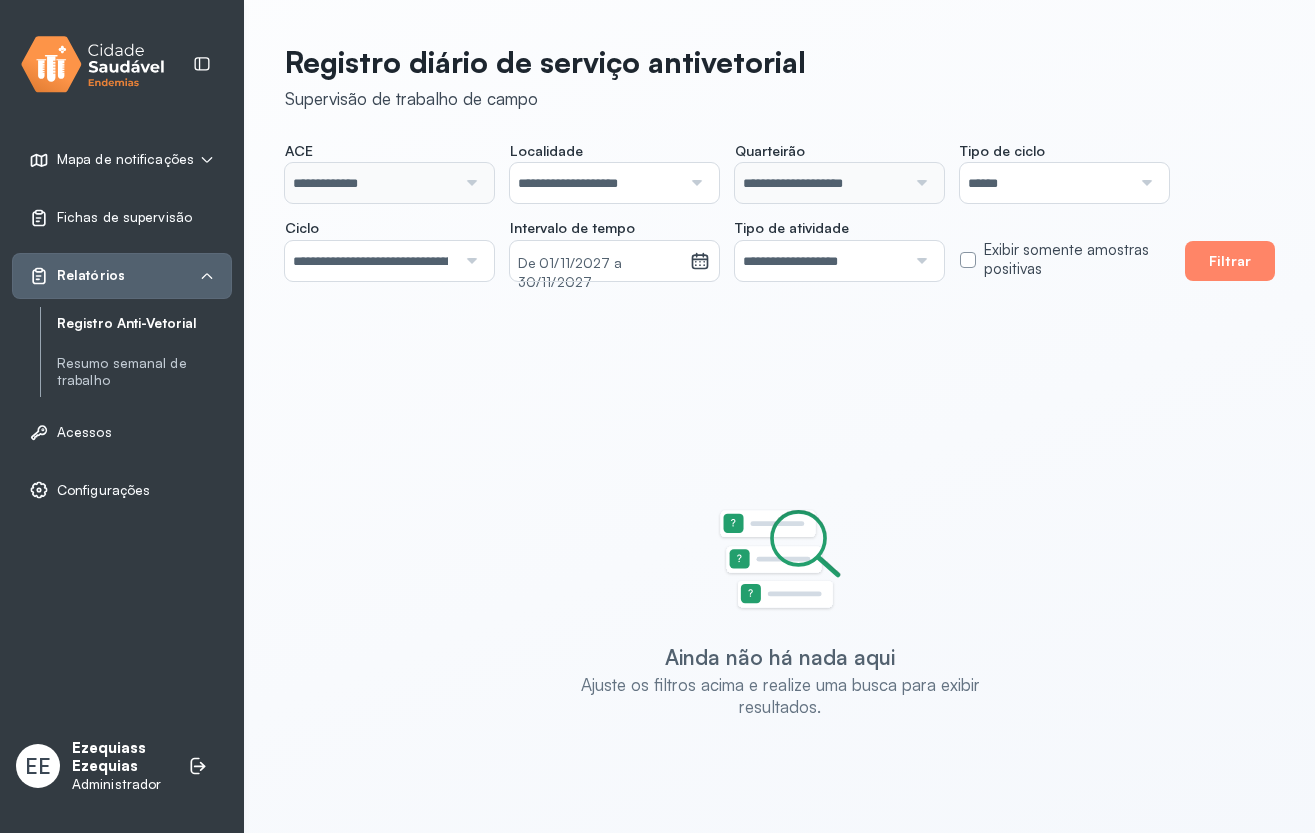 click on "**********" at bounding box center [595, 183] 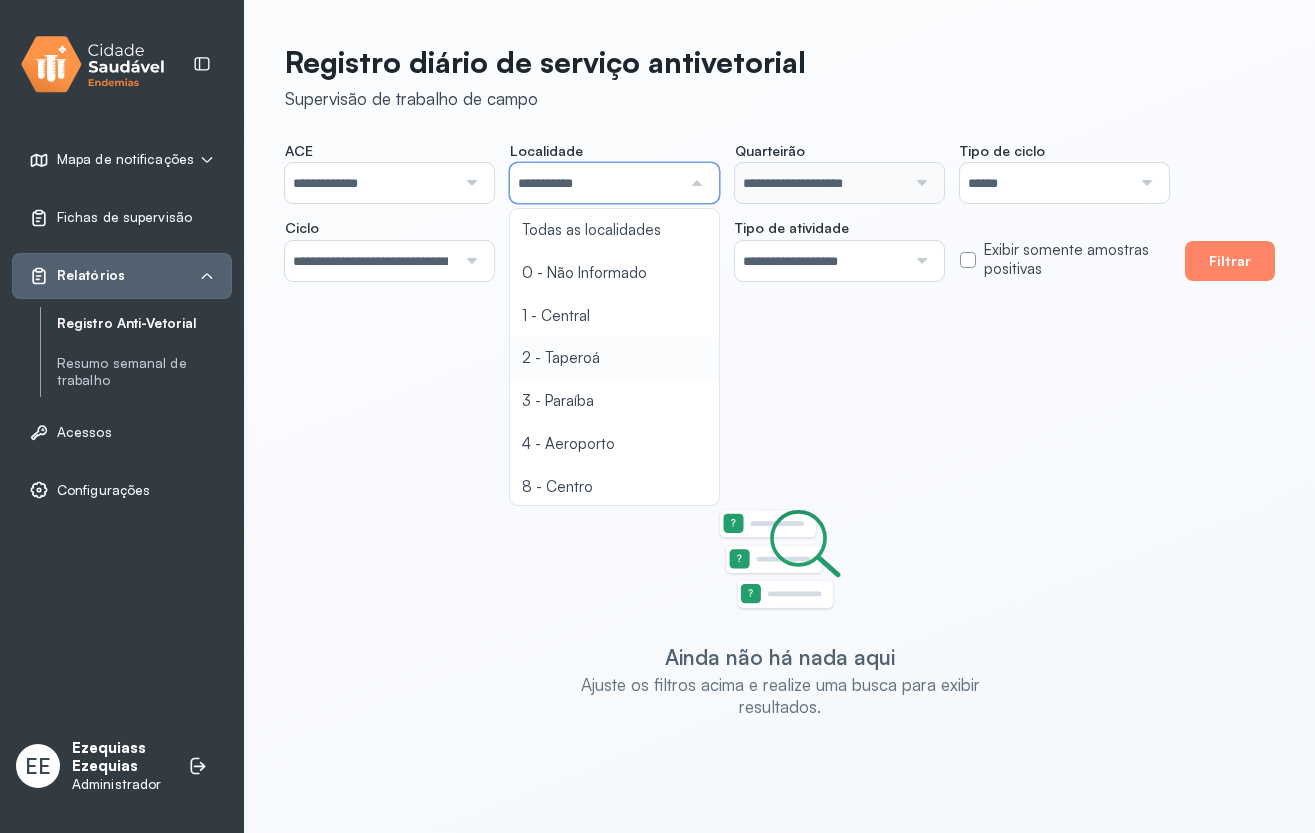 click on "**********" 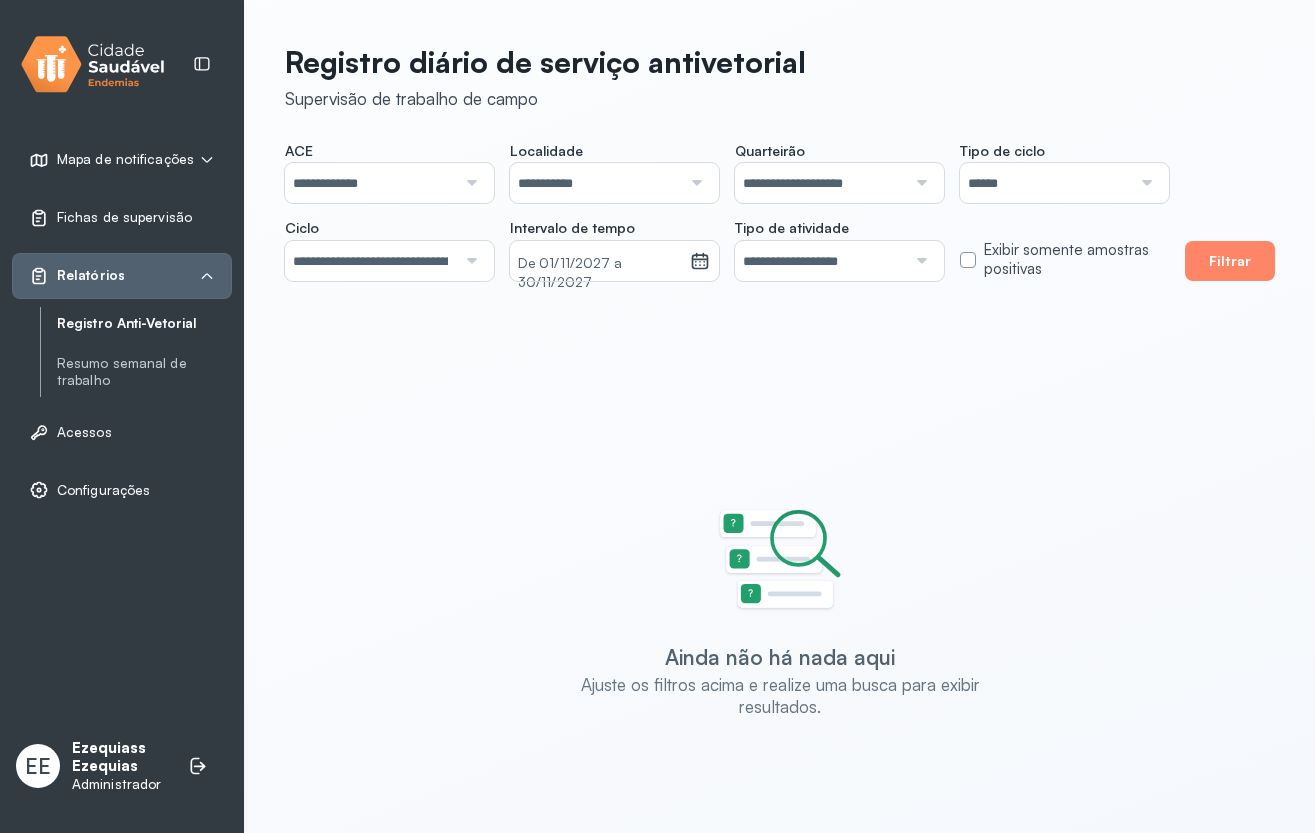 click on "**********" at bounding box center [820, 183] 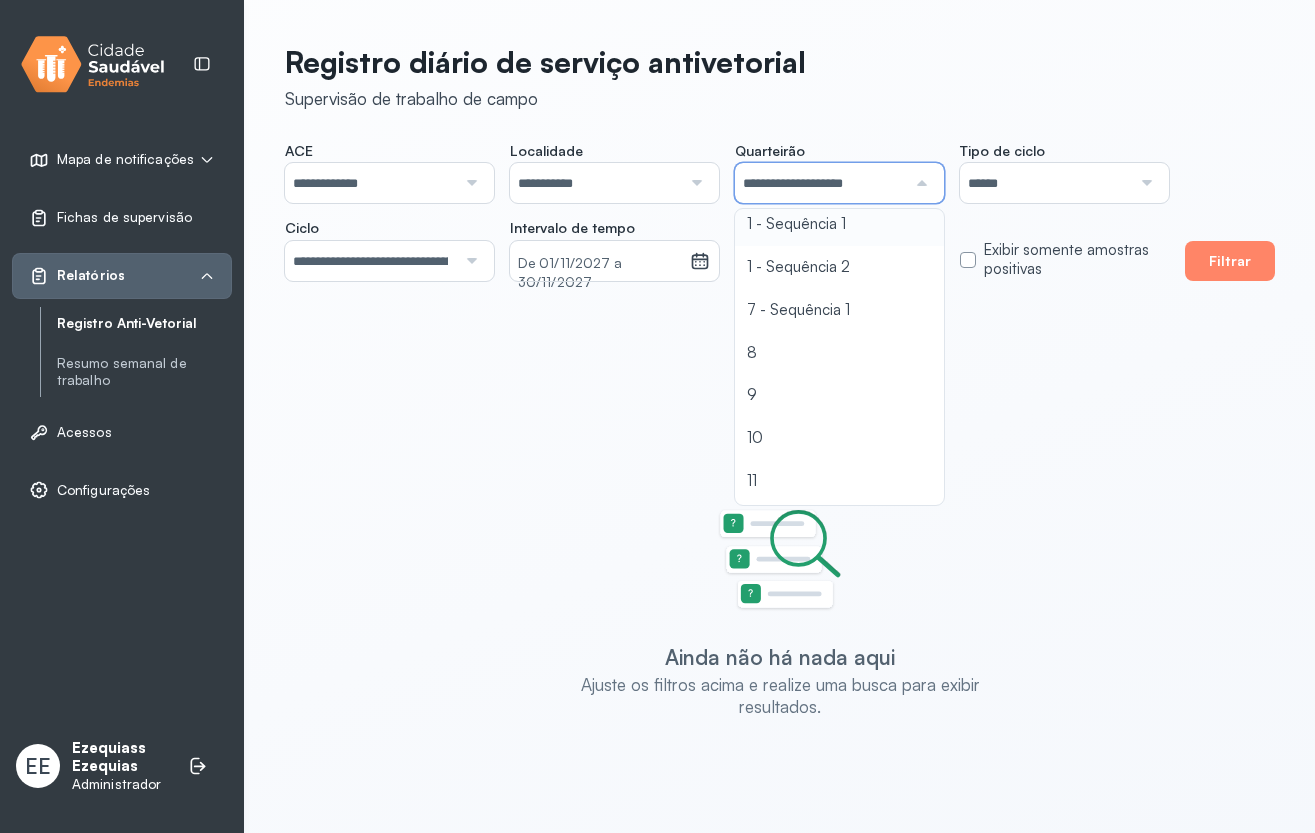 scroll, scrollTop: 174, scrollLeft: 0, axis: vertical 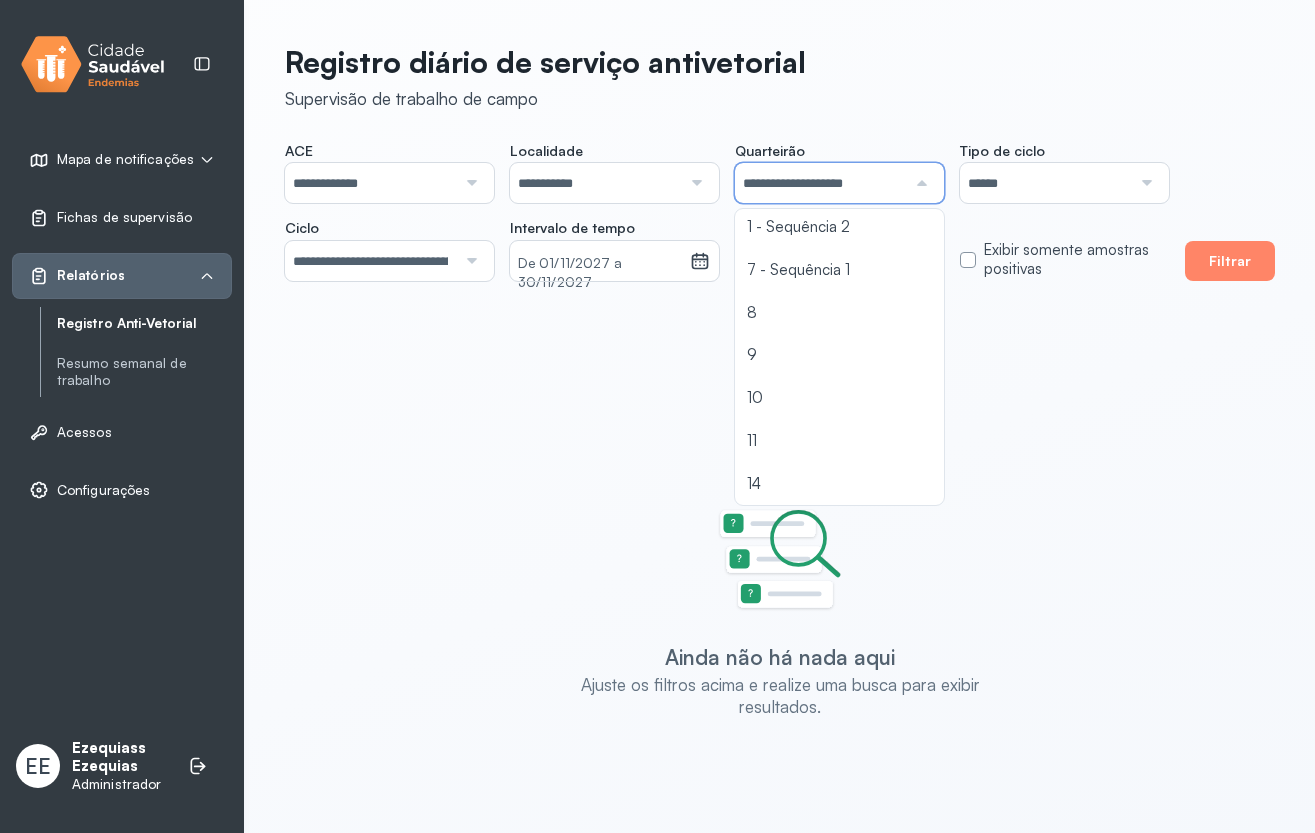 drag, startPoint x: 518, startPoint y: 434, endPoint x: 449, endPoint y: 388, distance: 82.92768 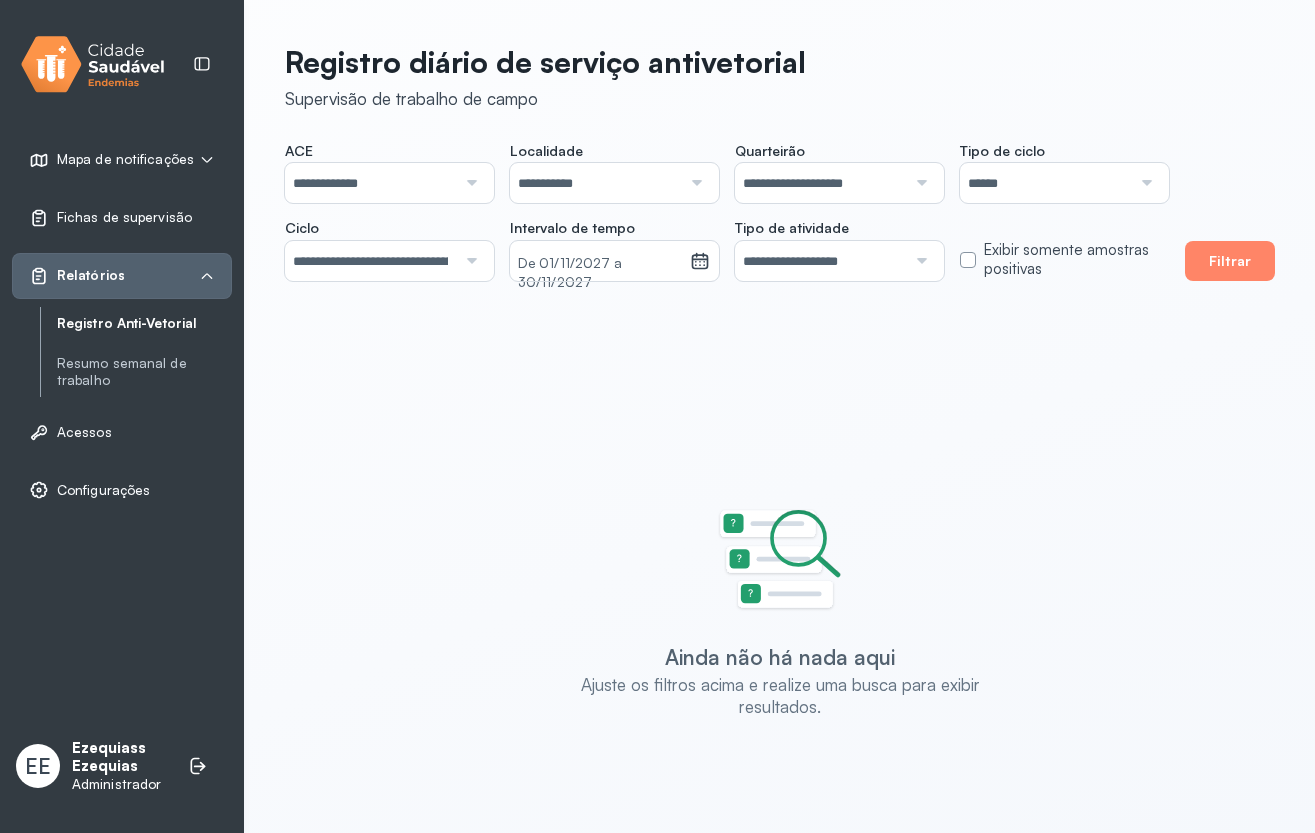 click on "**********" at bounding box center [595, 183] 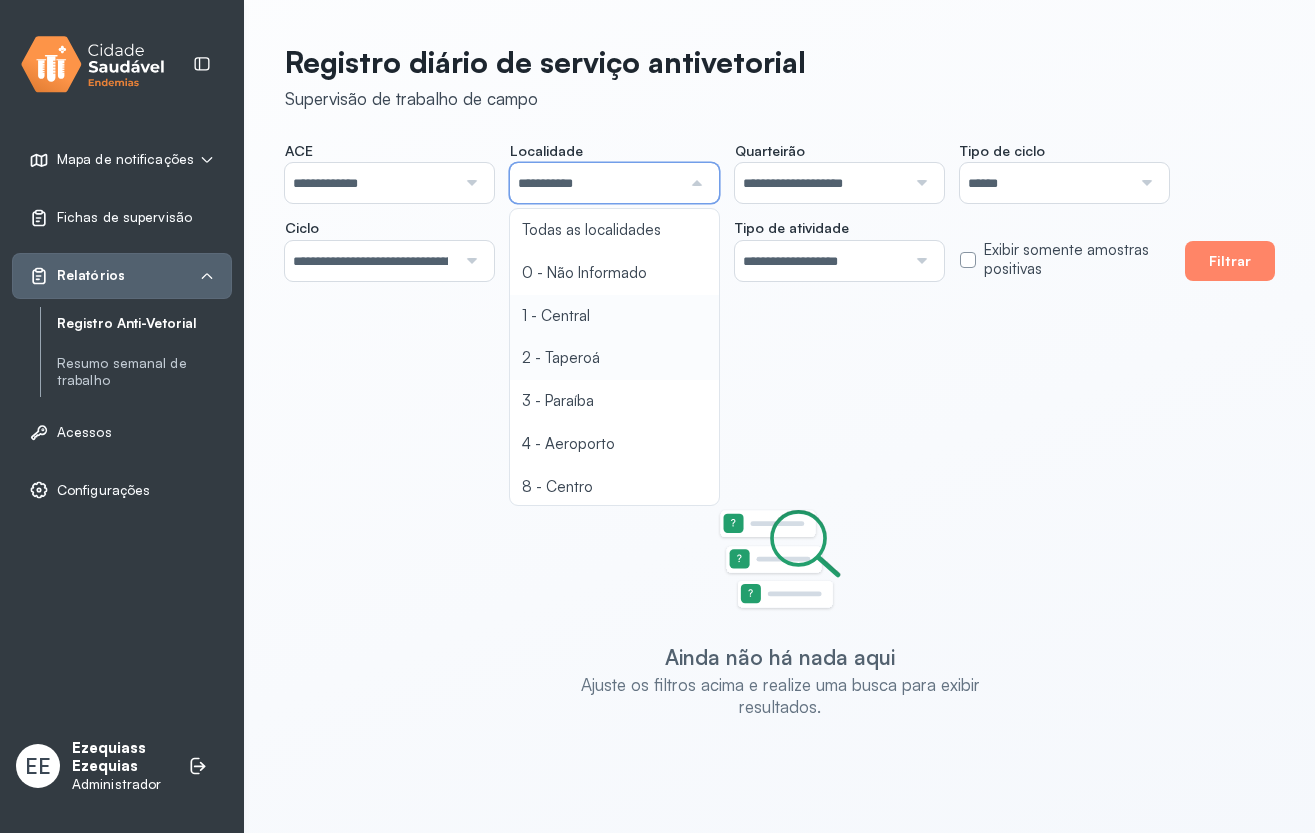 click on "**********" 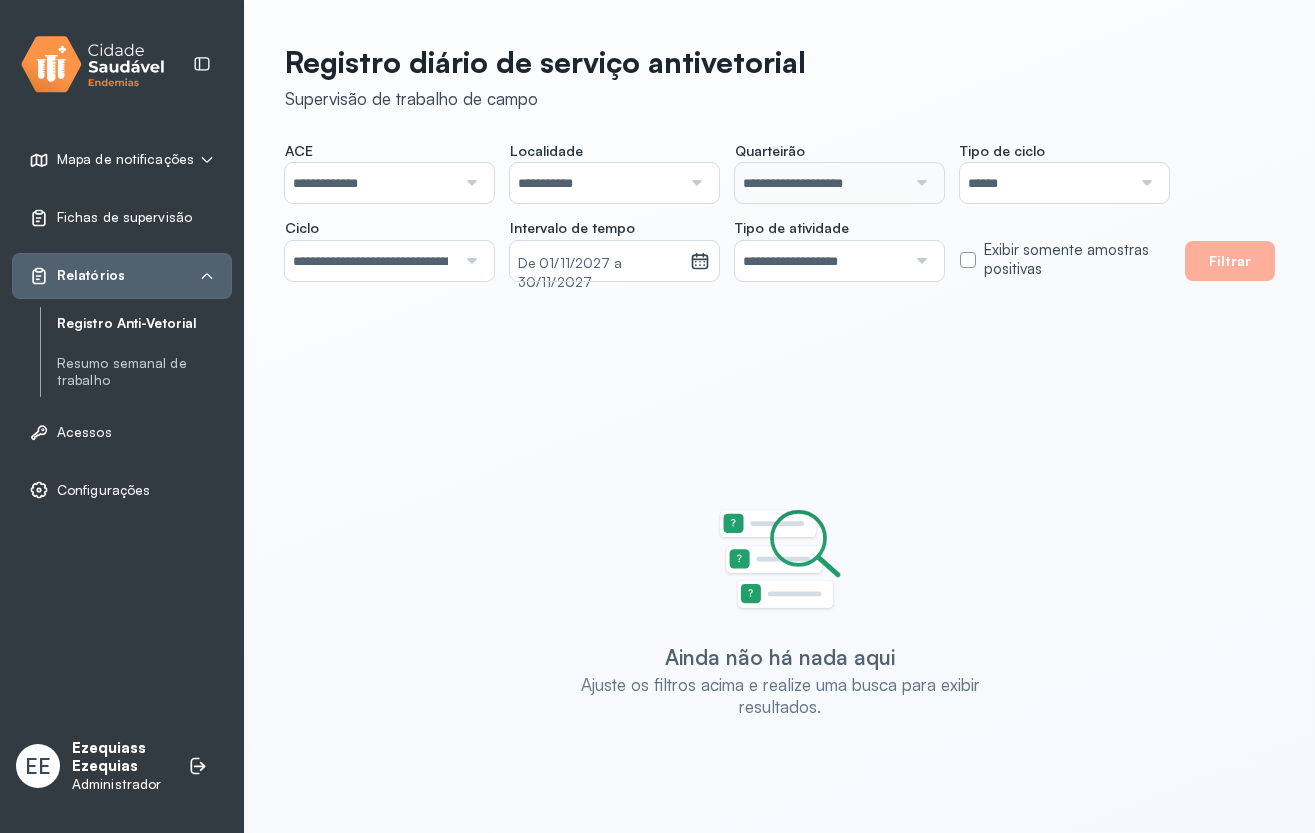 click on "**********" at bounding box center [595, 183] 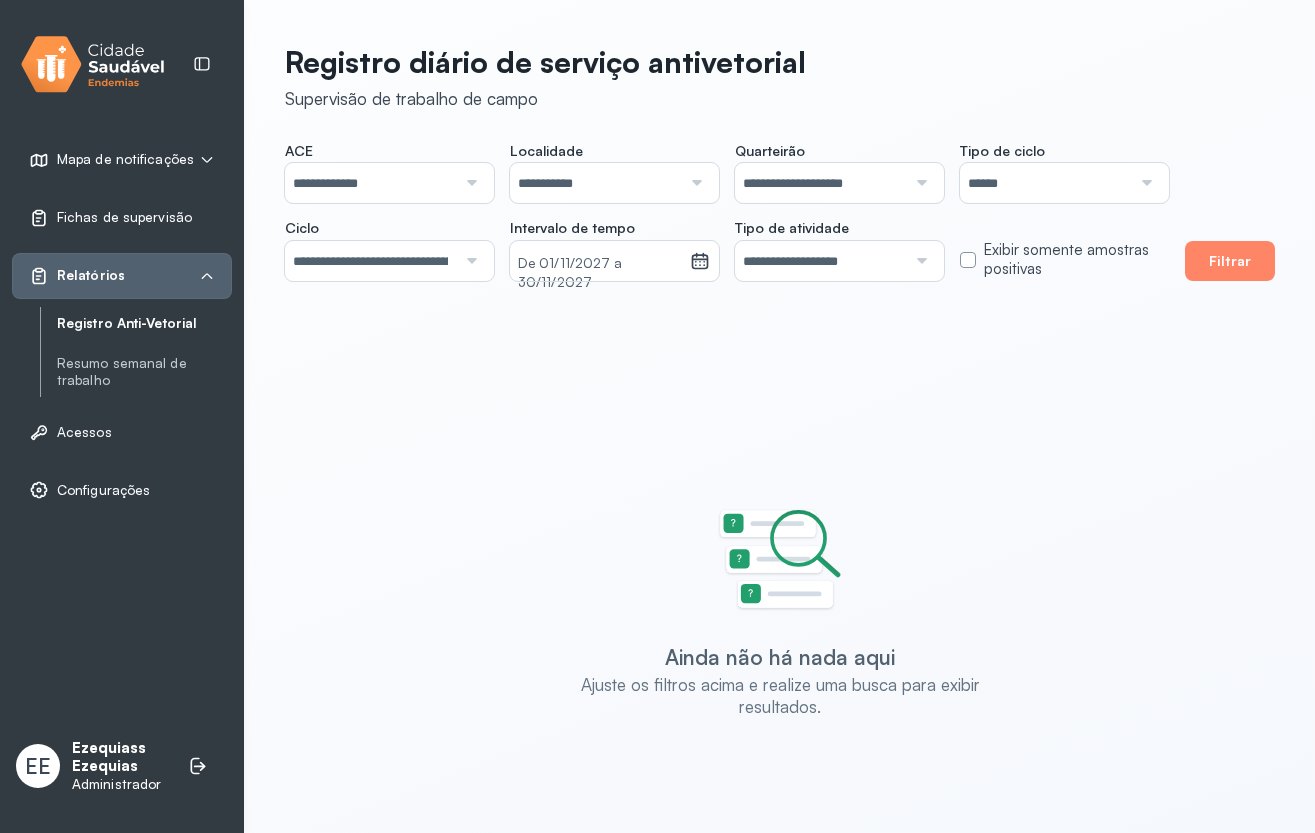 click on "**********" at bounding box center [820, 183] 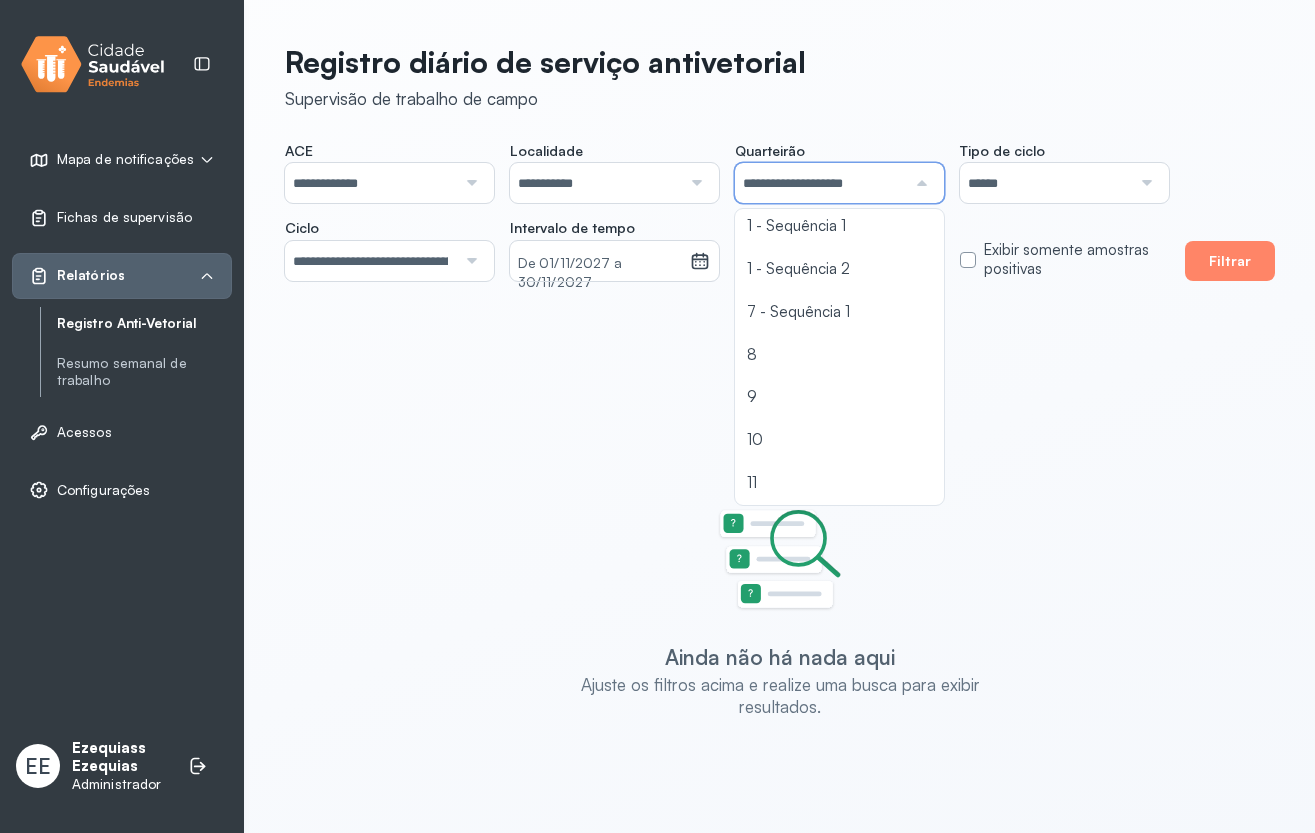 click on "**********" 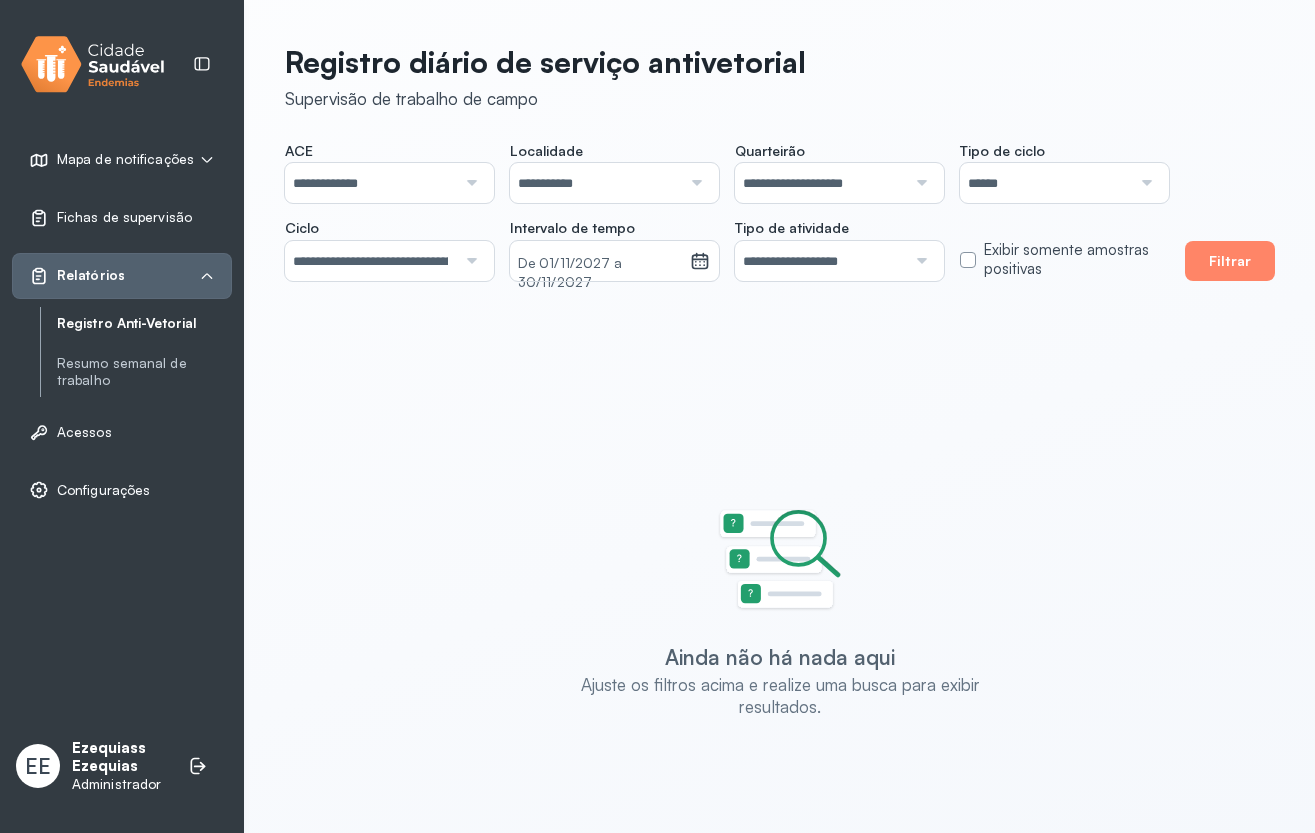 click on "EE Ezequiass Ezequias Administrador Trocar de município" at bounding box center (122, 766) 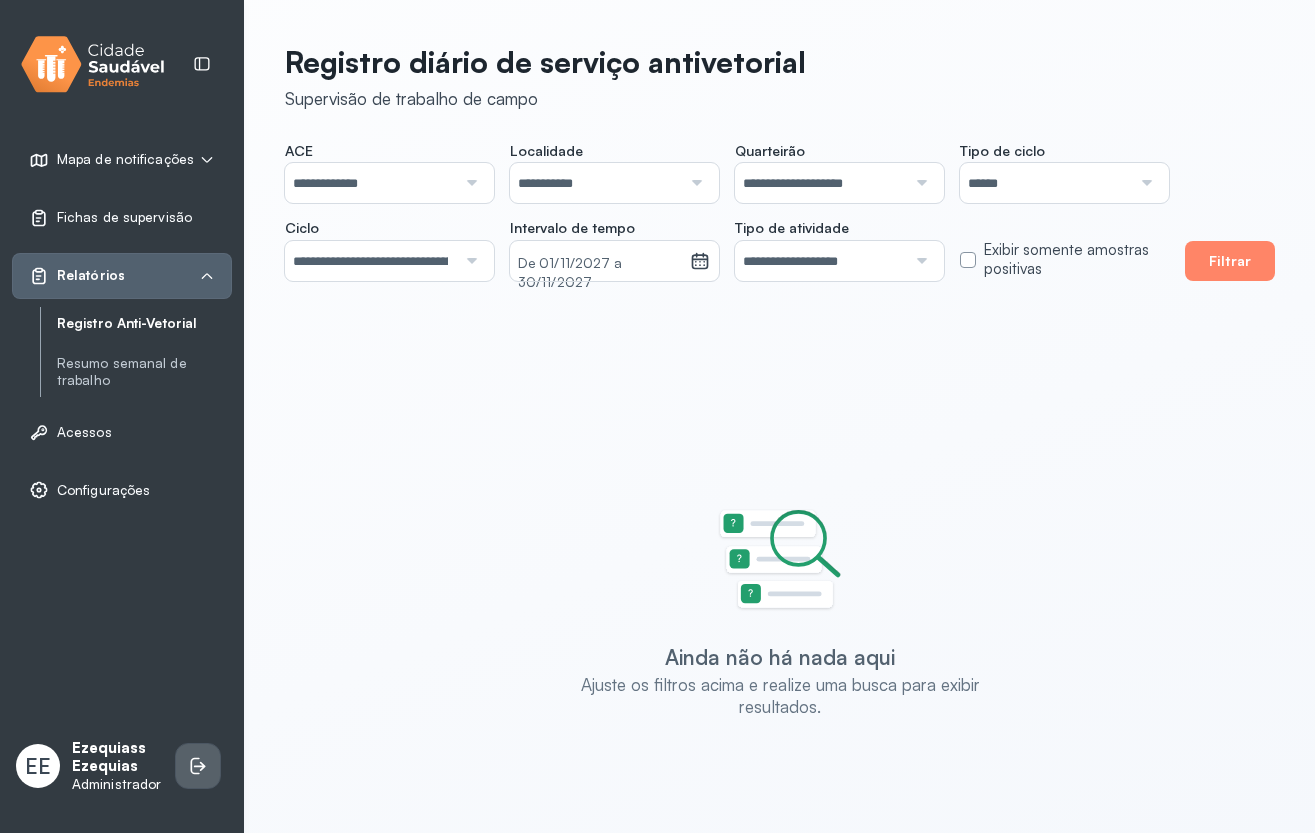 click 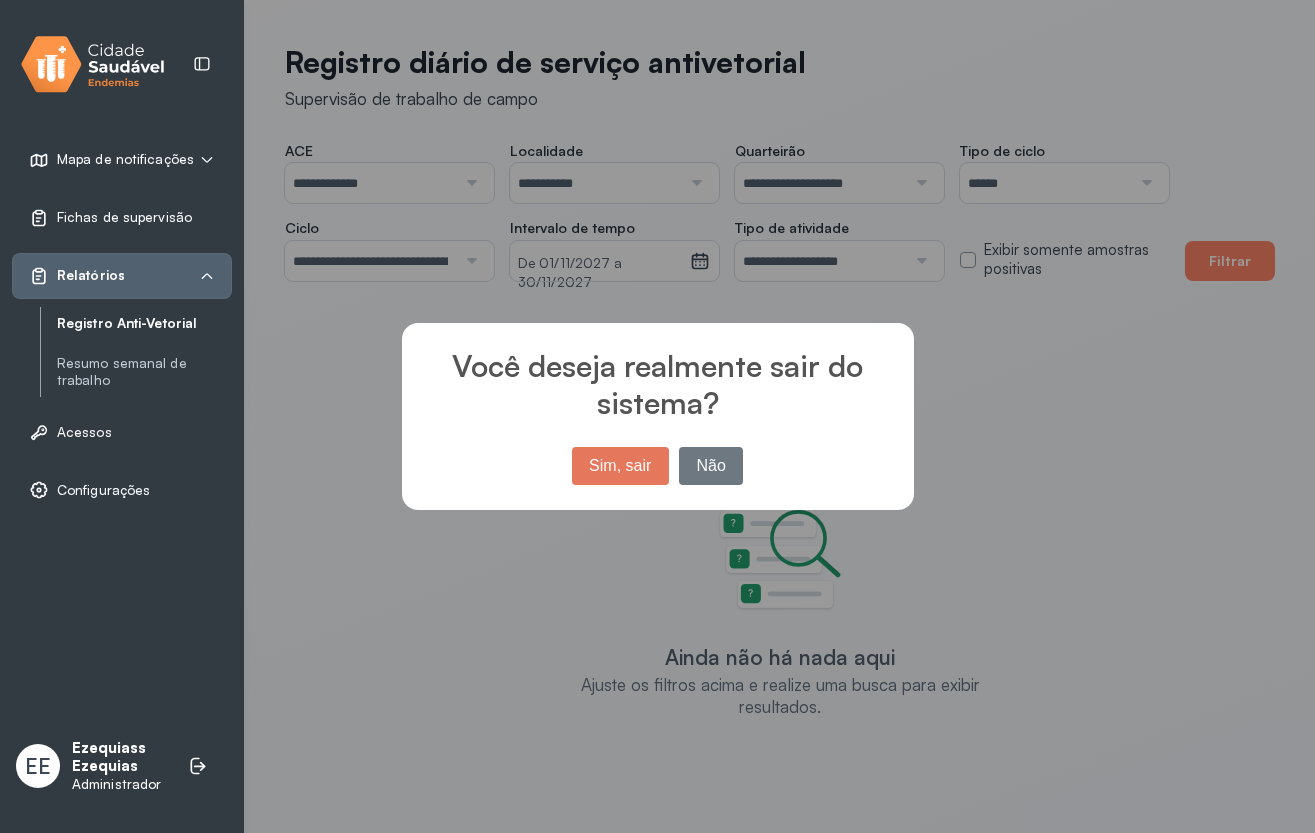 click on "Sim, sair" at bounding box center [620, 466] 